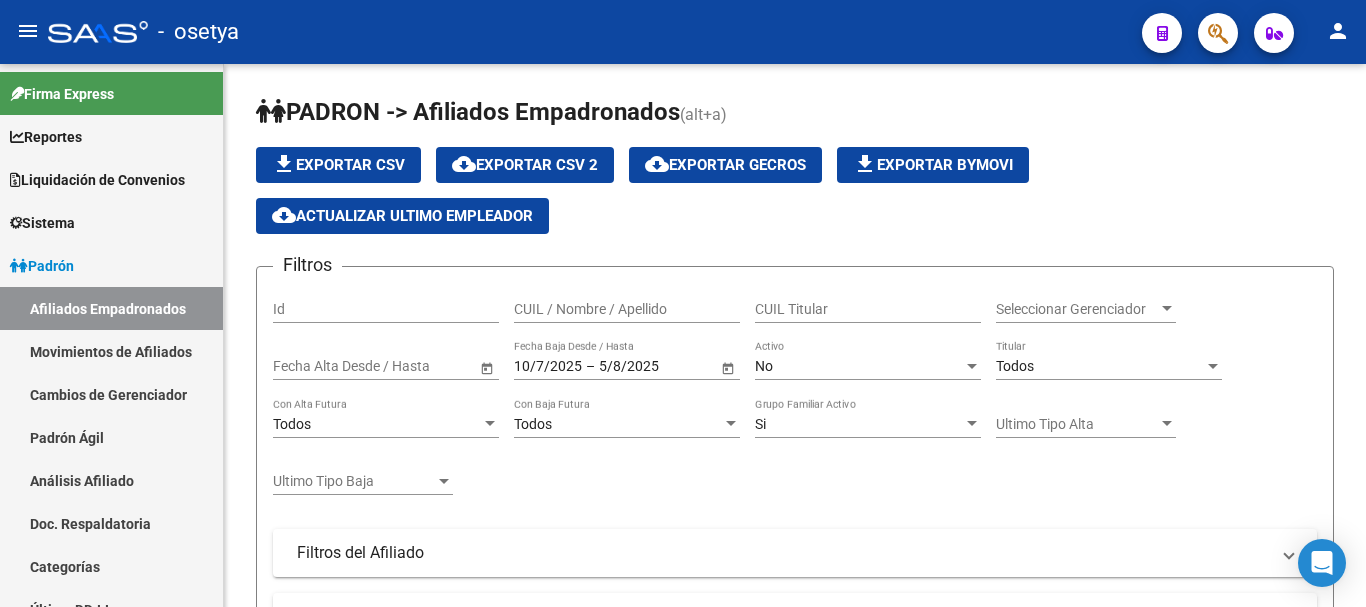 scroll, scrollTop: 0, scrollLeft: 0, axis: both 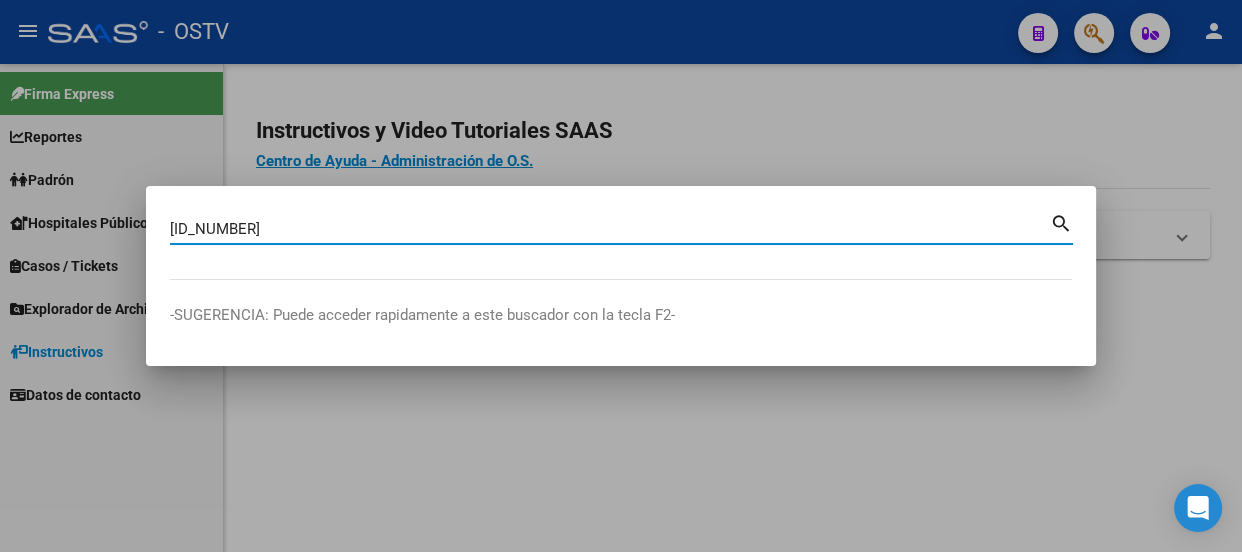 type on "20323374105" 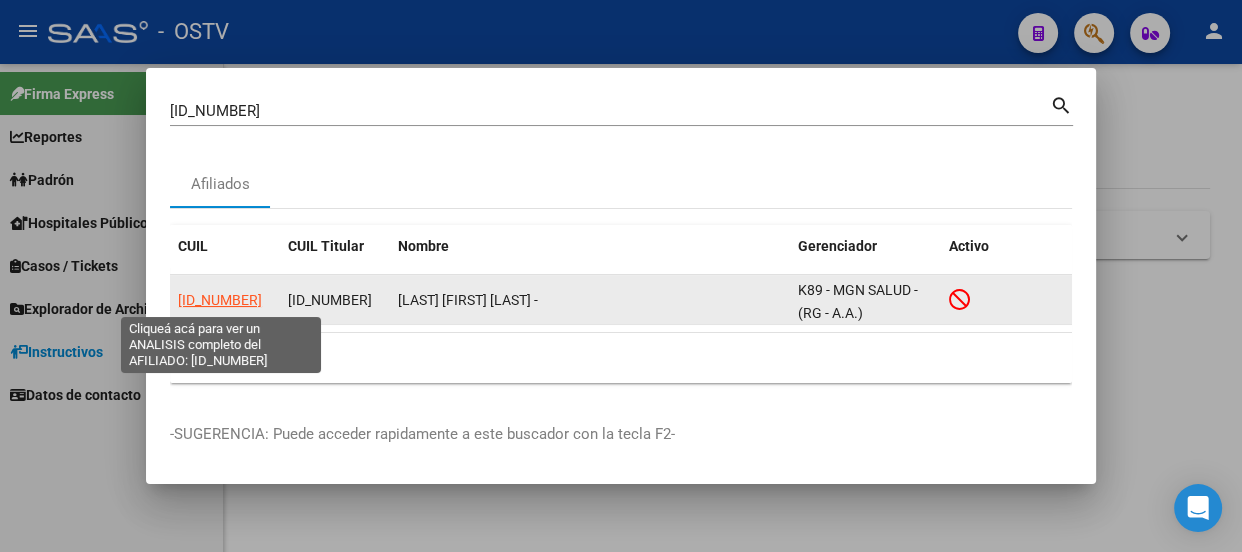click on "20323374105" 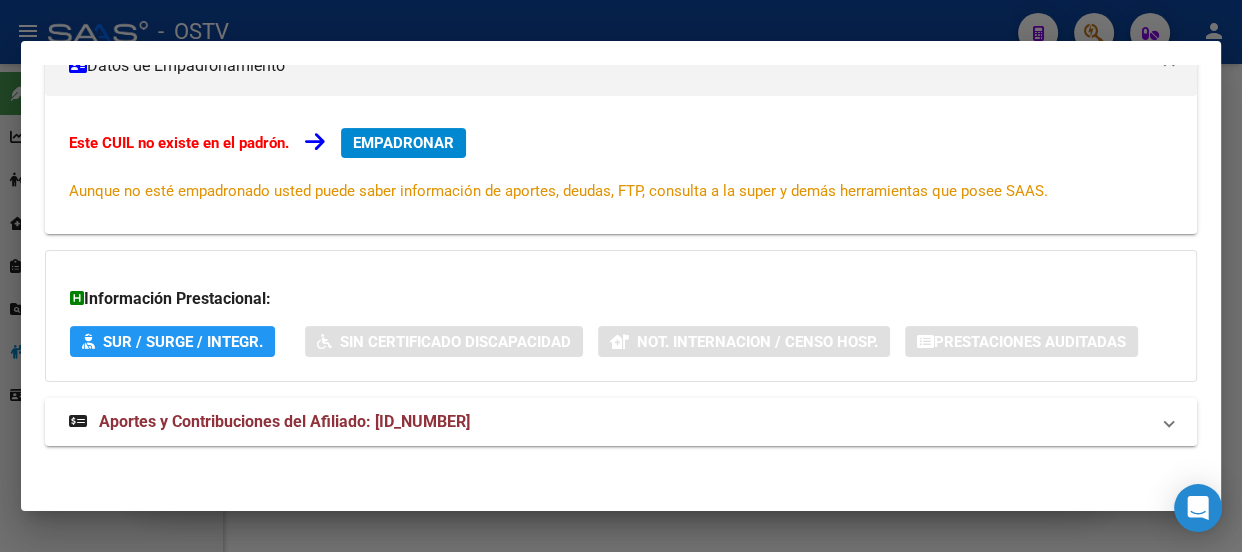 scroll, scrollTop: 381, scrollLeft: 0, axis: vertical 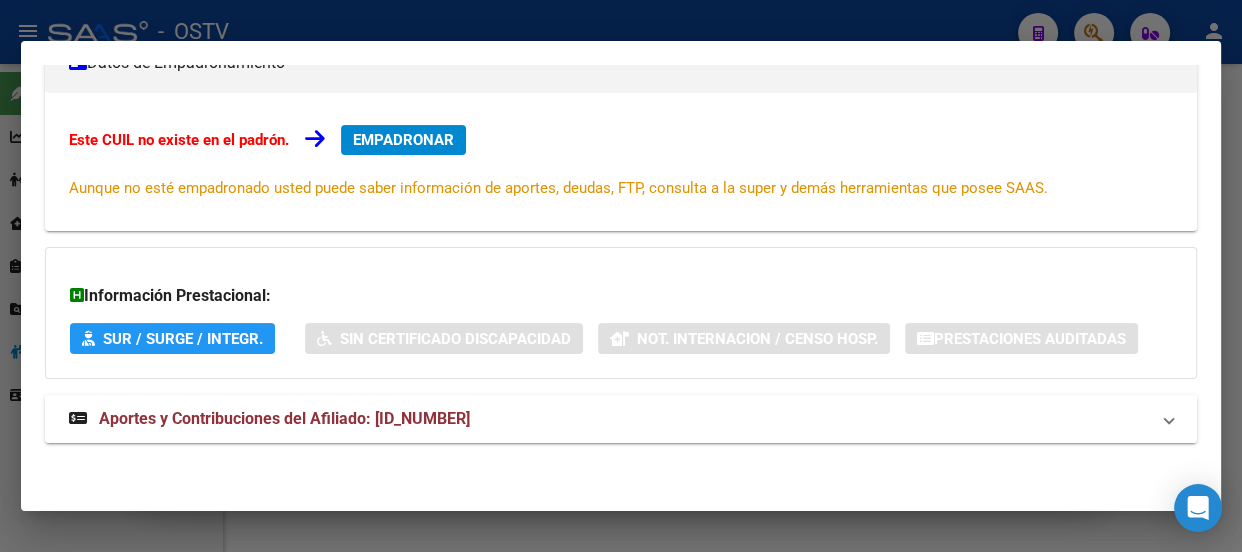 click on "Aportes y Contribuciones del Afiliado: 20323374105" at bounding box center (609, 419) 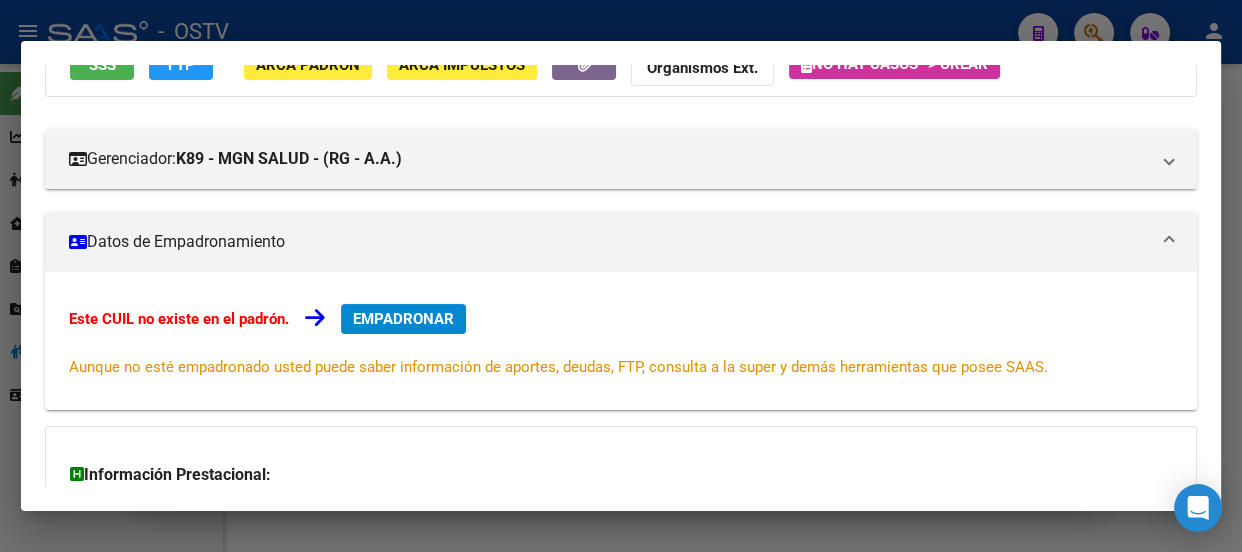 scroll, scrollTop: 0, scrollLeft: 0, axis: both 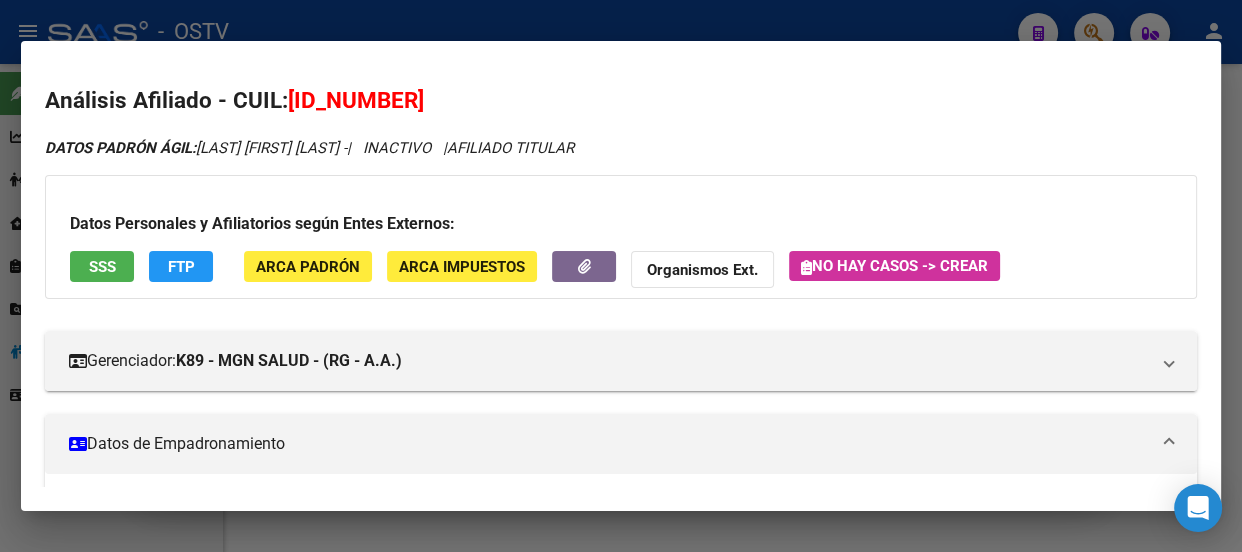 click on "DATOS PADRÓN ÁGIL:  MORALES LUIS ALBERTO -     |   INACTIVO   |     AFILIADO TITULAR" at bounding box center (309, 148) 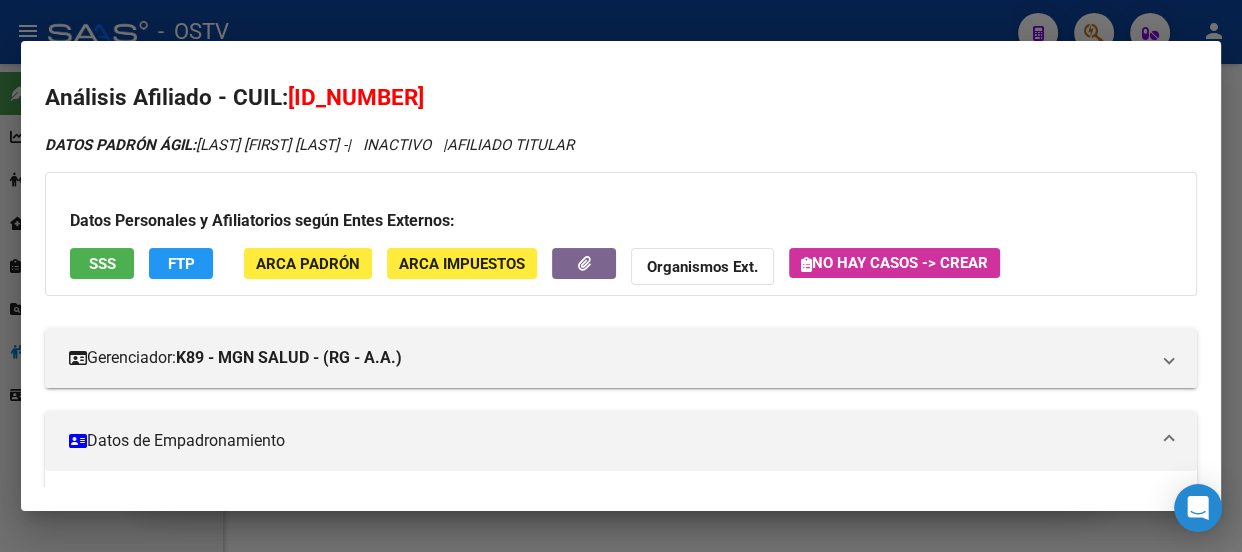 scroll, scrollTop: 0, scrollLeft: 0, axis: both 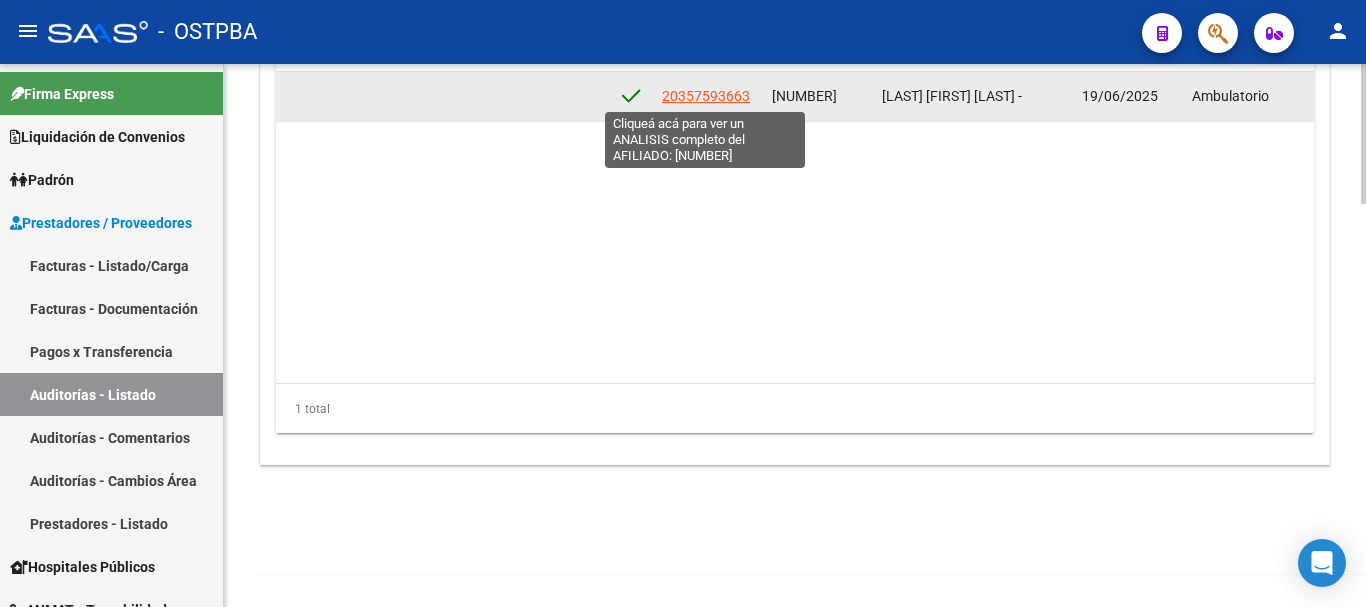 click on "20357593663" 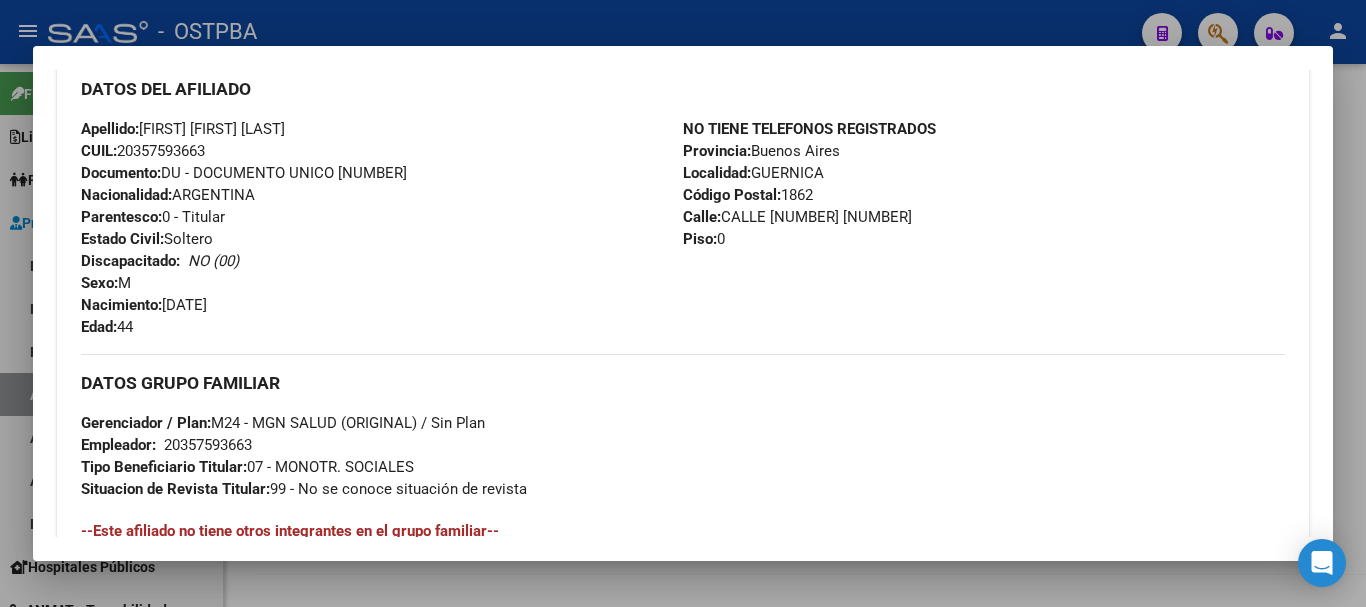 scroll, scrollTop: 500, scrollLeft: 0, axis: vertical 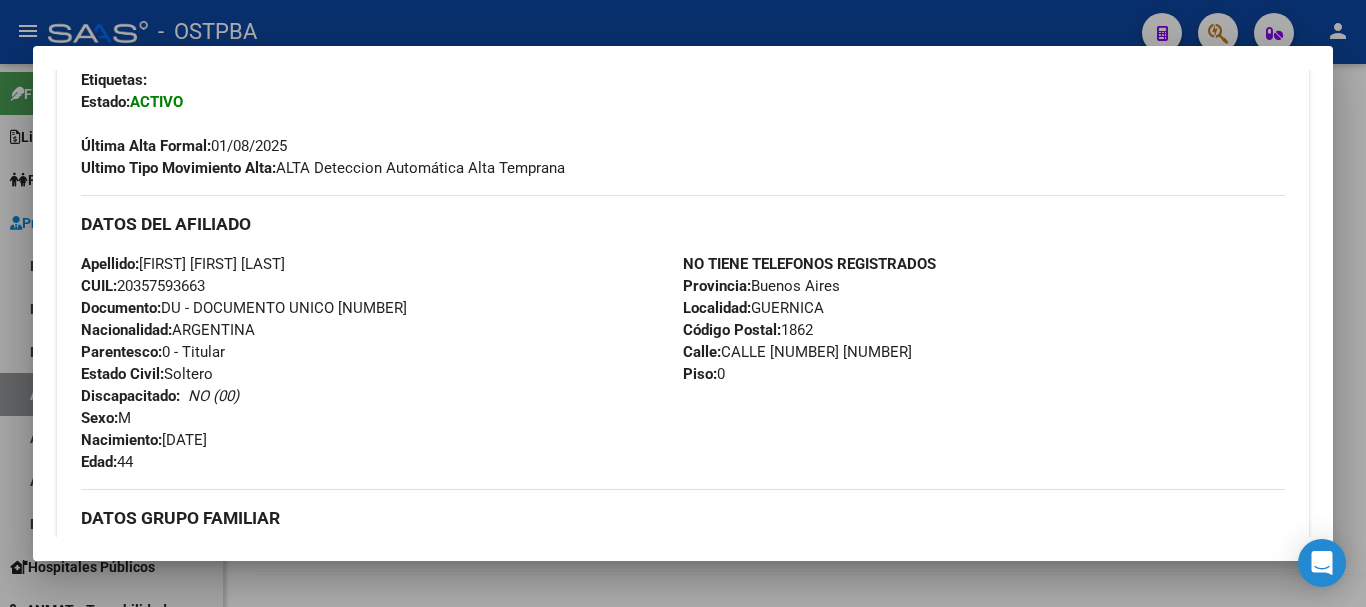 click at bounding box center (683, 303) 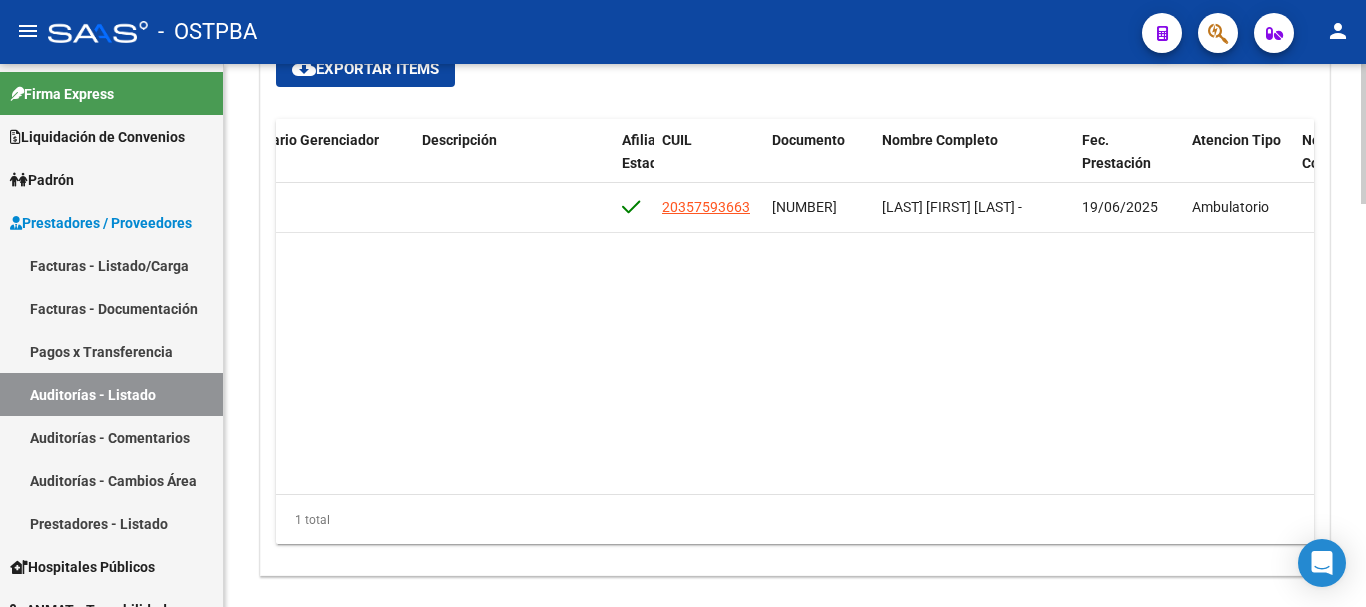scroll, scrollTop: 1568, scrollLeft: 0, axis: vertical 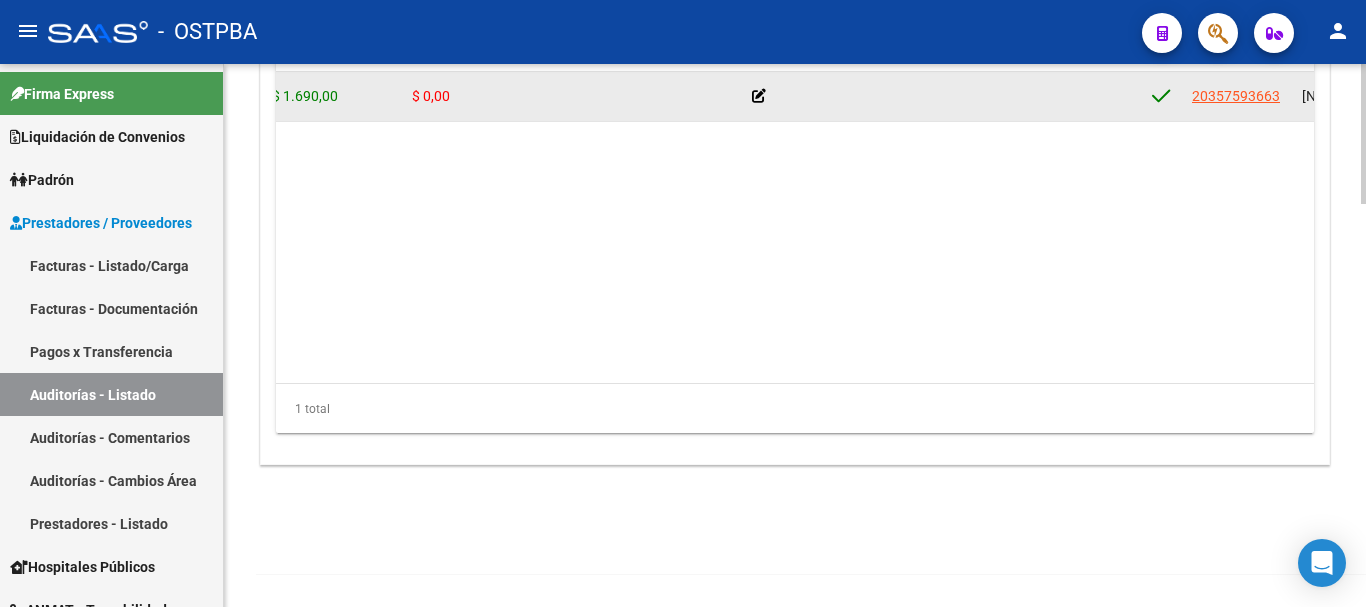 click on "52470  M24 - MGN SALUD ( ORIGINAL) $ 1.690,00 $ 1.690,00 $ 0,00         20357593663  35759366   SENA GUSTAVO JAVIER -   19/06/2025   Ambulatorio  Graciela Ricciardi   04/08/2025   Hospitales de Autogestión" 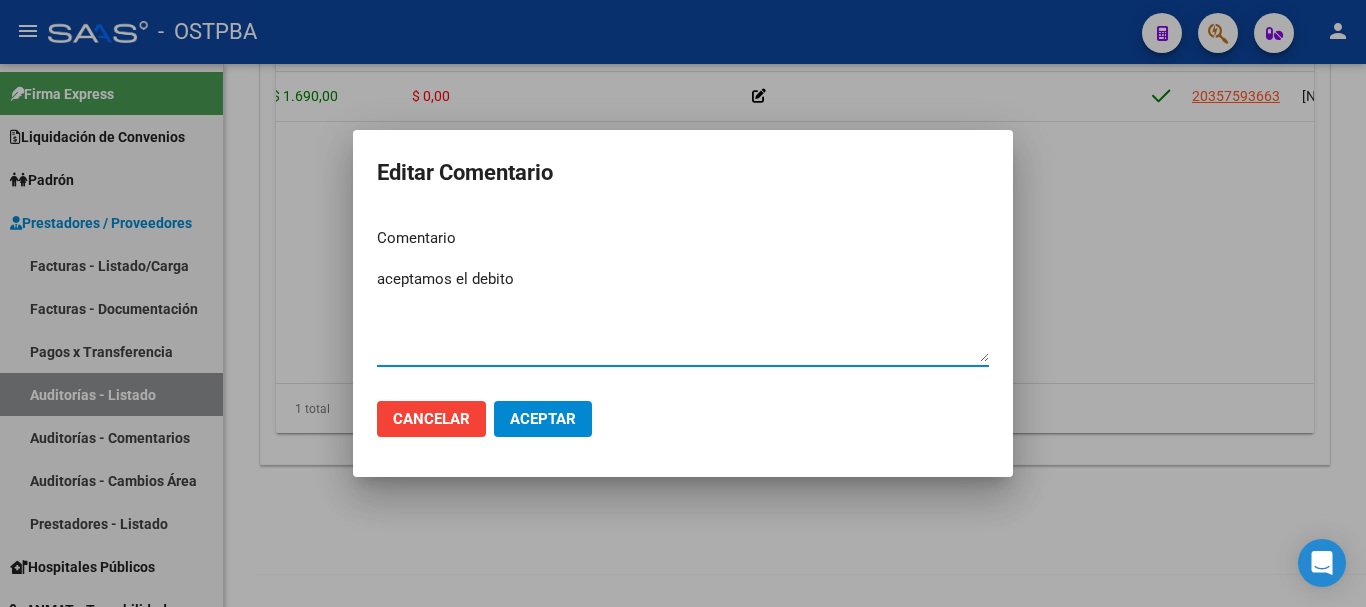 type on "aceptamos el debito" 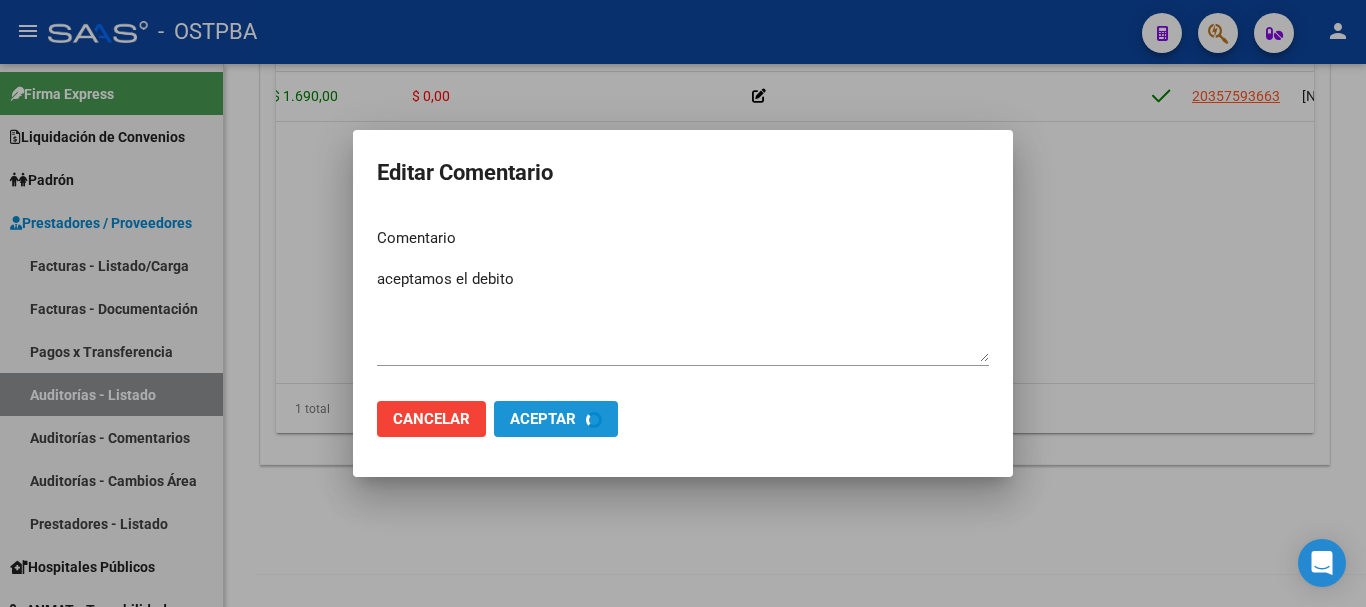 type 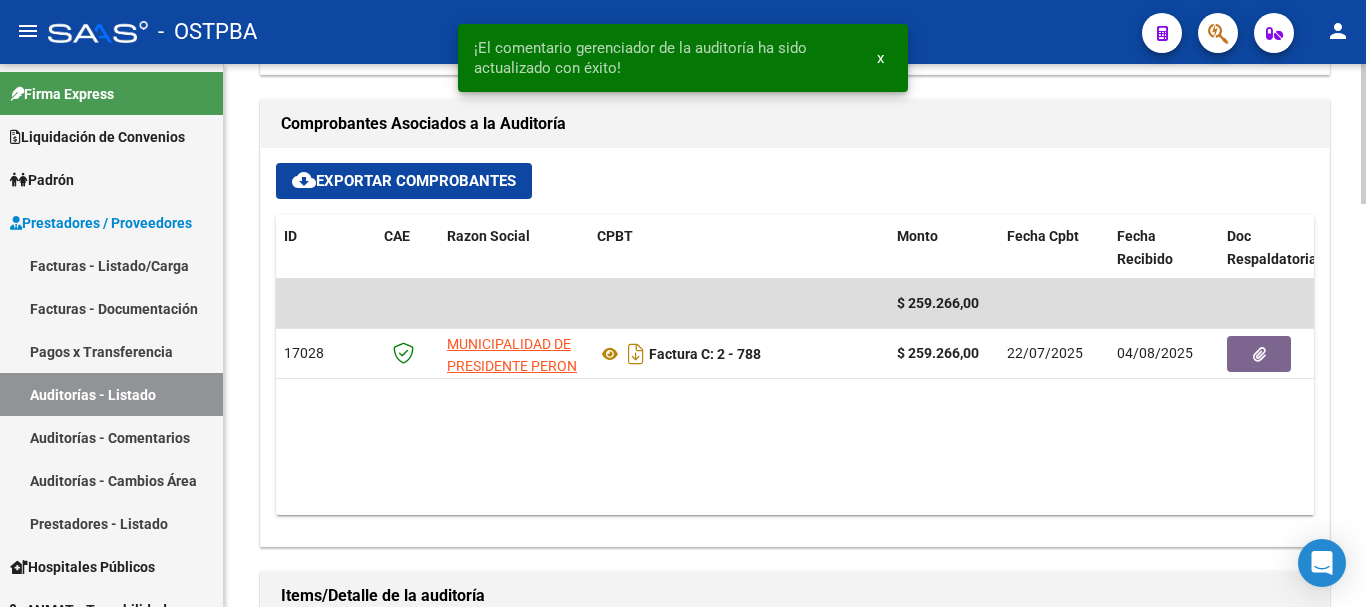 scroll, scrollTop: 868, scrollLeft: 0, axis: vertical 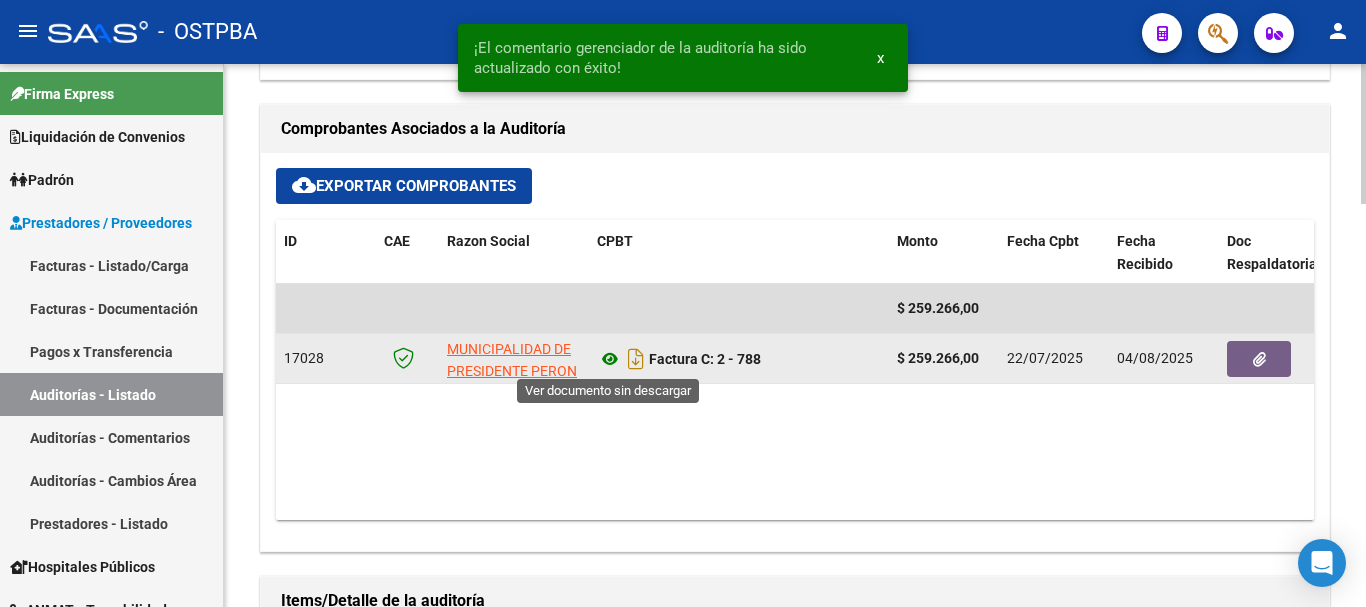 click 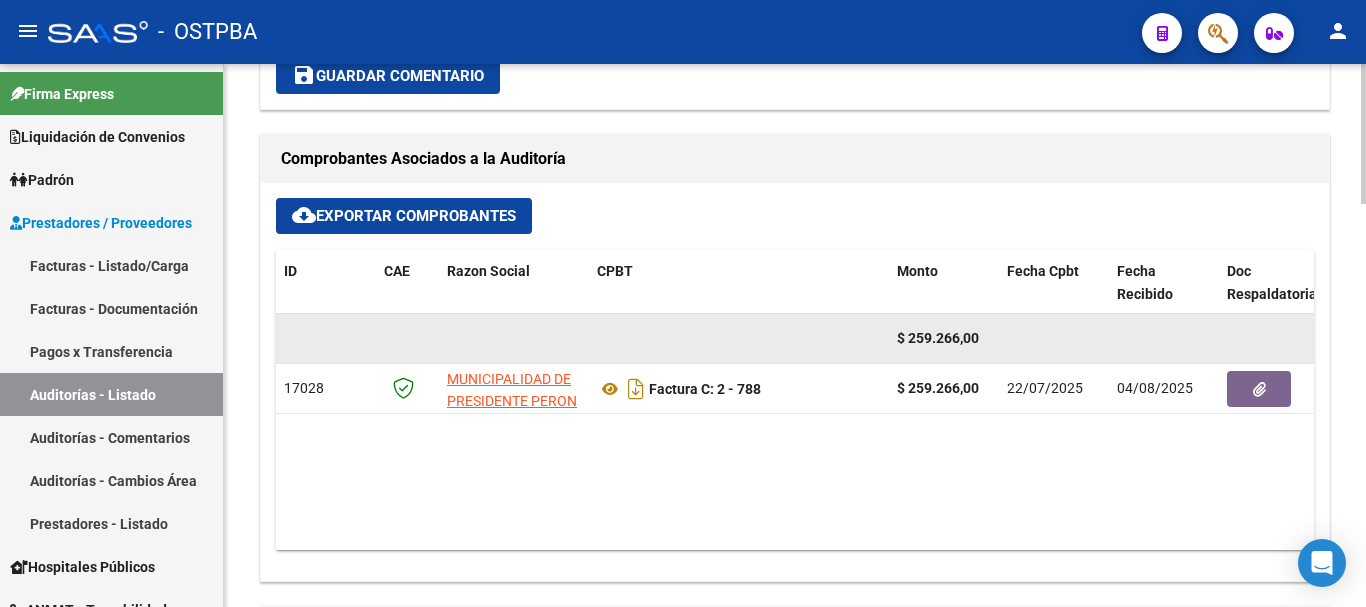 scroll, scrollTop: 868, scrollLeft: 0, axis: vertical 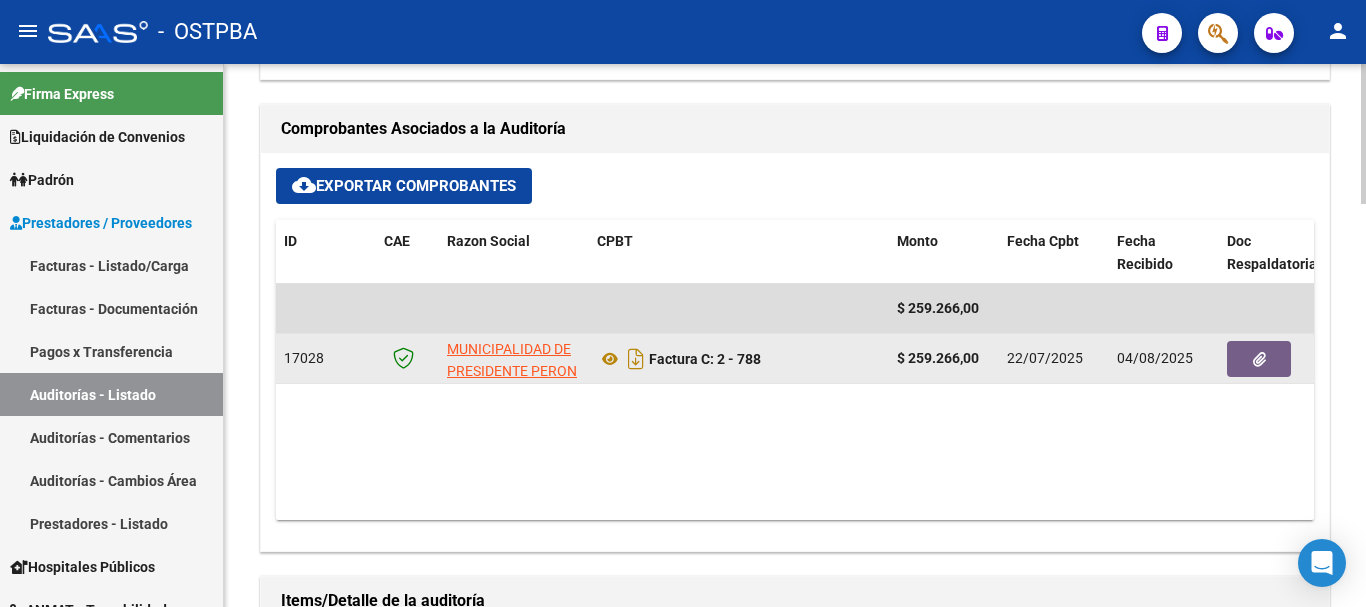click 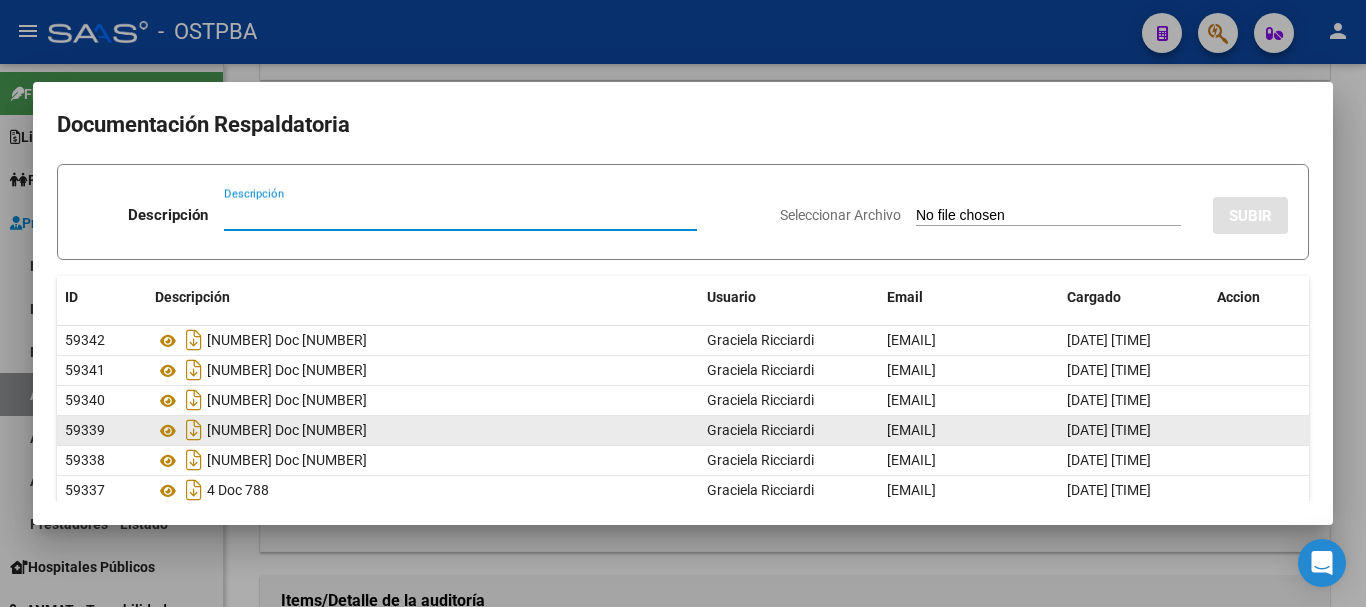 scroll, scrollTop: 198, scrollLeft: 0, axis: vertical 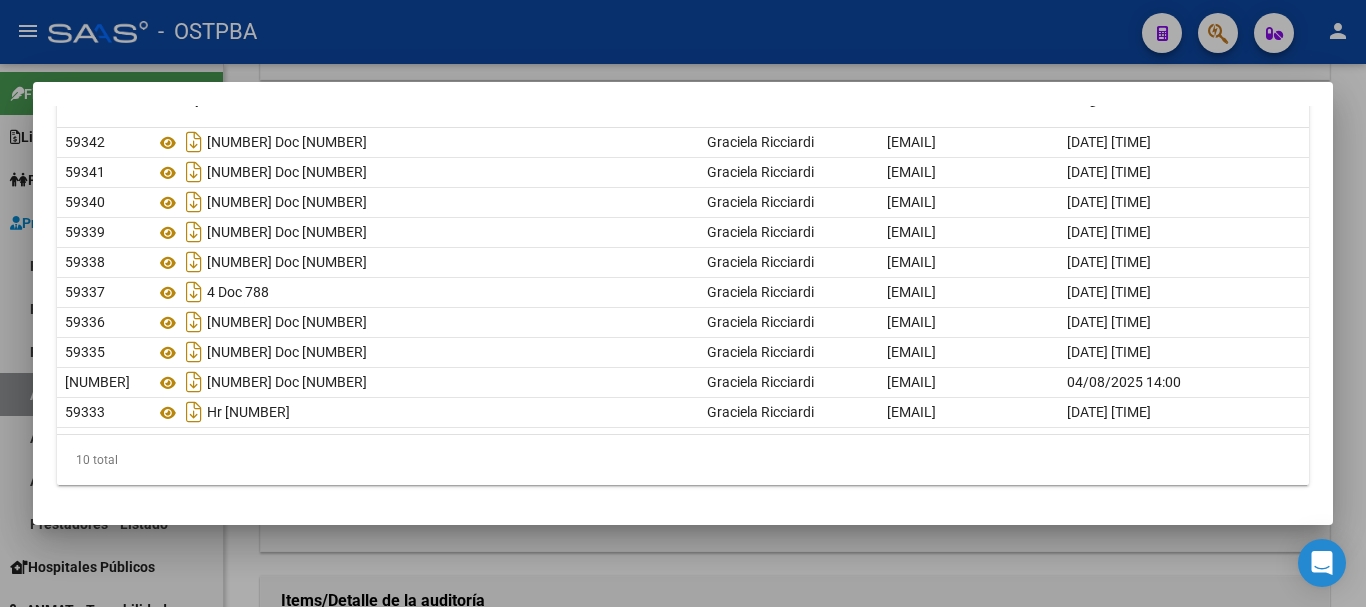 click at bounding box center [683, 303] 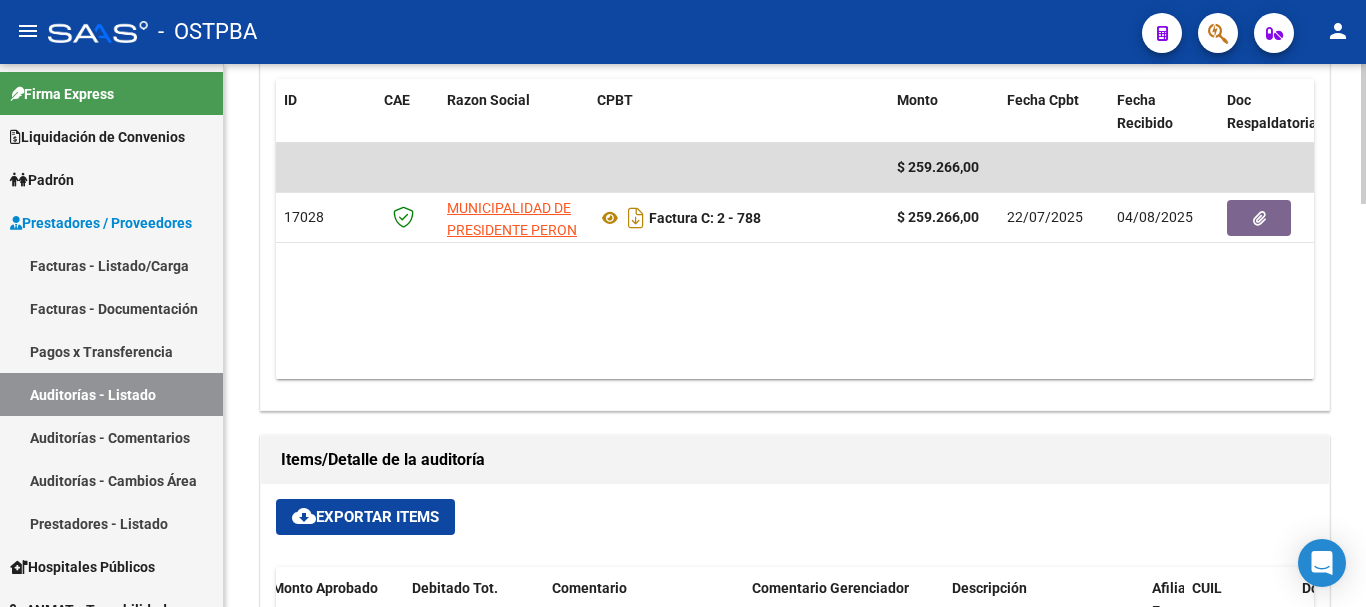 scroll, scrollTop: 1368, scrollLeft: 0, axis: vertical 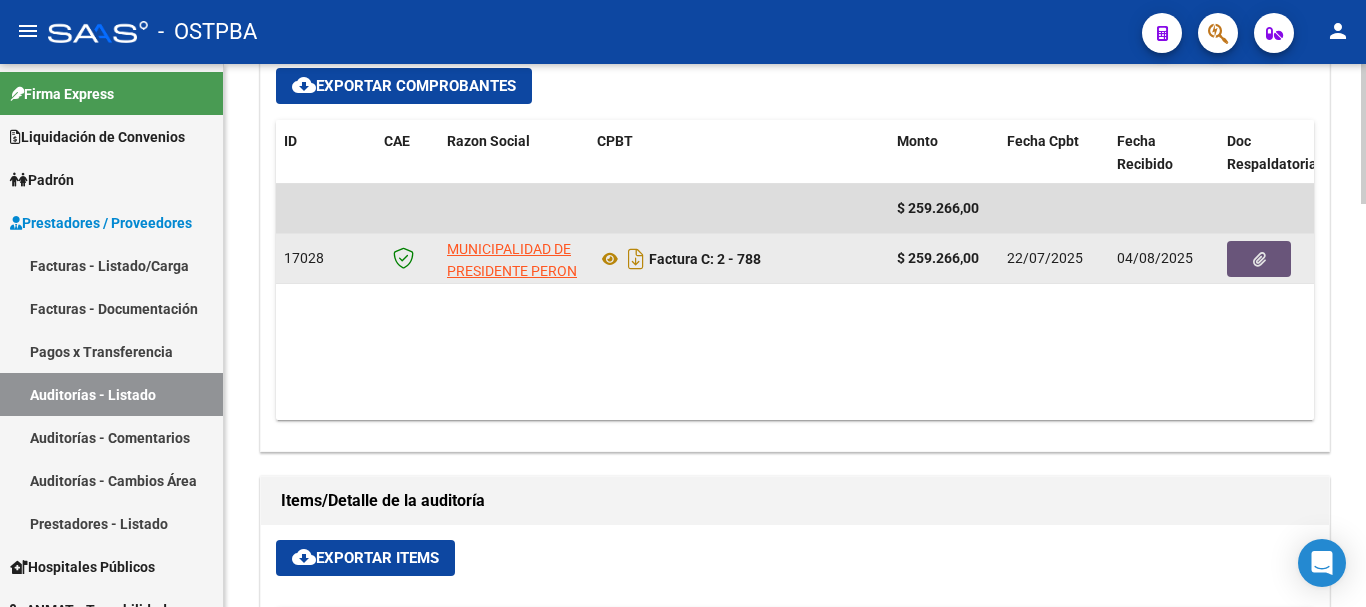 click 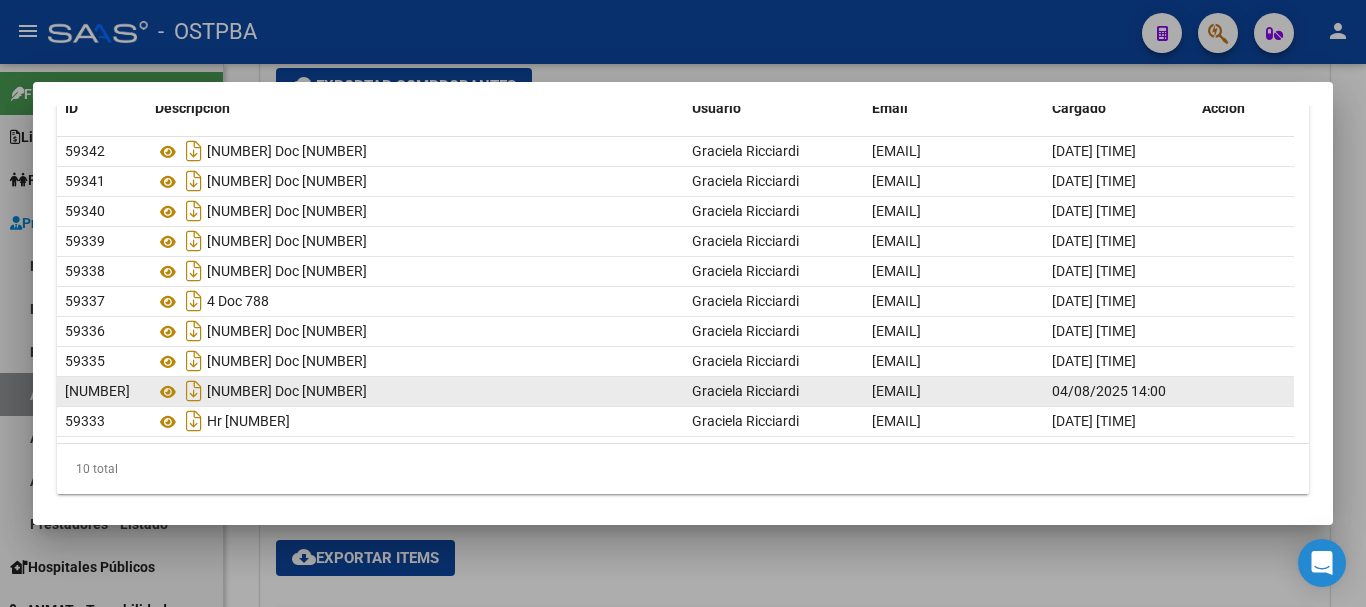 scroll, scrollTop: 198, scrollLeft: 0, axis: vertical 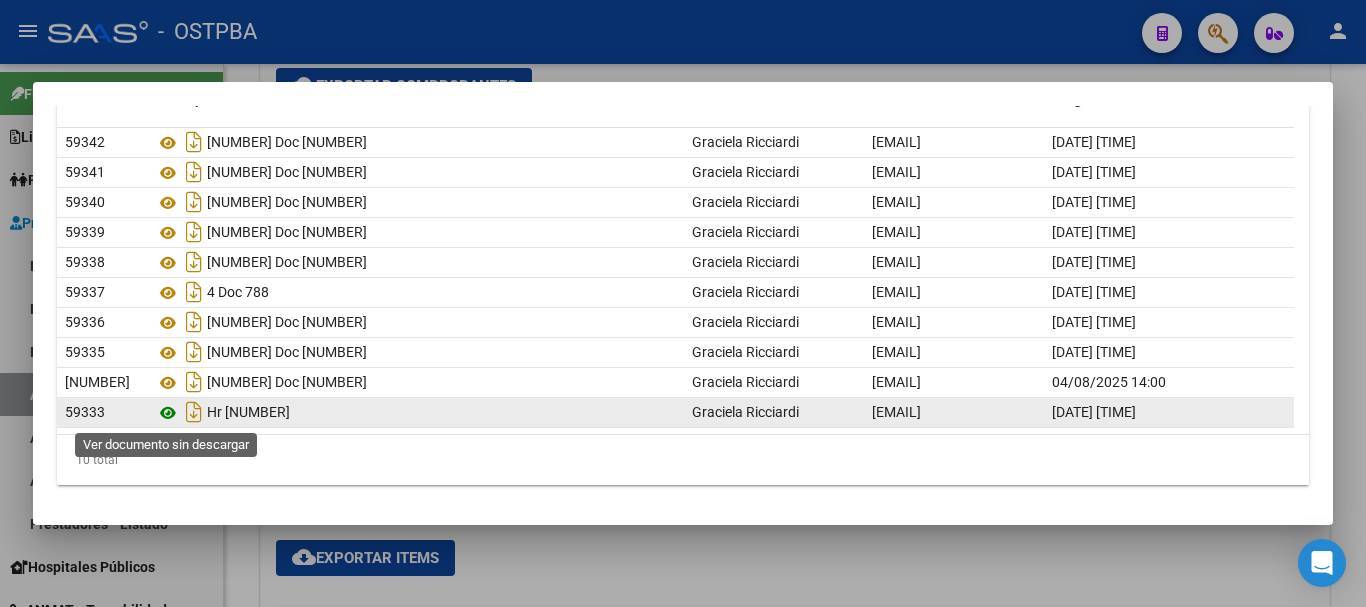 click 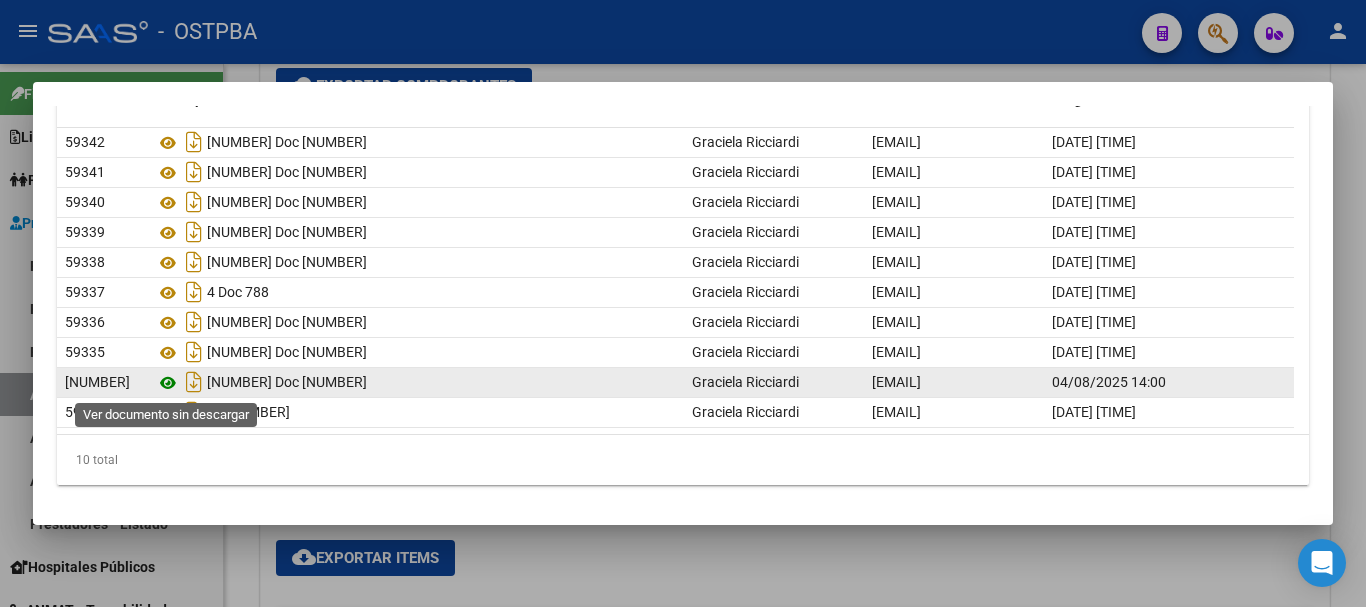 click 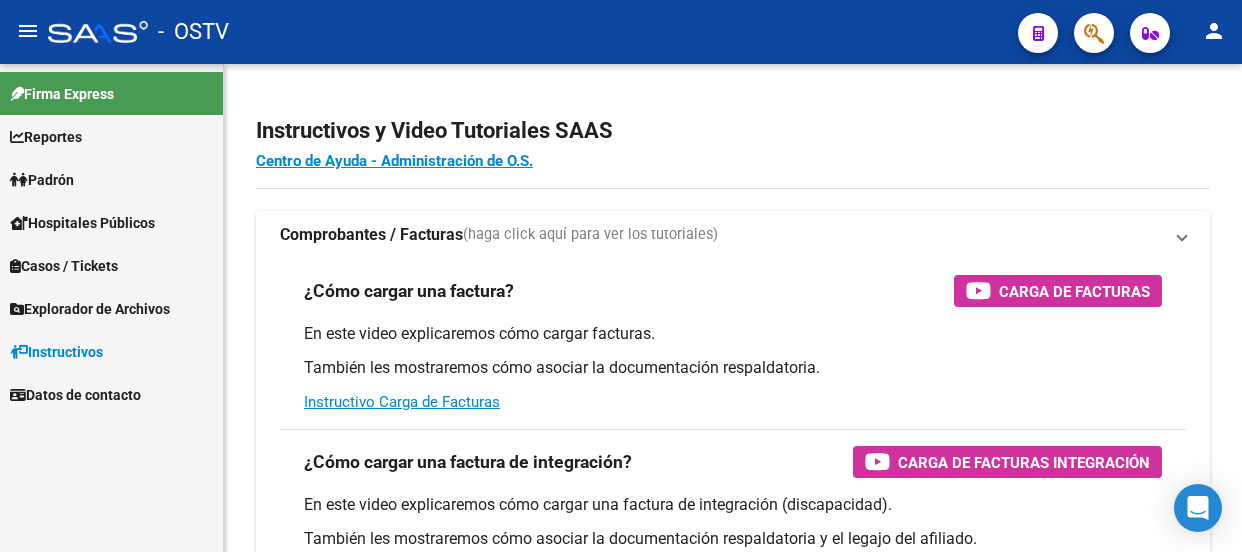 scroll, scrollTop: 0, scrollLeft: 0, axis: both 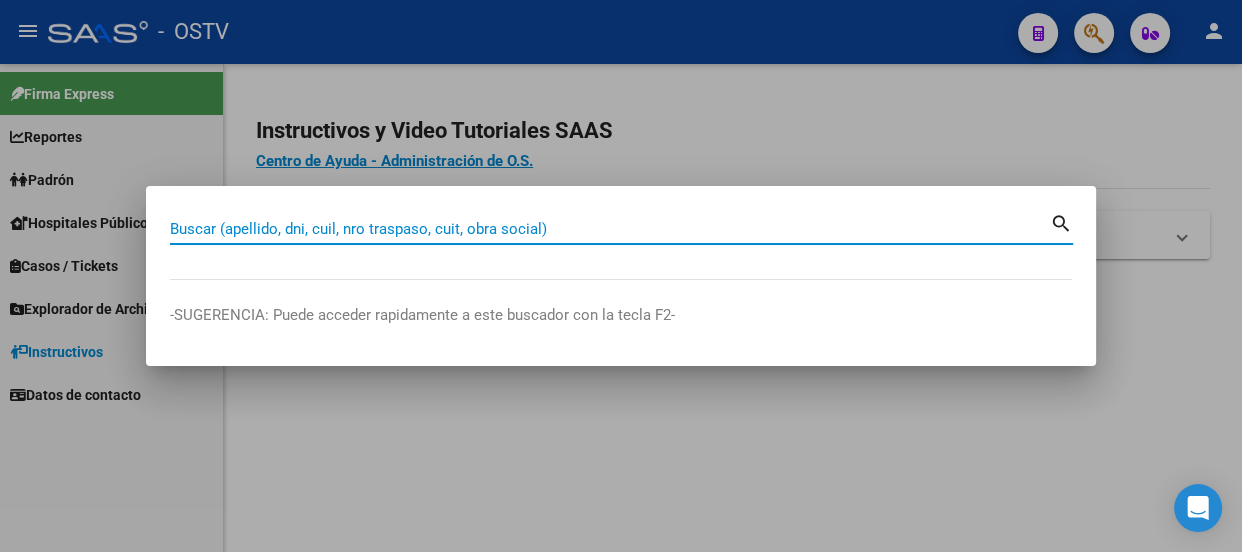 paste on "[CUIL]" 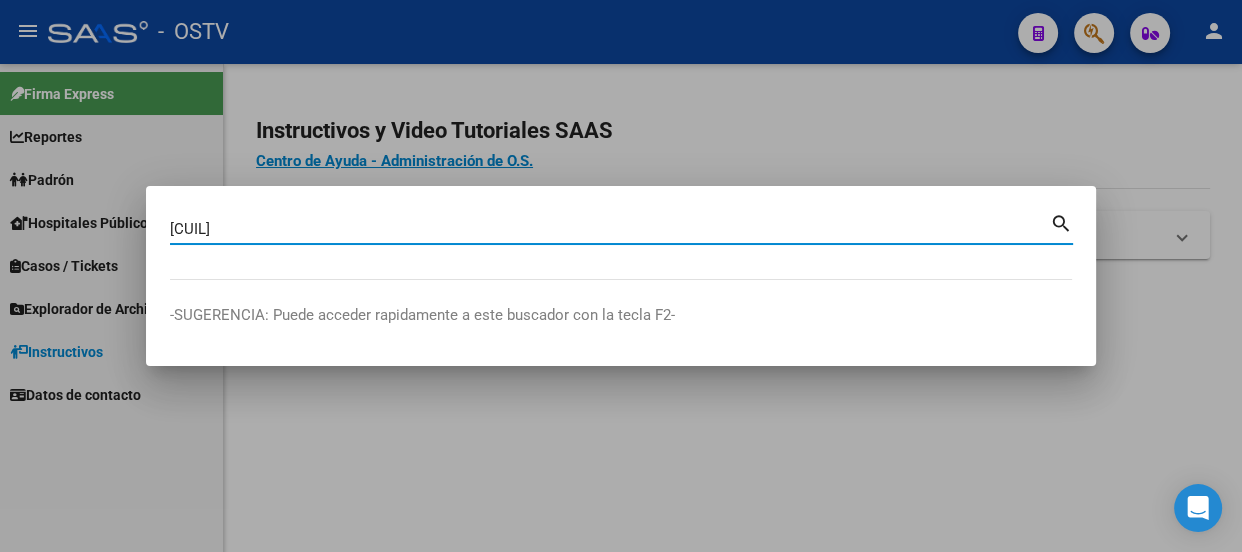 type on "[CUIL]" 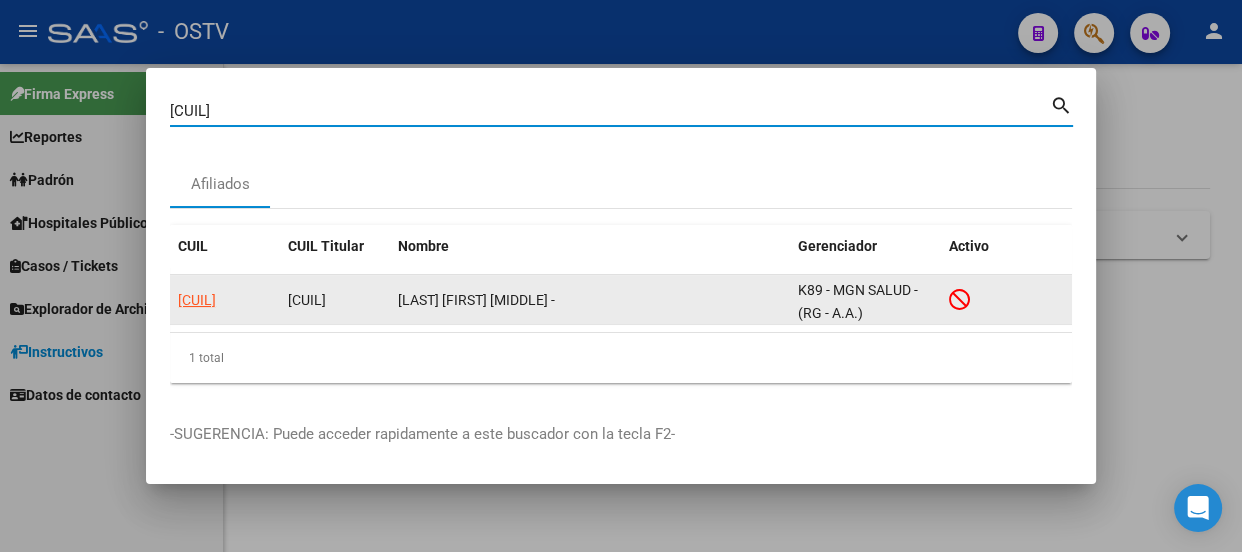 click on "[CUIL]" 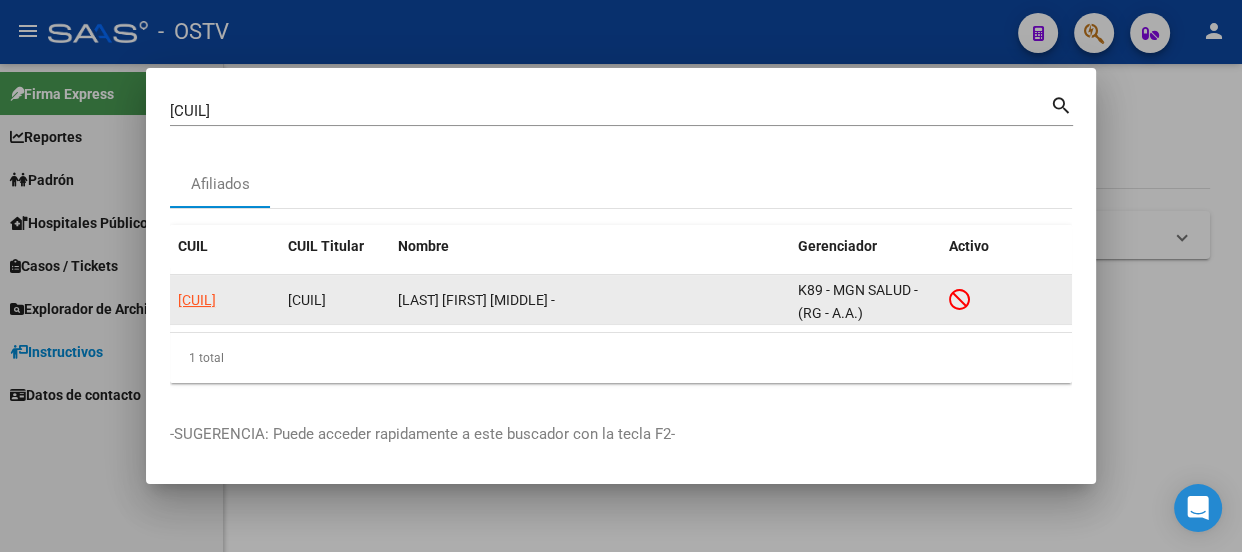click on "[CUIL]" 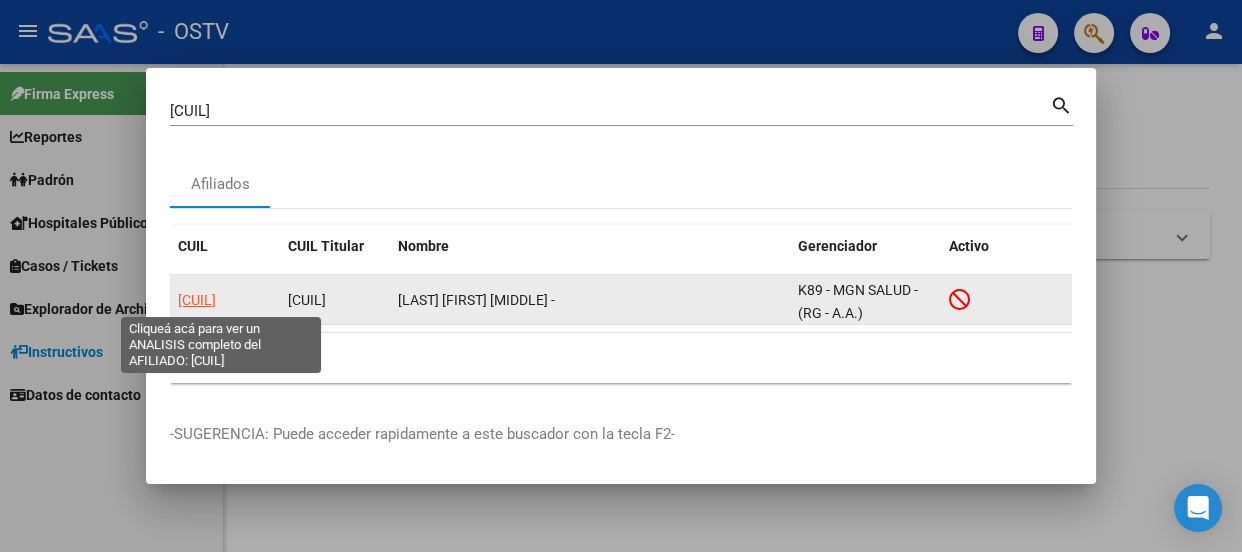 click on "[CUIL]" 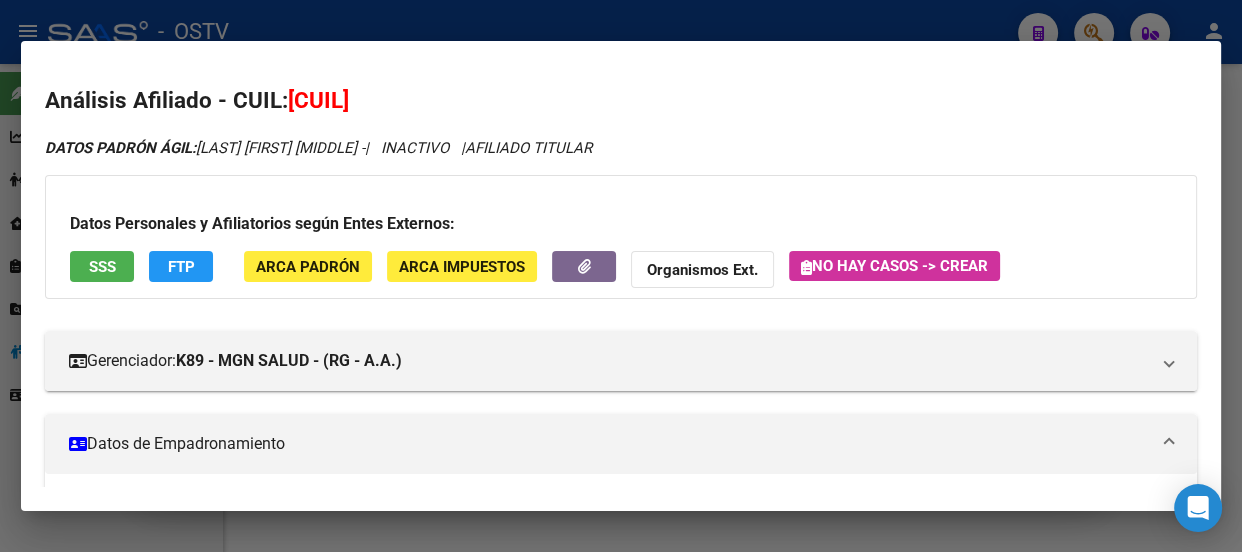 scroll, scrollTop: 0, scrollLeft: 0, axis: both 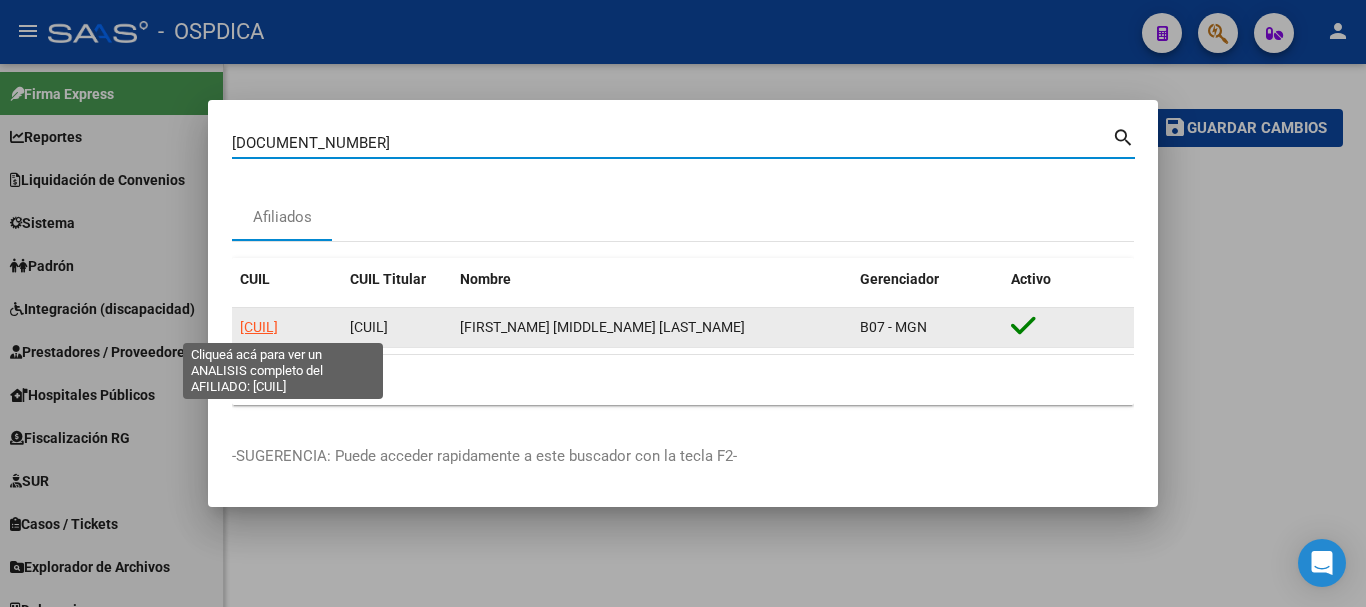 click on "20251740578" 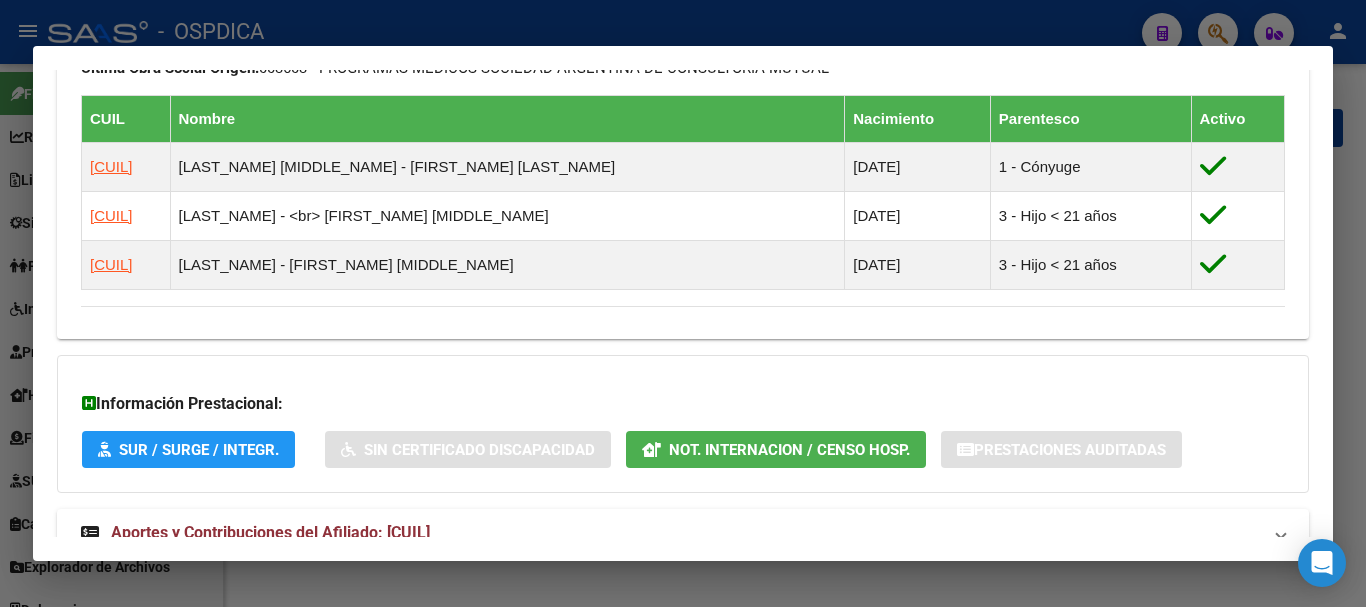 scroll, scrollTop: 1158, scrollLeft: 0, axis: vertical 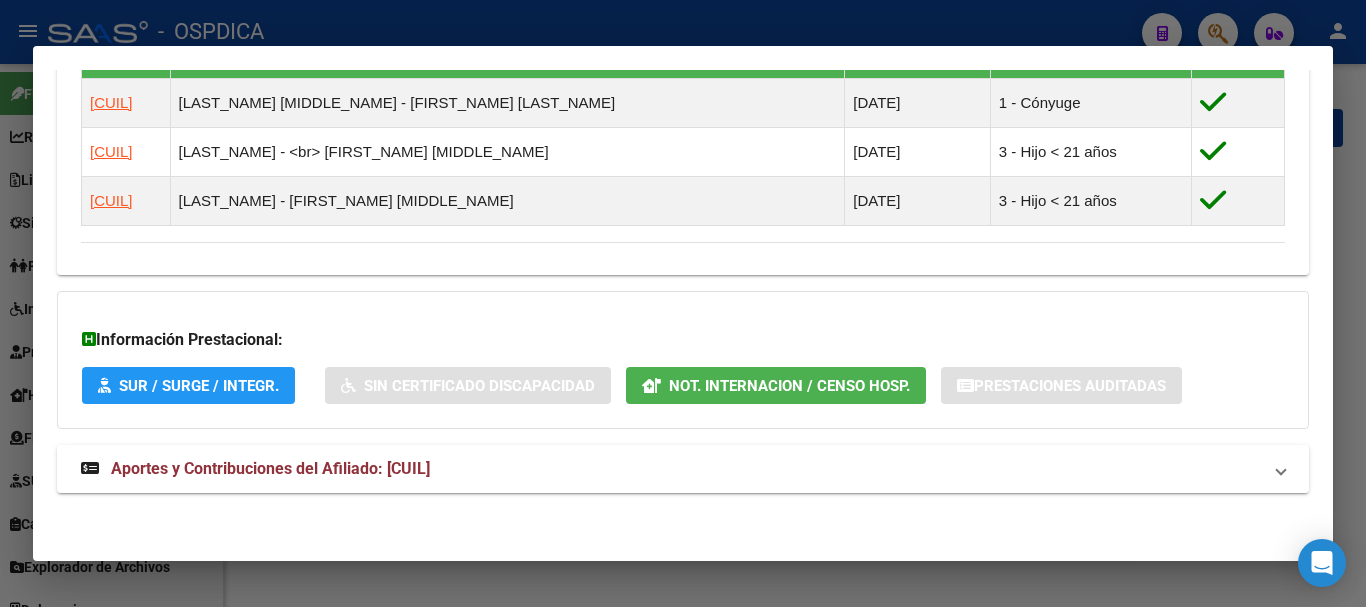 click on "Aportes y Contribuciones del Afiliado: 20251740578" at bounding box center [671, 469] 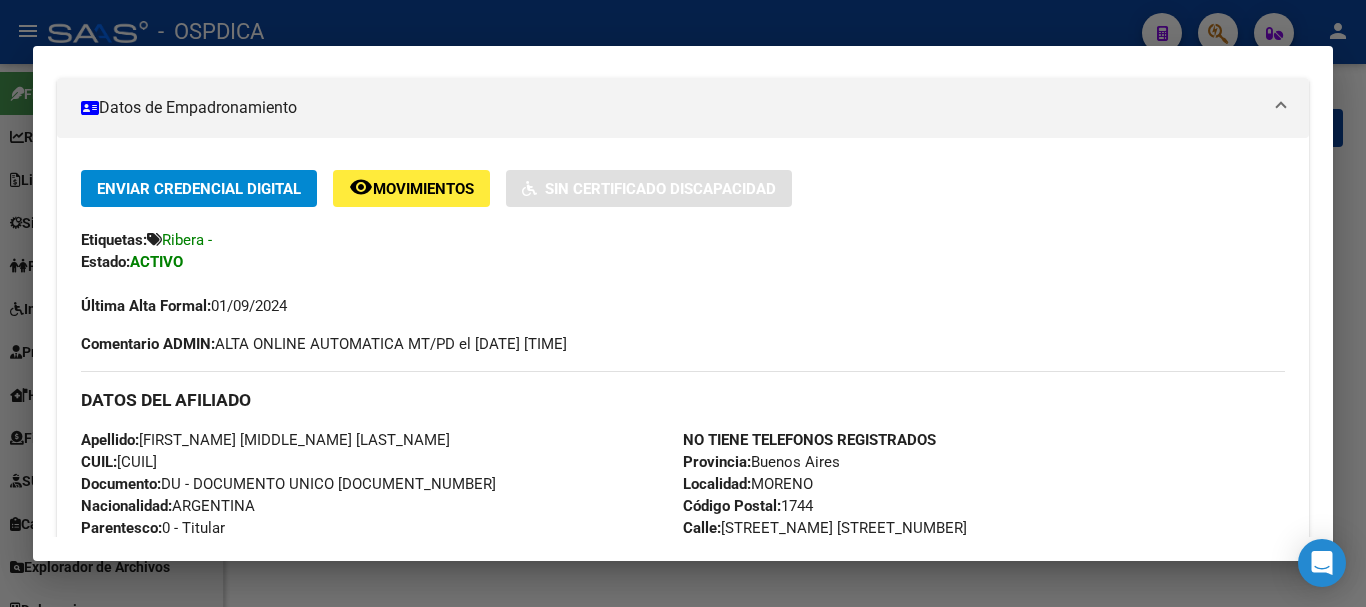 scroll, scrollTop: 0, scrollLeft: 0, axis: both 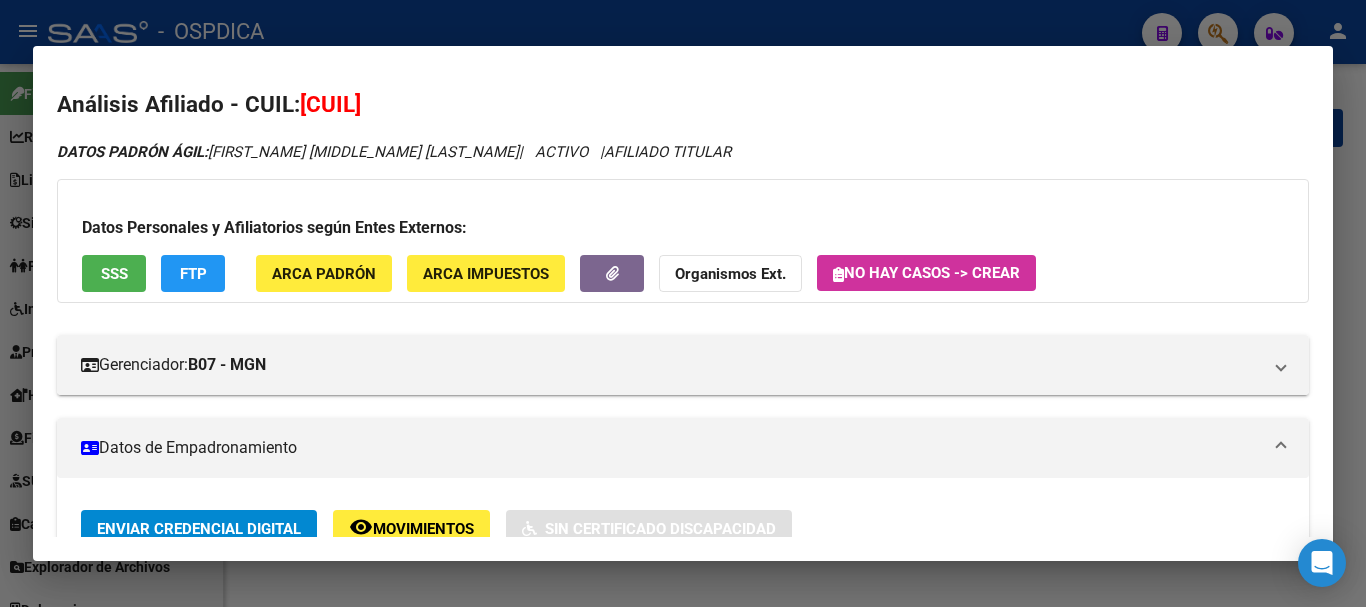 click on "Datos Personales y Afiliatorios según Entes Externos: SSS FTP ARCA Padrón ARCA Impuestos Organismos Ext.   No hay casos -> Crear" at bounding box center (683, 241) 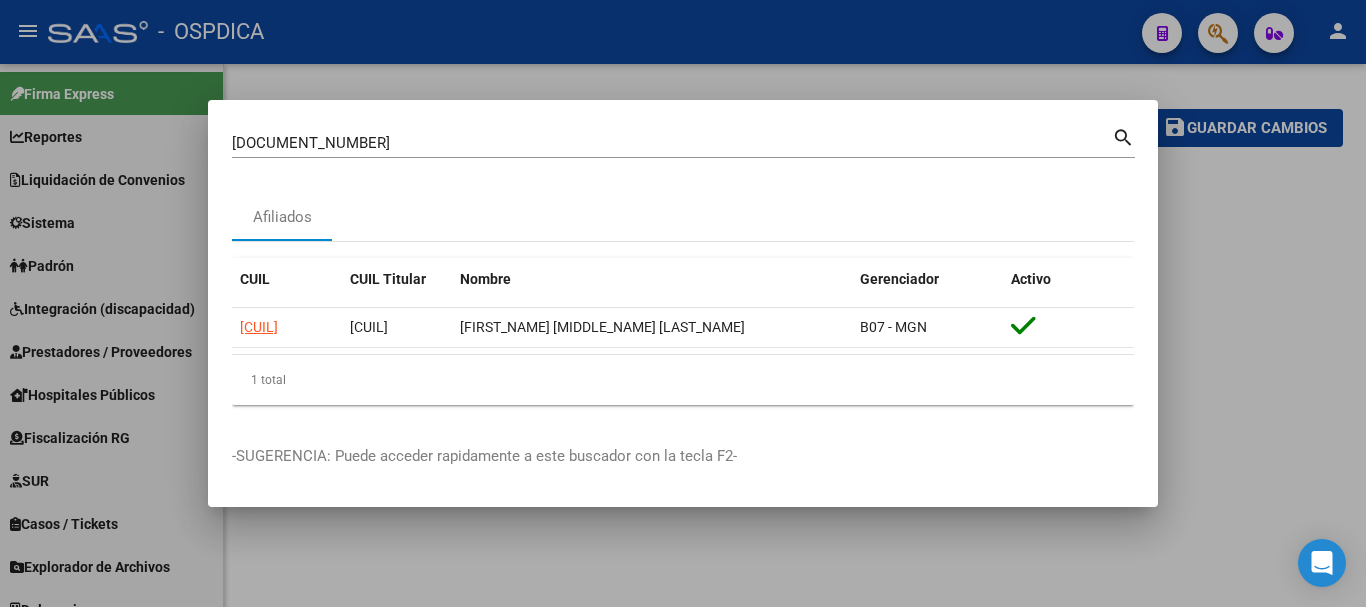 click on "25174057 Buscar (apellido, dni, cuil, nro traspaso, cuit, obra social)" at bounding box center [672, 143] 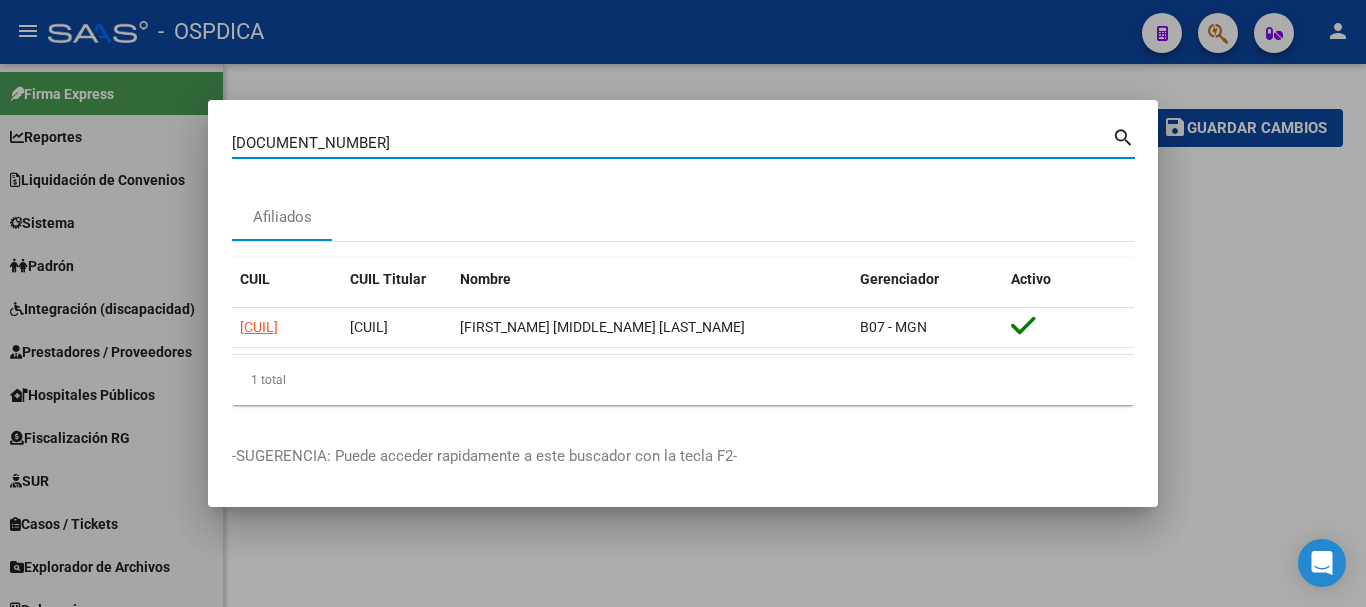 click on "25174057" at bounding box center (672, 143) 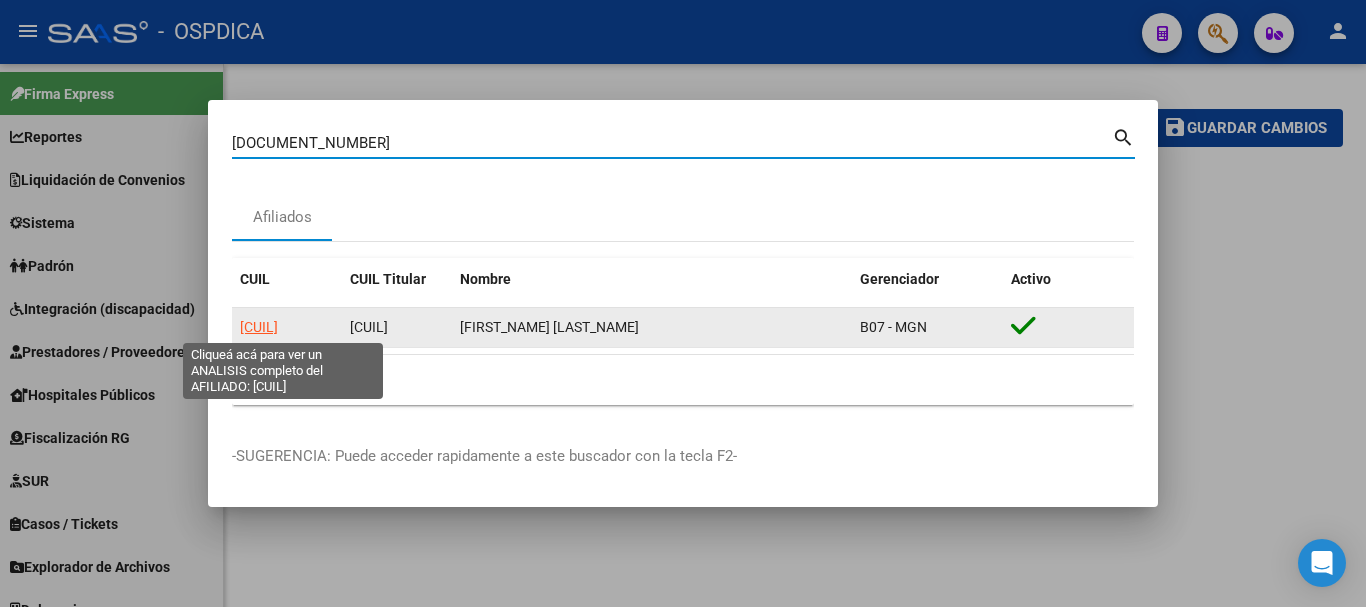 click on "20413341621" 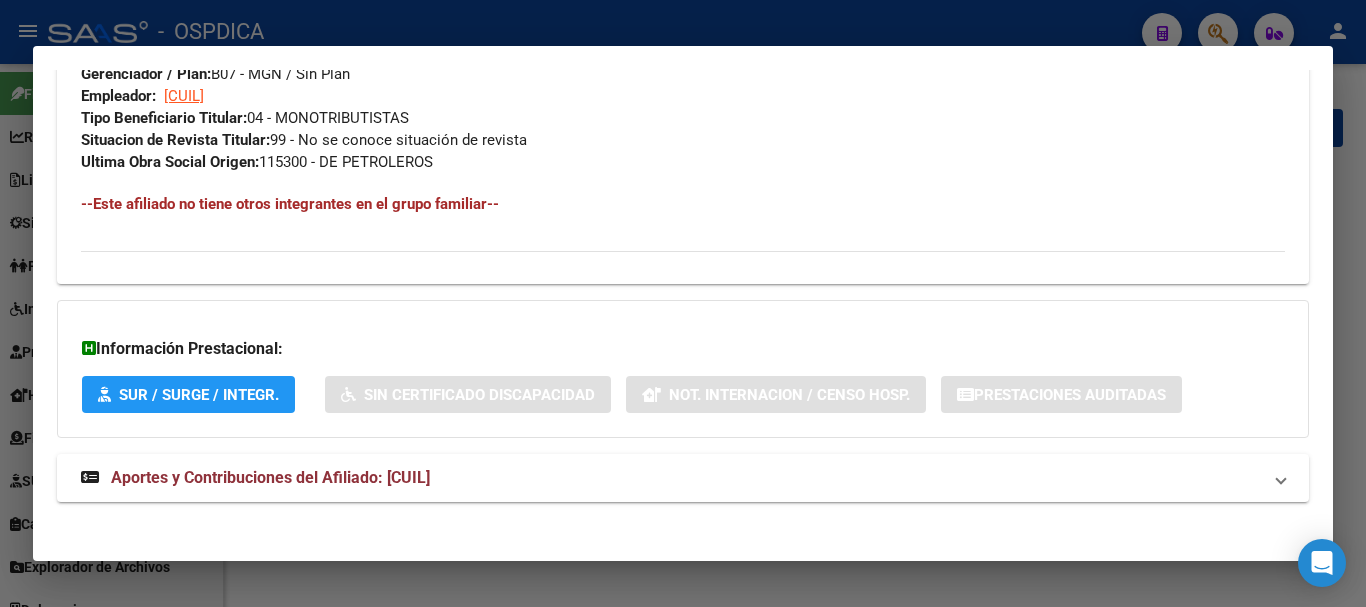 scroll, scrollTop: 1031, scrollLeft: 0, axis: vertical 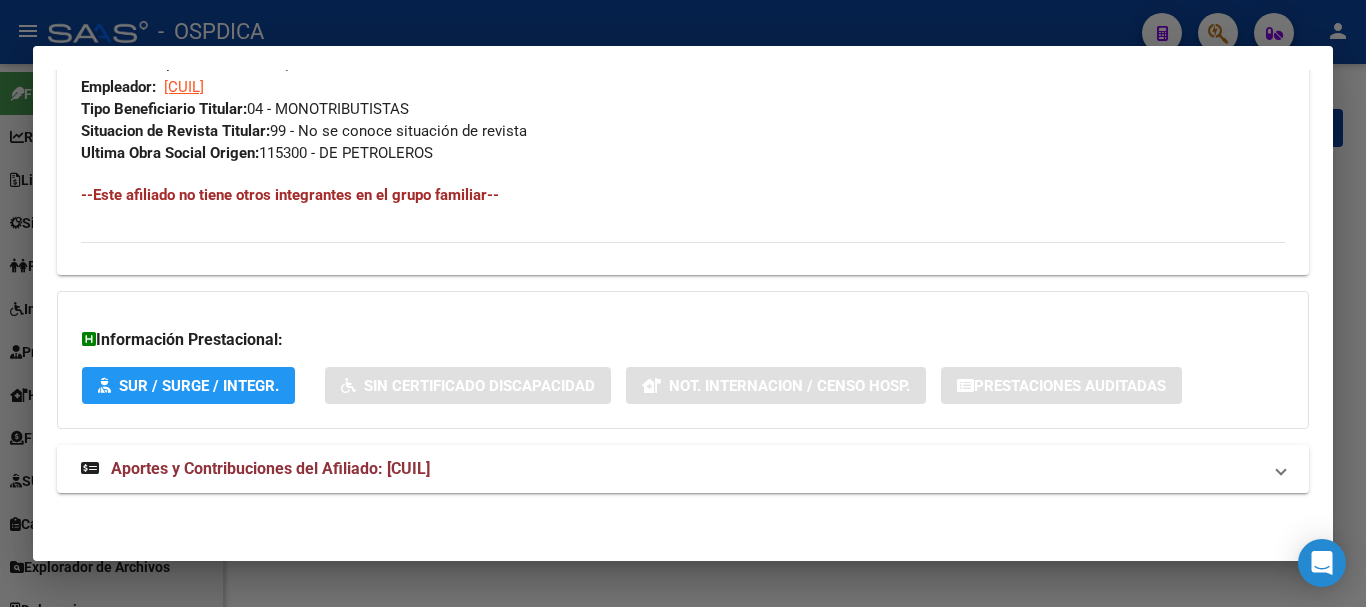 click on "DATOS PADRÓN ÁGIL:  MUSCI FABRIZIO     |   ACTIVO   |     AFILIADO TITULAR  Datos Personales y Afiliatorios según Entes Externos: SSS FTP ARCA Padrón ARCA Impuestos Organismos Ext.   No hay casos -> Crear
Gerenciador:      B07 - MGN Atención telefónica: Atención emergencias: Otros Datos Útiles:    Datos de Empadronamiento  Enviar Credencial Digital remove_red_eye Movimientos    Sin Certificado Discapacidad Etiquetas: Ribera - Estado: ACTIVO Última Alta Formal:  01/09/2024 Ultimo Tipo Movimiento Alta:  ALTA MT/PD OPCION Online (clave fiscal) Comentario ADMIN:  ALTA ONLINE AUTOMATICA MT/PD el 2024-09-12 16:32:13 DATOS DEL AFILIADO Apellido:  FABRIZIO MUSCI CUIL:  20413341621 Documento:  DU - DOCUMENTO UNICO 41334162  Nacionalidad:  ARGENTINA Parentesco:  0 - Titular Estado Civil:  Soltero Discapacitado:    NO (00) Sexo:  M Nacimiento:  17/06/1998 Edad:  27  NO TIENE TELEFONOS REGISTRADOS Provincia:  Buenos Aires Localidad:  QUILMES Código Postal:  1878 Calle:  AVELLANEDA 889 Empleador:" at bounding box center (683, -187) 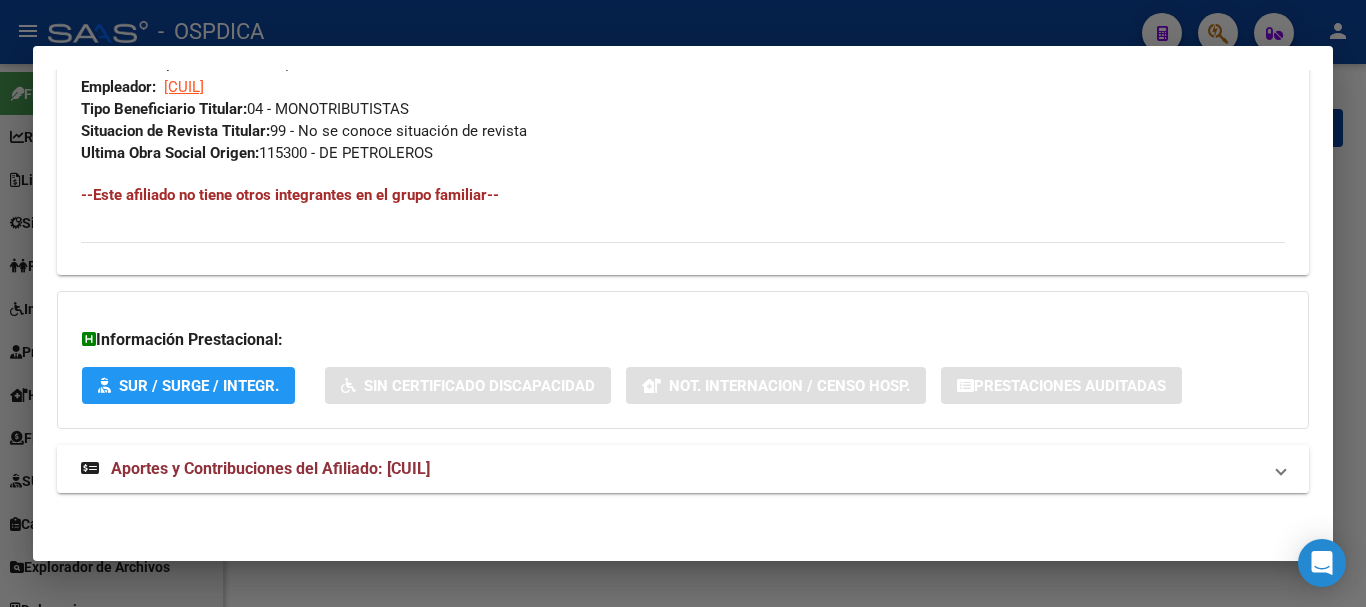 click on "Aportes y Contribuciones del Afiliado: 20413341621" at bounding box center [270, 468] 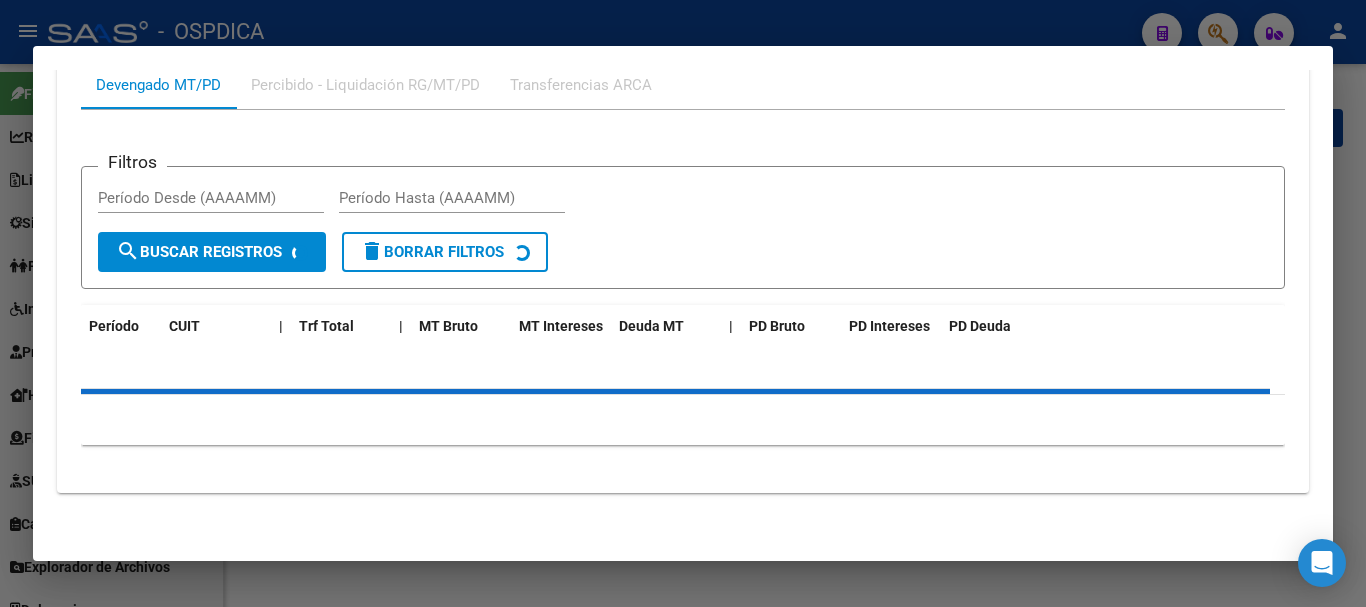 scroll, scrollTop: 1579, scrollLeft: 0, axis: vertical 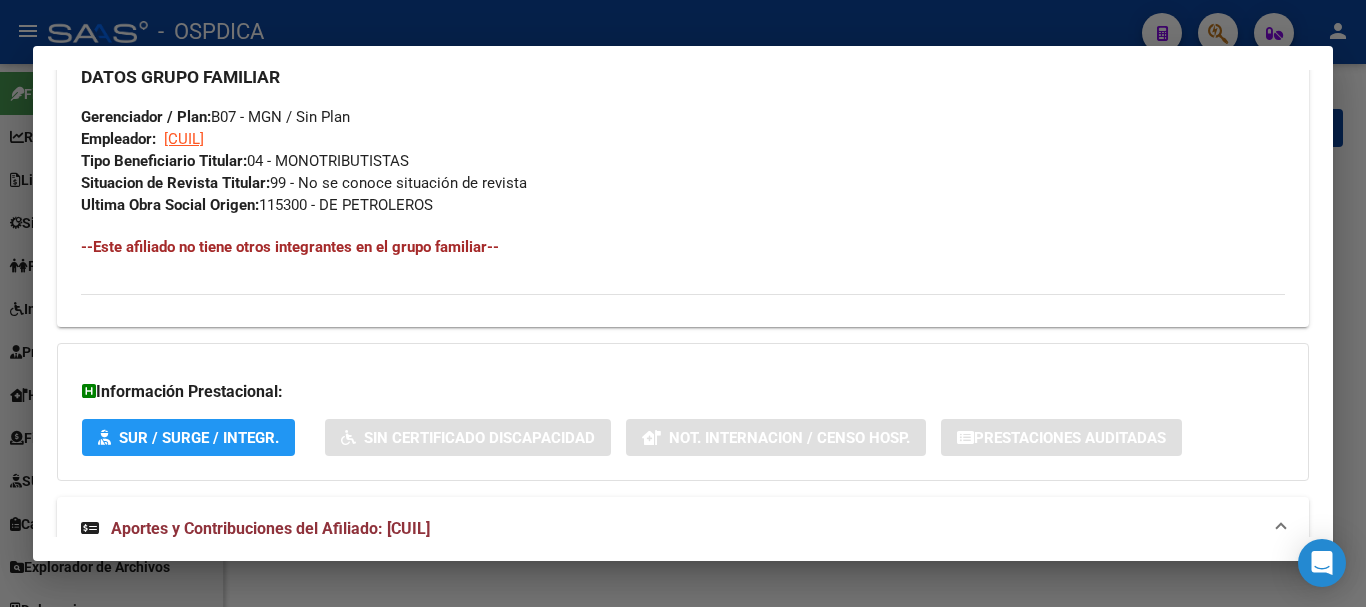 click at bounding box center [683, 303] 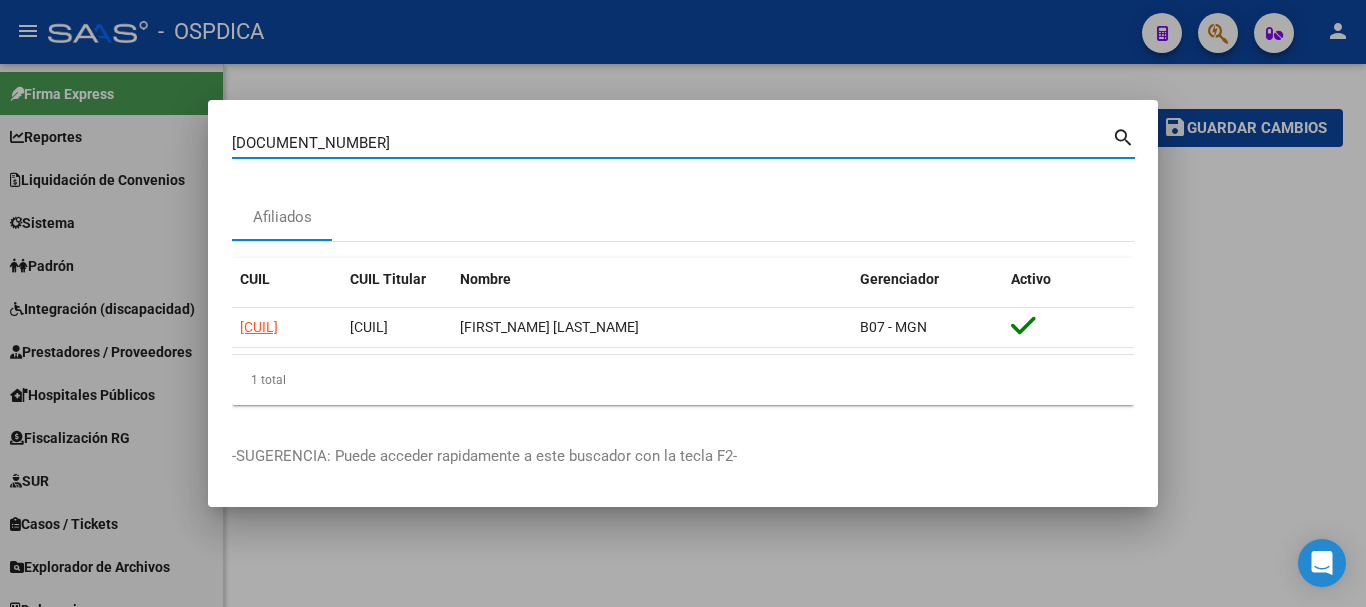 click on "41334162" at bounding box center (672, 143) 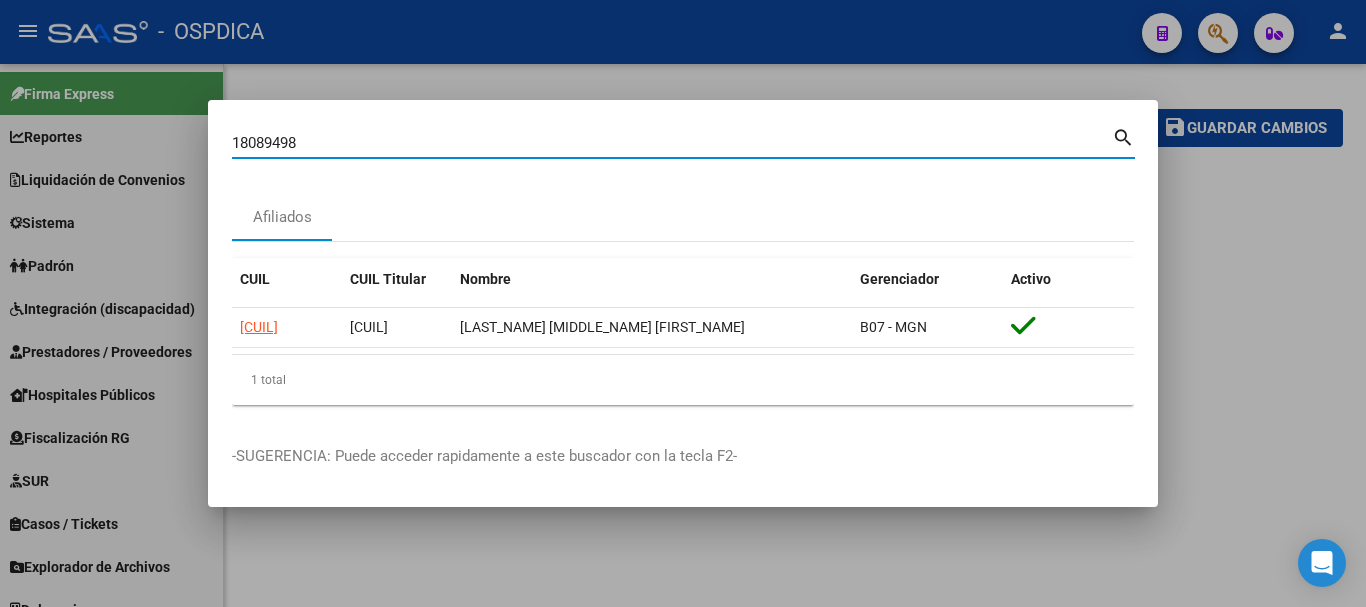 click on "18089498" at bounding box center (672, 143) 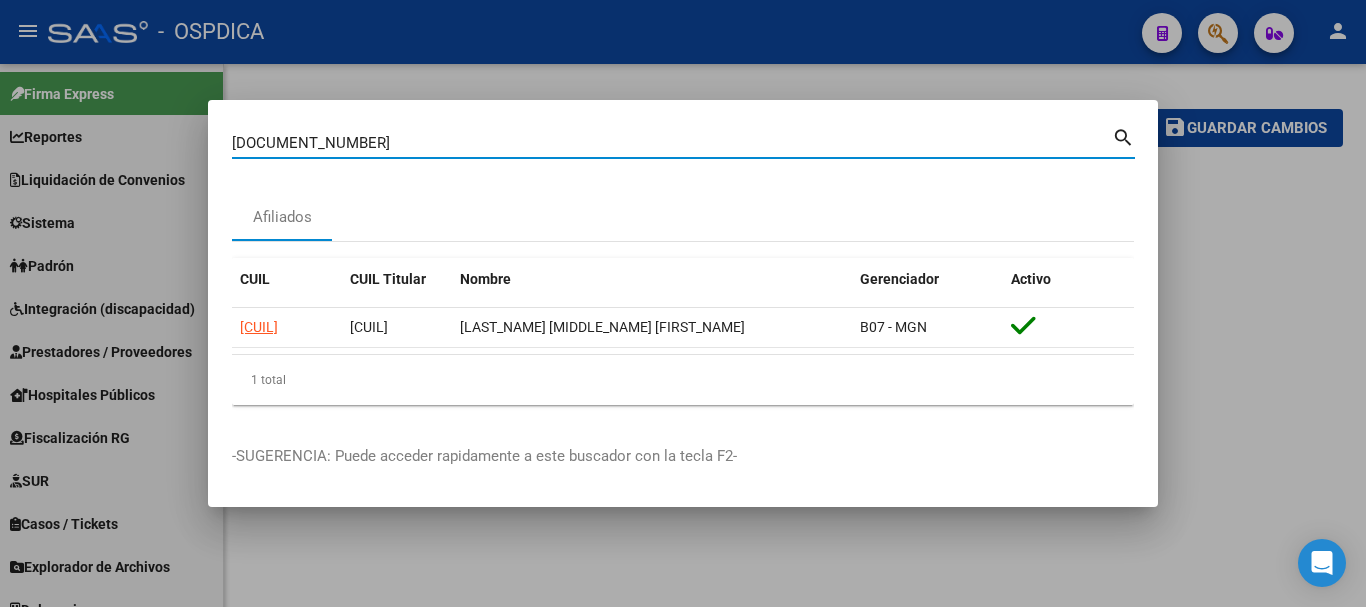 type on "21915808" 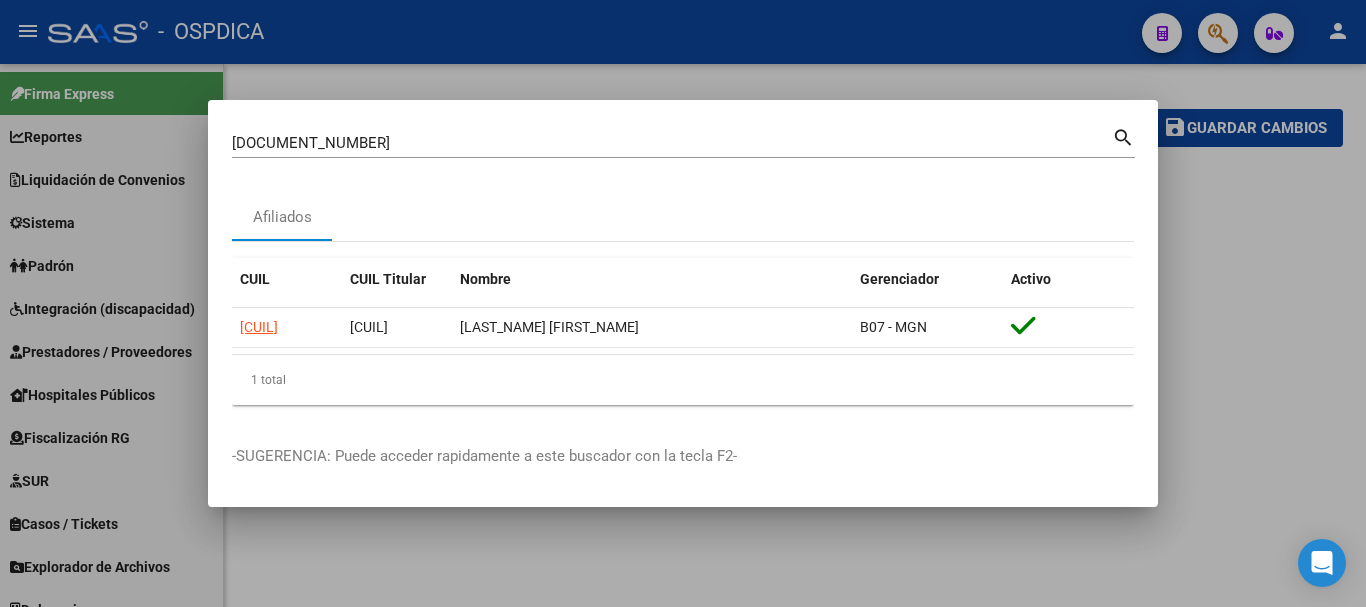 drag, startPoint x: 576, startPoint y: 550, endPoint x: 602, endPoint y: 590, distance: 47.707443 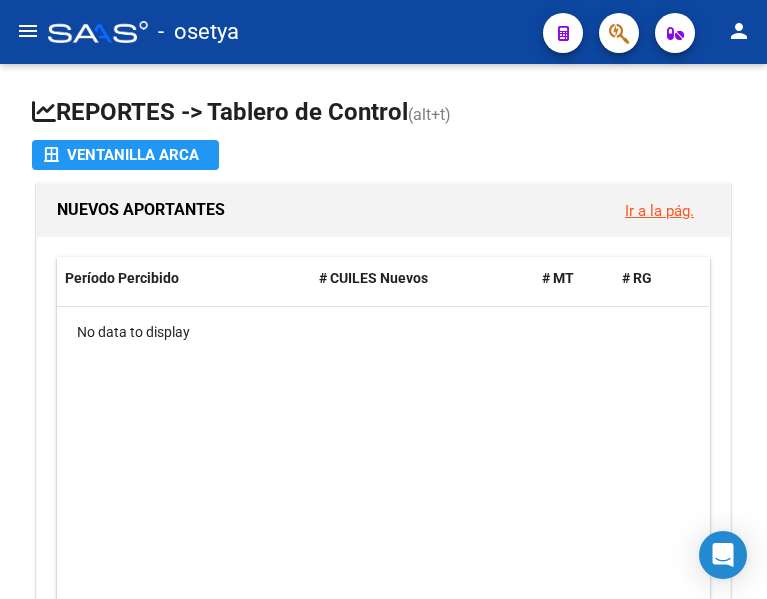 scroll, scrollTop: 0, scrollLeft: 0, axis: both 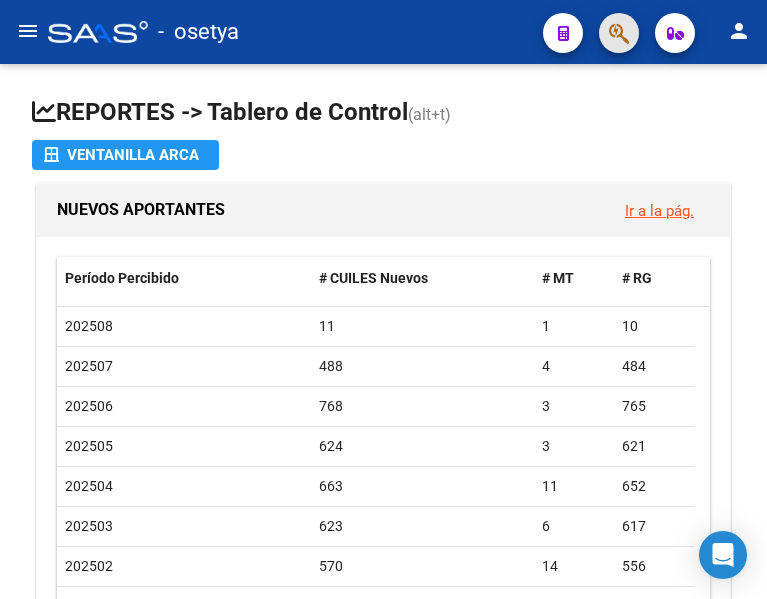 click 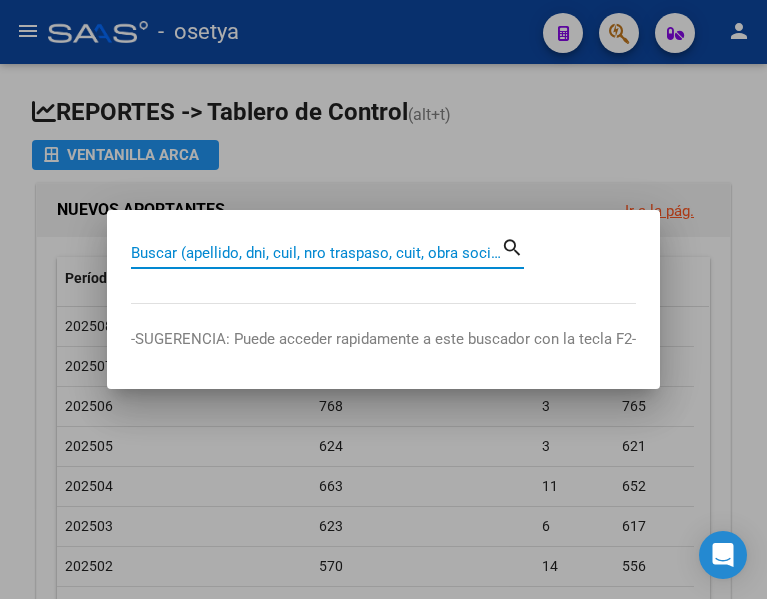 click on "Buscar (apellido, dni, cuil, nro traspaso, cuit, obra social)" at bounding box center [316, 253] 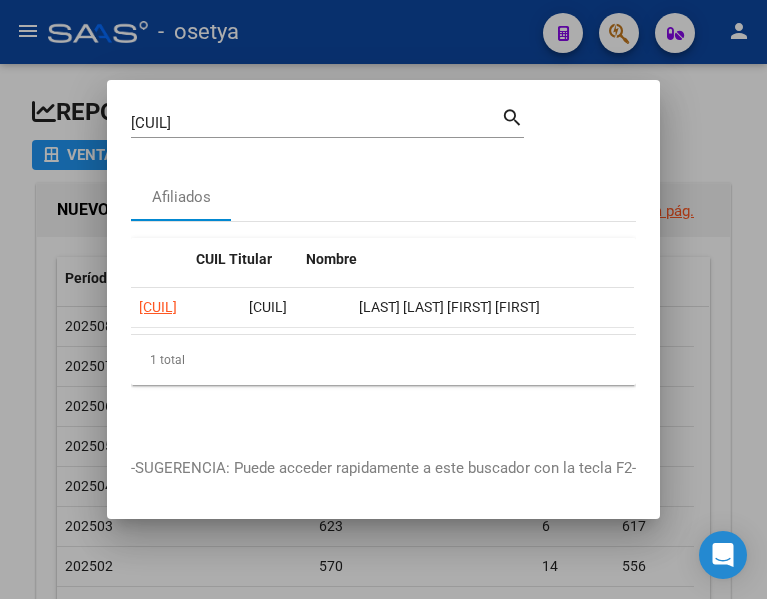 scroll, scrollTop: 0, scrollLeft: 377, axis: horizontal 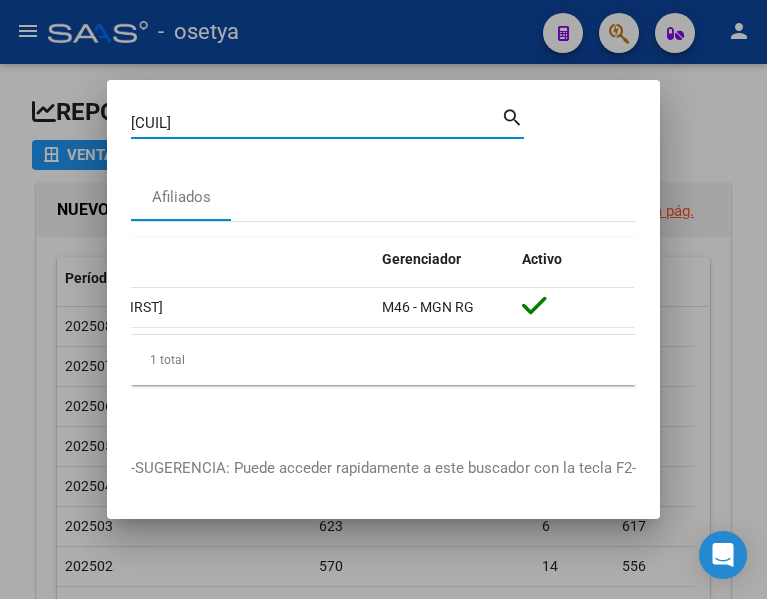 click on "[CUIL]" at bounding box center (316, 123) 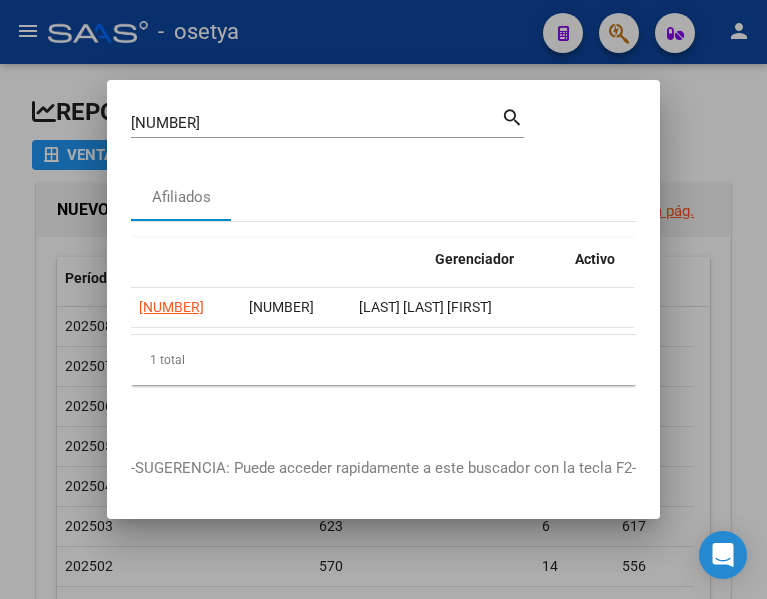 scroll, scrollTop: 0, scrollLeft: 377, axis: horizontal 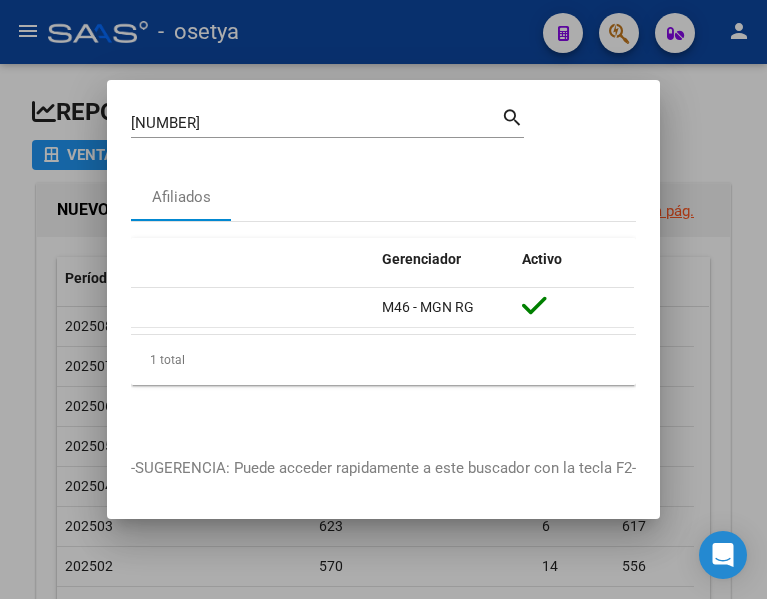 click on "[NUMBER]" at bounding box center [316, 123] 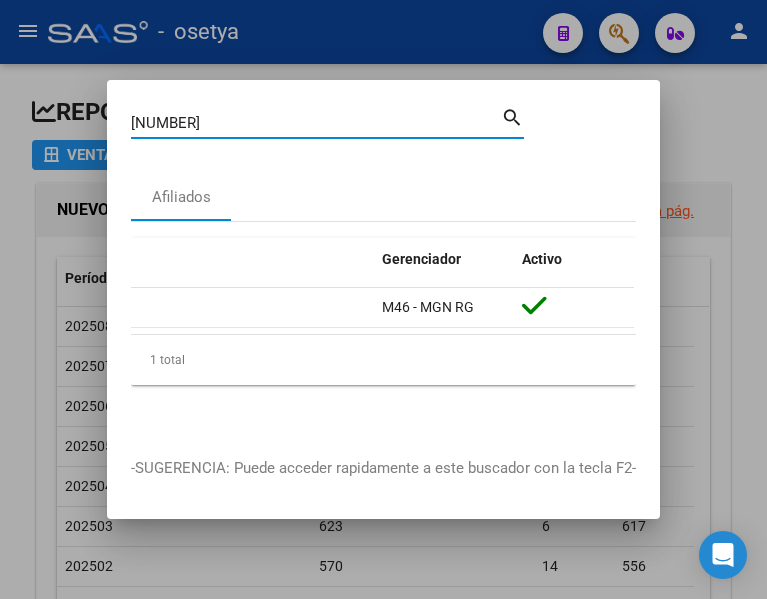 click on "[NUMBER]" at bounding box center (316, 123) 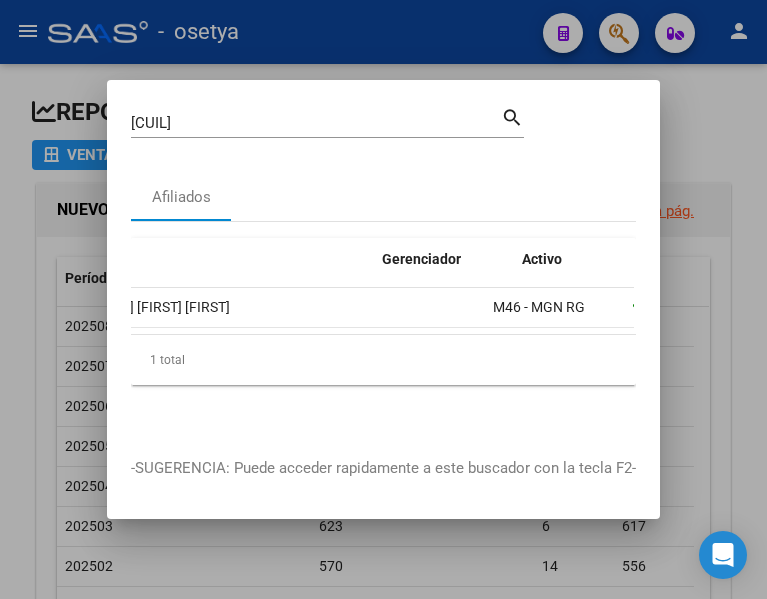 scroll, scrollTop: 0, scrollLeft: 377, axis: horizontal 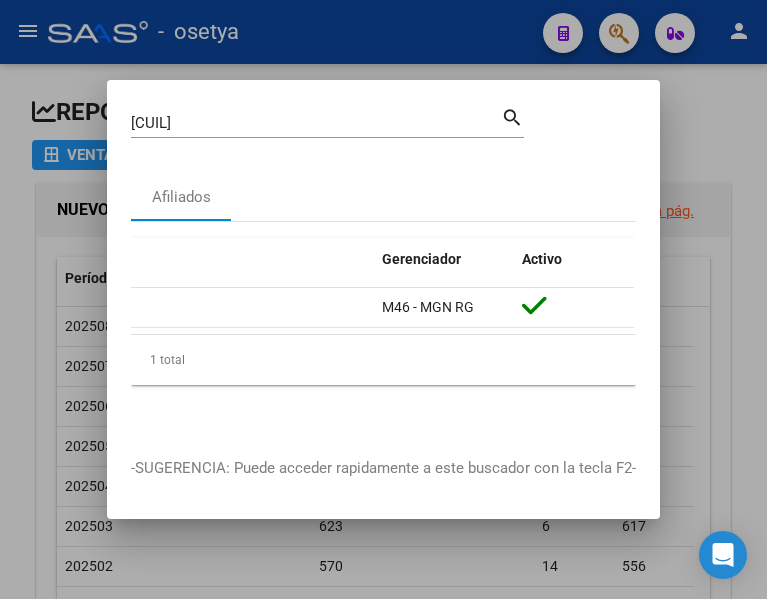 click on "[CUIL]" at bounding box center (316, 123) 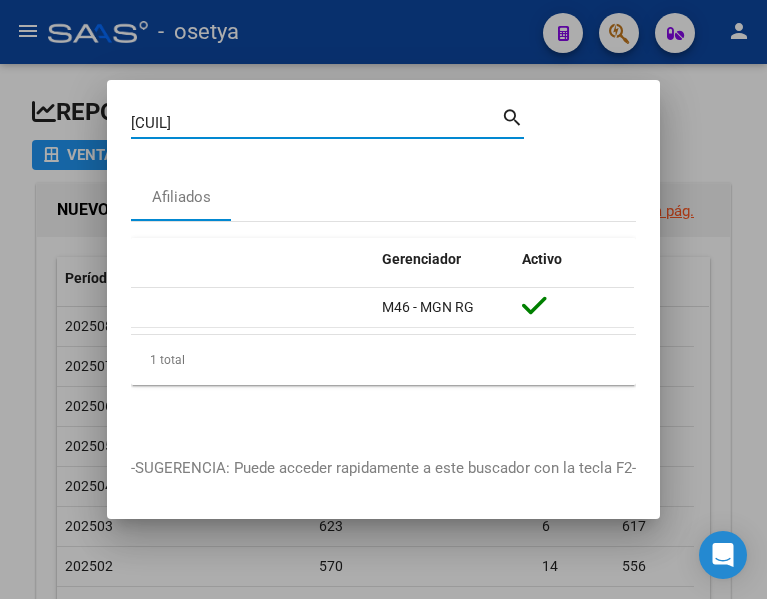 click on "[CUIL]" at bounding box center [316, 123] 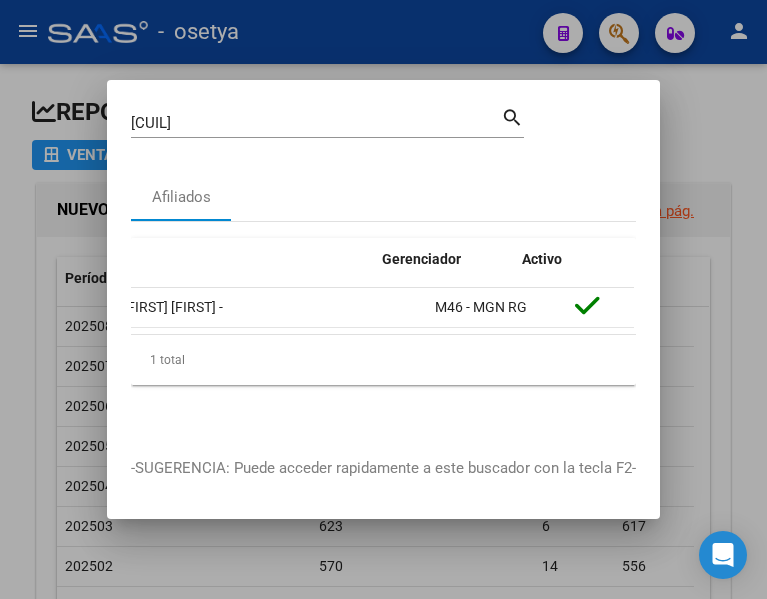 scroll, scrollTop: 0, scrollLeft: 377, axis: horizontal 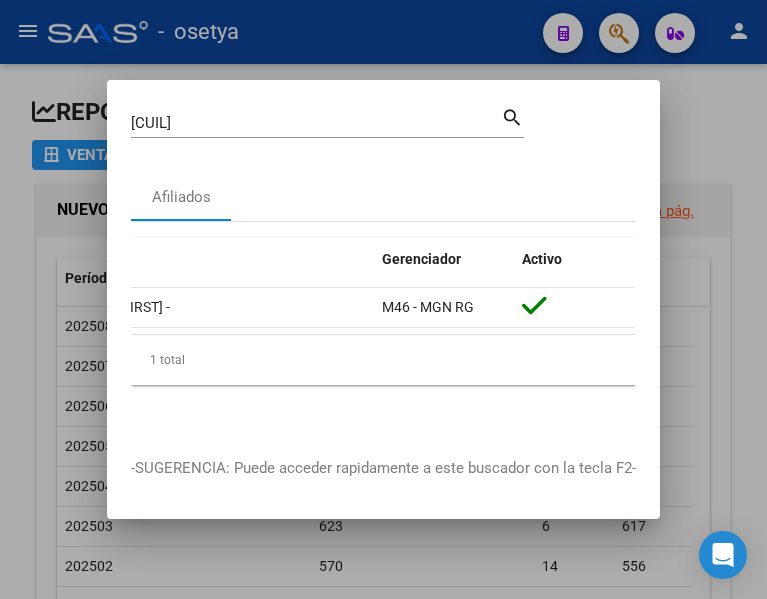 click on "[CUIL]" at bounding box center (316, 123) 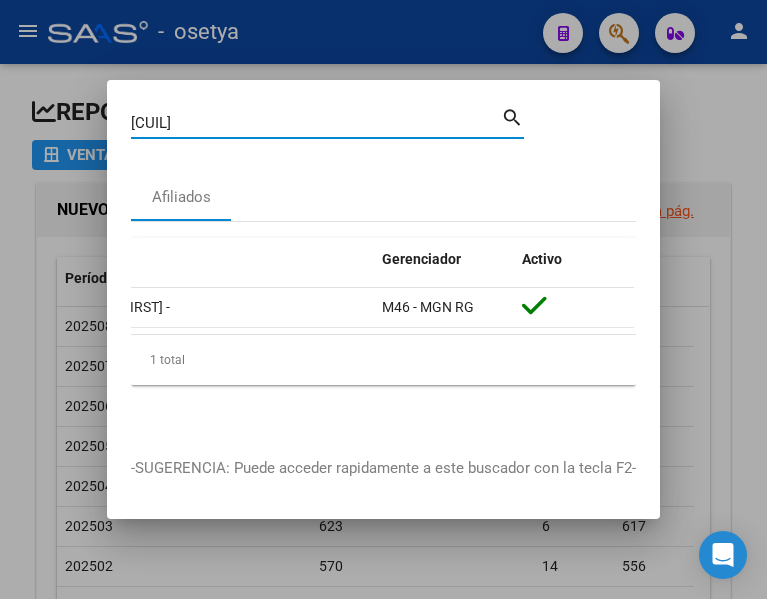 click on "[CUIL]" at bounding box center [316, 123] 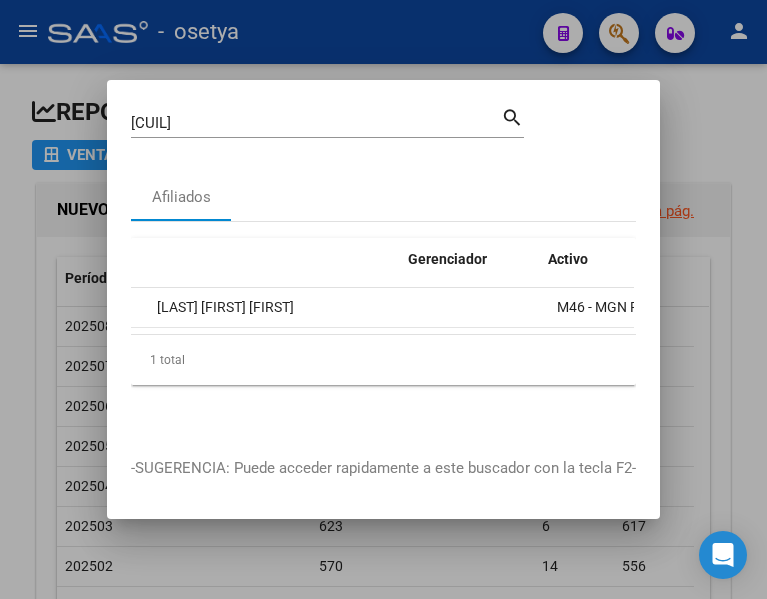 scroll, scrollTop: 0, scrollLeft: 369, axis: horizontal 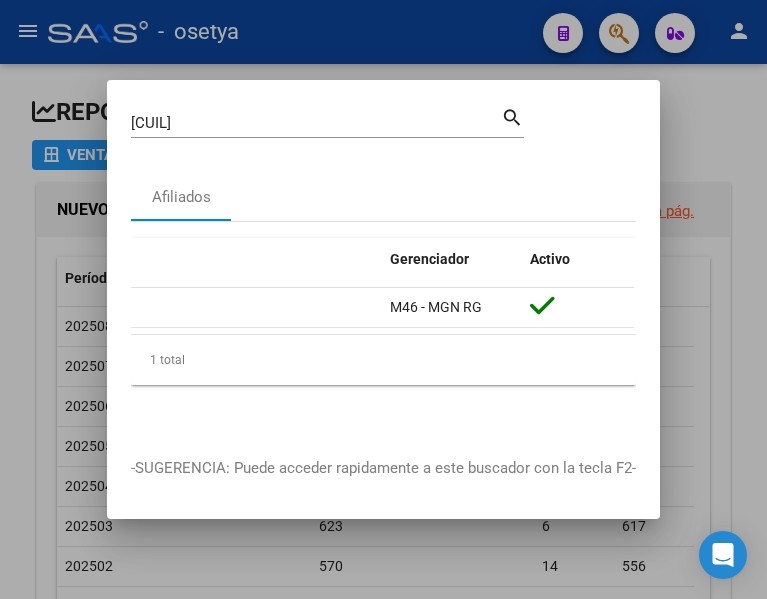 click on "[CUIL] Buscar (apellido, dni, cuil, nro traspaso, cuit, obra social)" at bounding box center [316, 123] 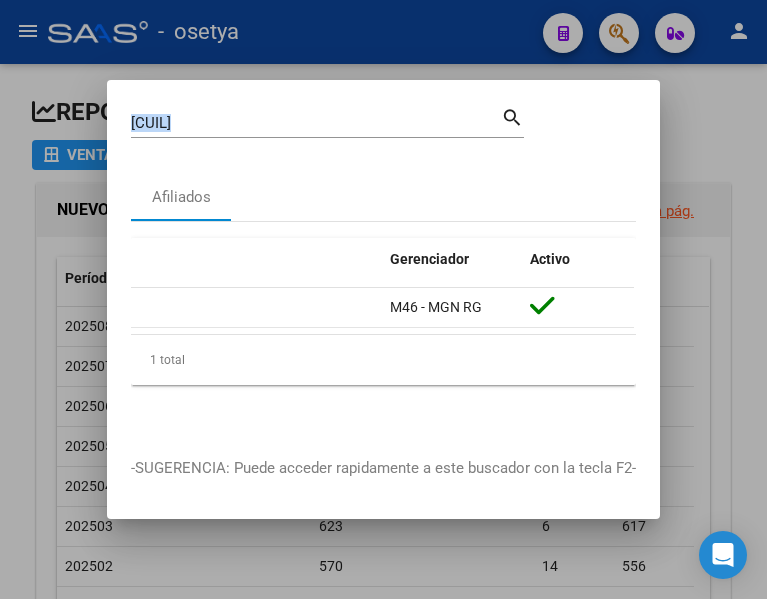 click on "[CUIL] Buscar (apellido, dni, cuil, nro traspaso, cuit, obra social)" at bounding box center (316, 123) 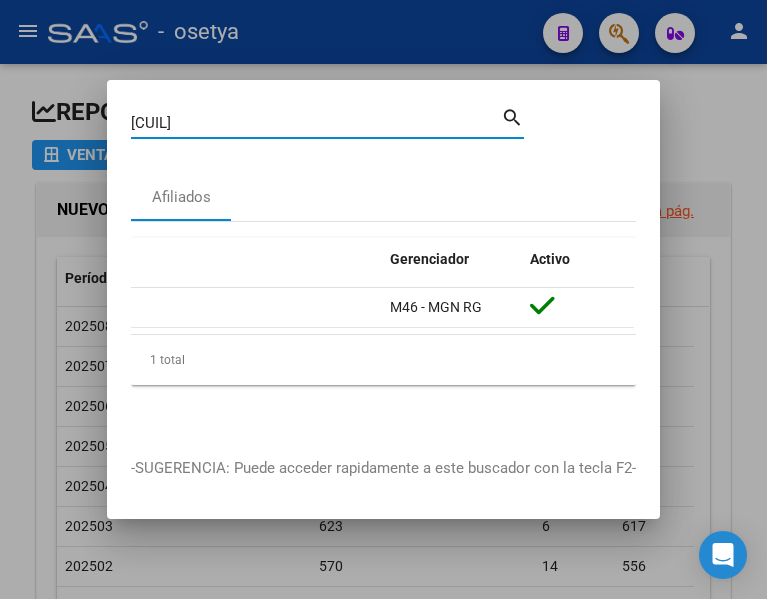 click on "[CUIL]" at bounding box center (316, 123) 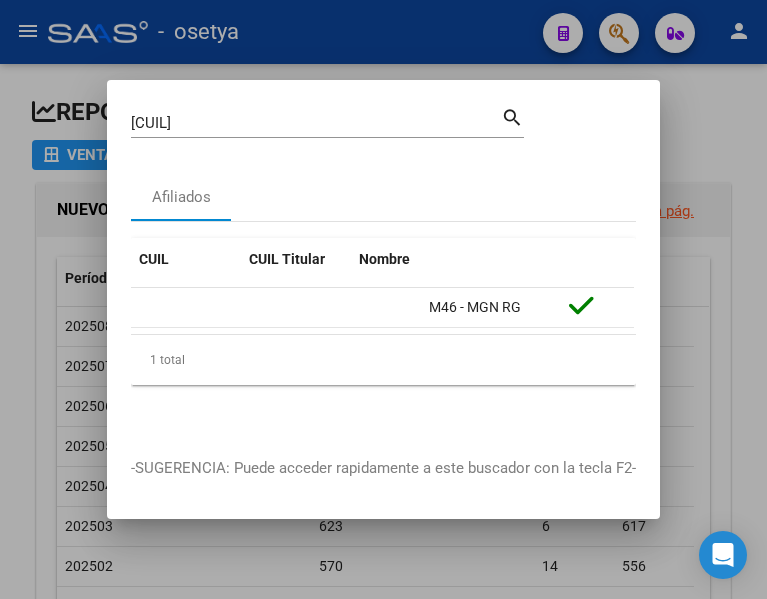 scroll, scrollTop: 0, scrollLeft: 377, axis: horizontal 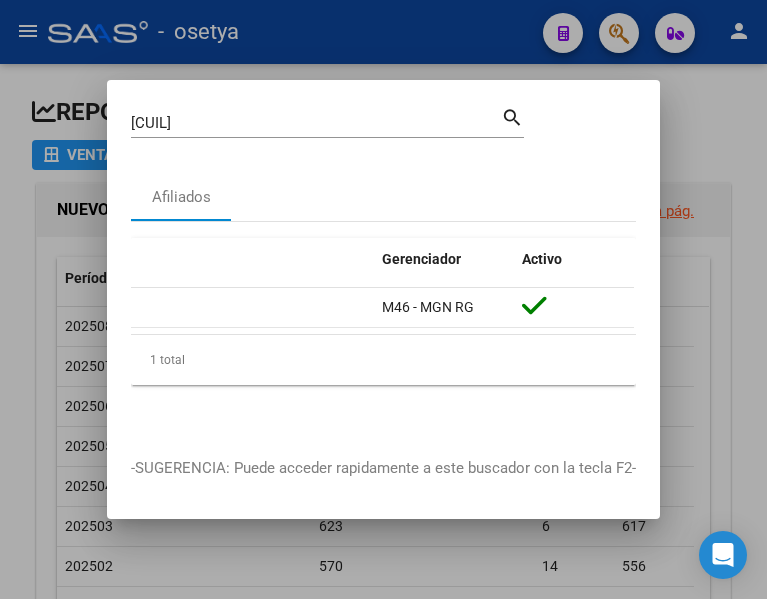 click on "[CUIL]" at bounding box center (316, 123) 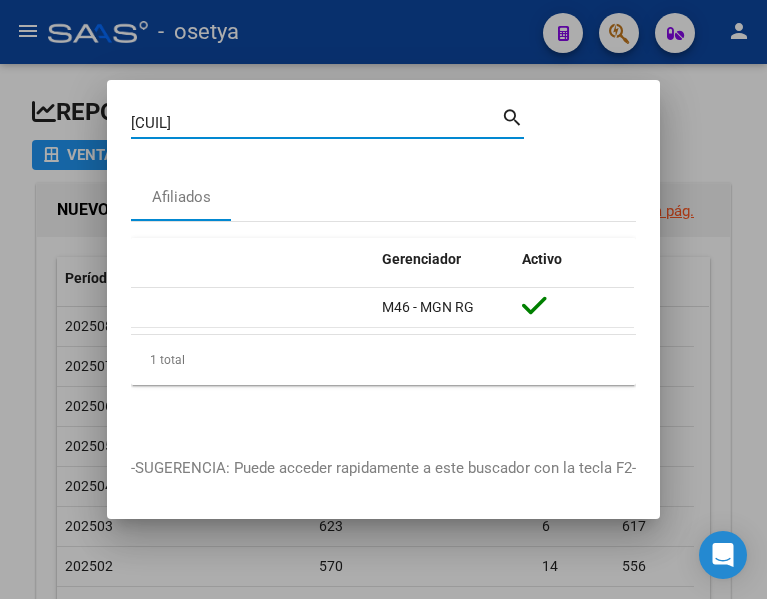 click on "[CUIL]" at bounding box center [316, 123] 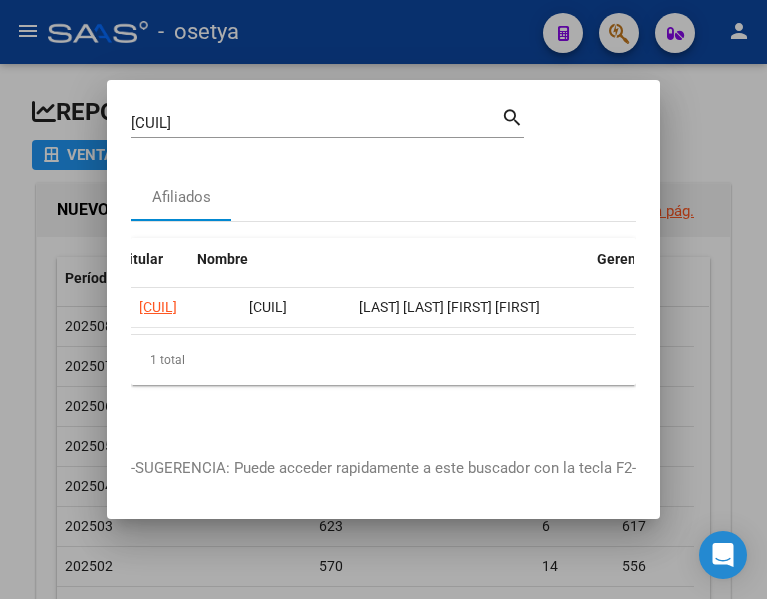 scroll, scrollTop: 0, scrollLeft: 377, axis: horizontal 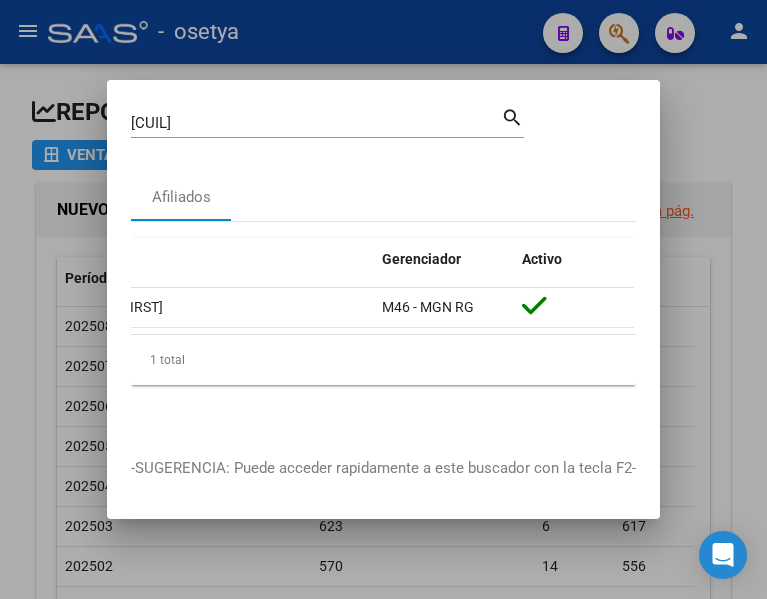 click on "[CUIL]" at bounding box center (316, 123) 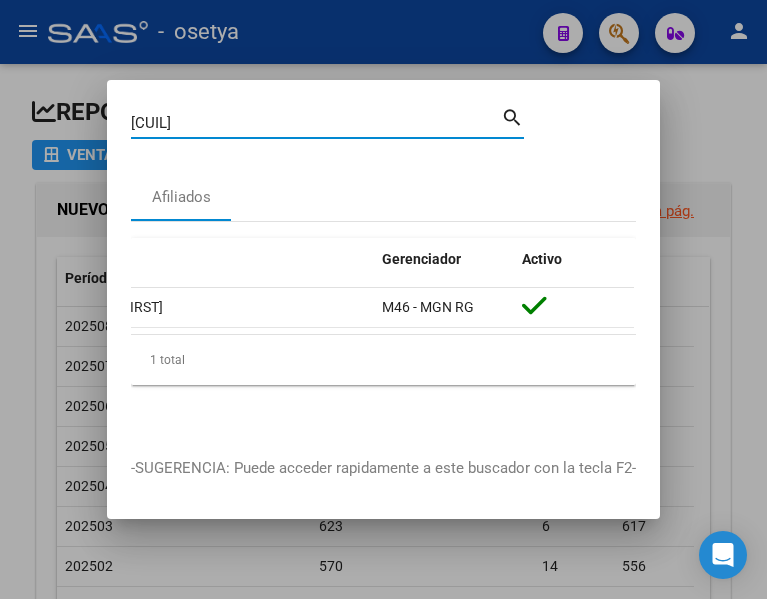 click on "[CUIL]" at bounding box center (316, 123) 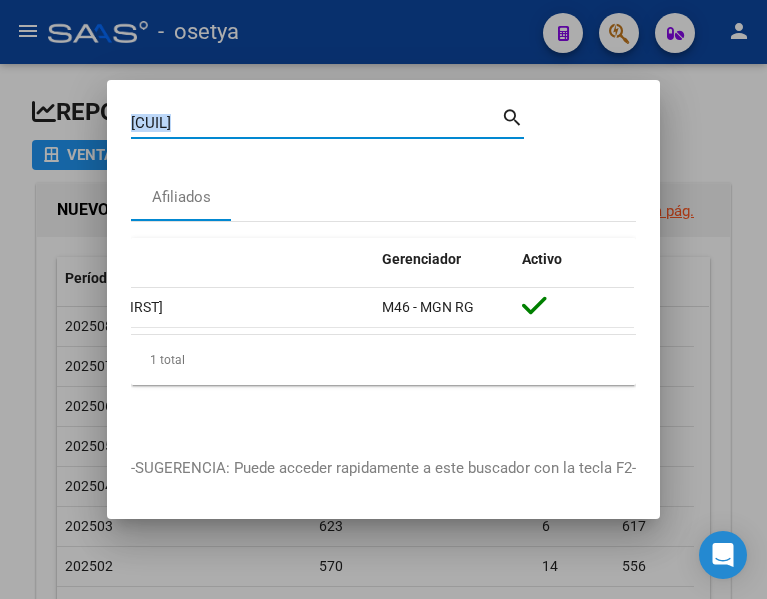 click on "[CUIL] Buscar (apellido, dni, cuil, nro traspaso, cuit, obra social)" at bounding box center [316, 123] 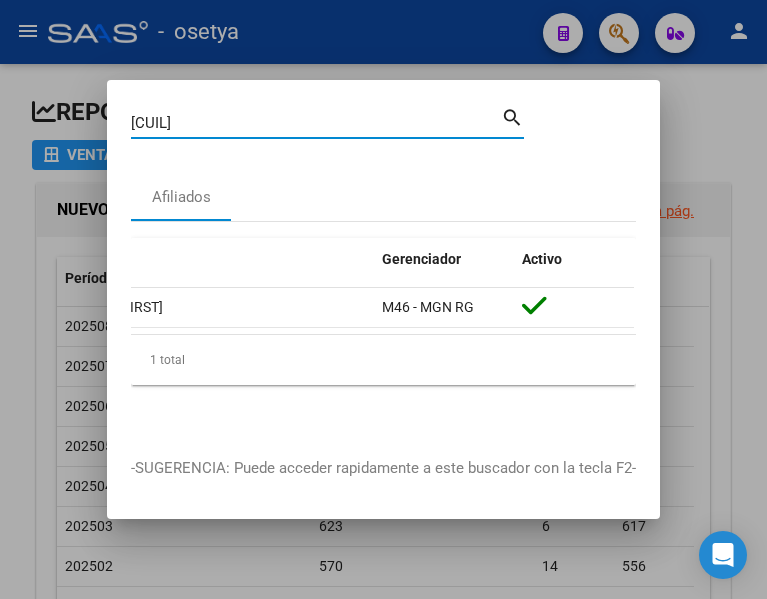 click on "[CUIL]" at bounding box center [316, 123] 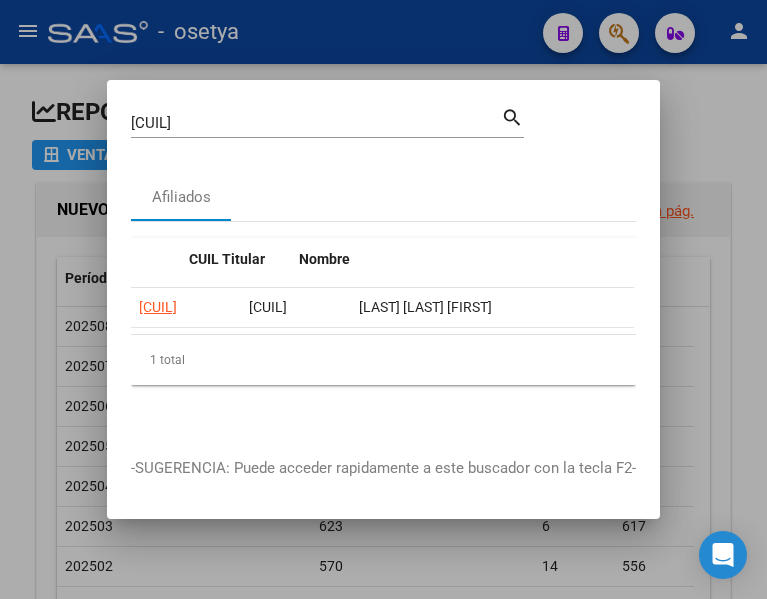 scroll, scrollTop: 0, scrollLeft: 377, axis: horizontal 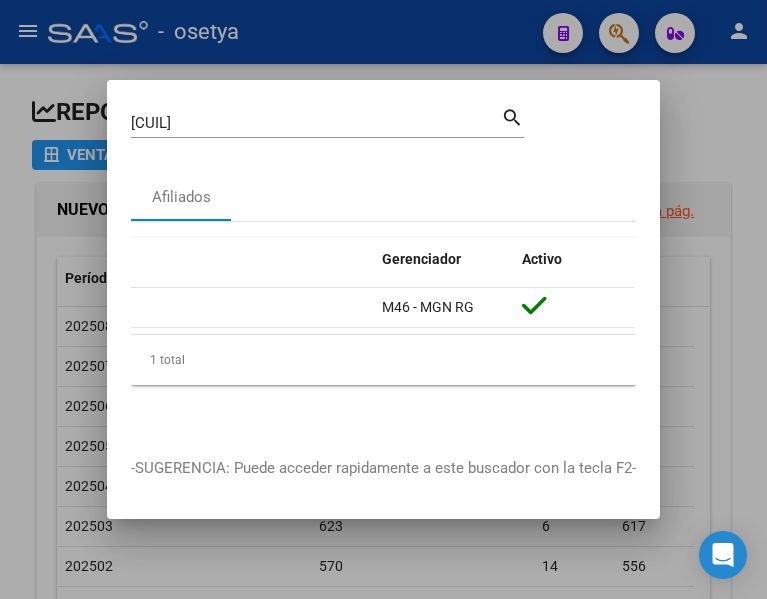 drag, startPoint x: 295, startPoint y: 84, endPoint x: 288, endPoint y: 99, distance: 16.552946 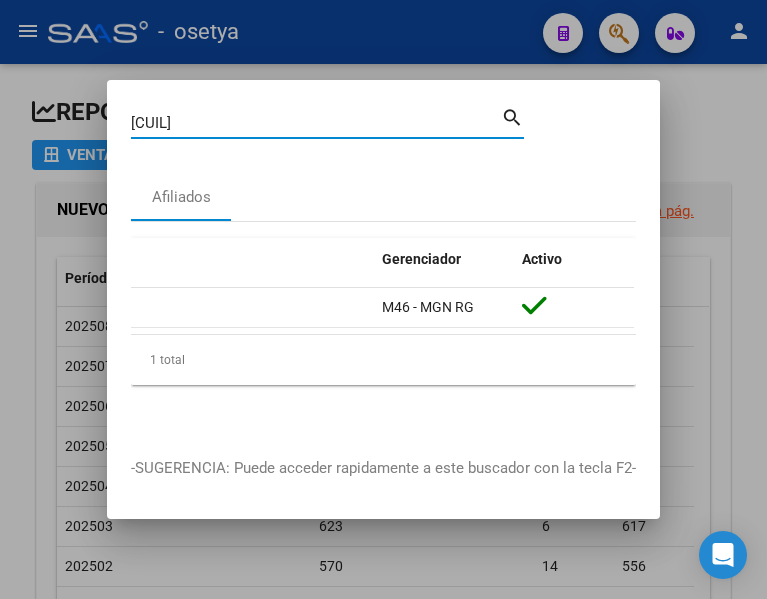 click on "[CUIL]" at bounding box center [316, 123] 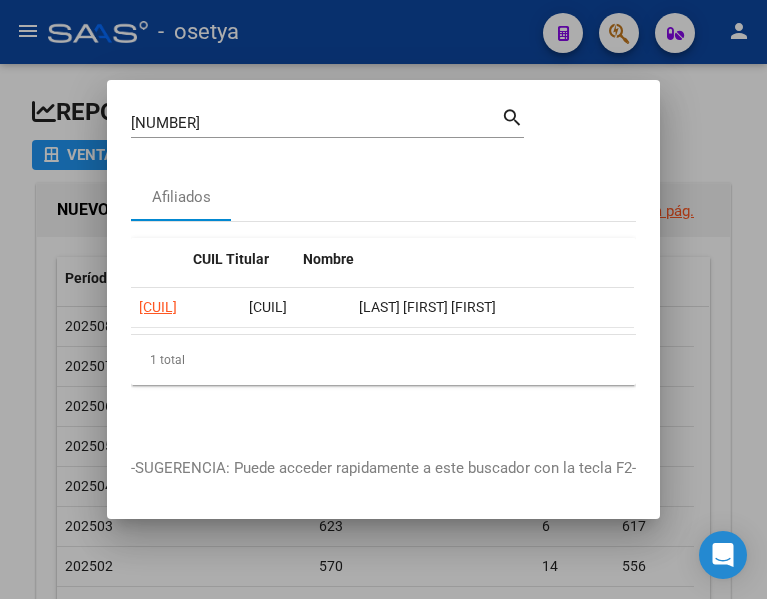 scroll, scrollTop: 0, scrollLeft: 377, axis: horizontal 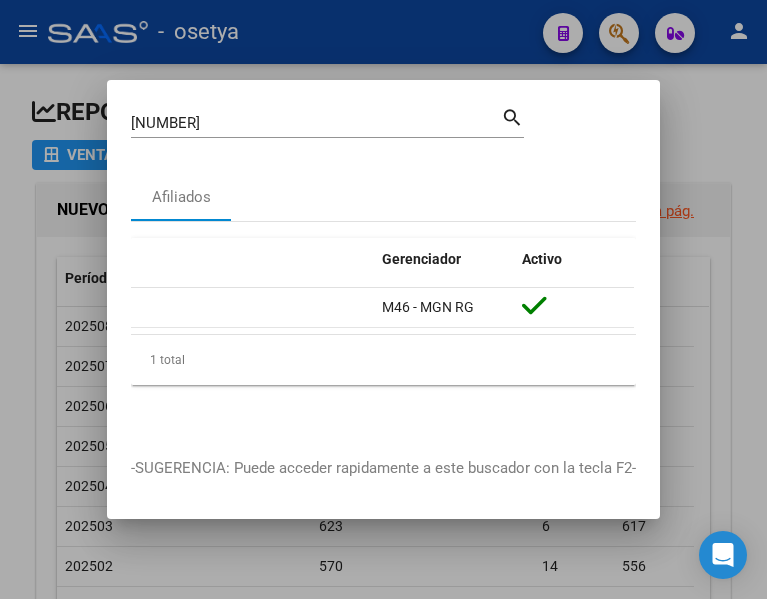 click on "[NUMBER]" at bounding box center [316, 123] 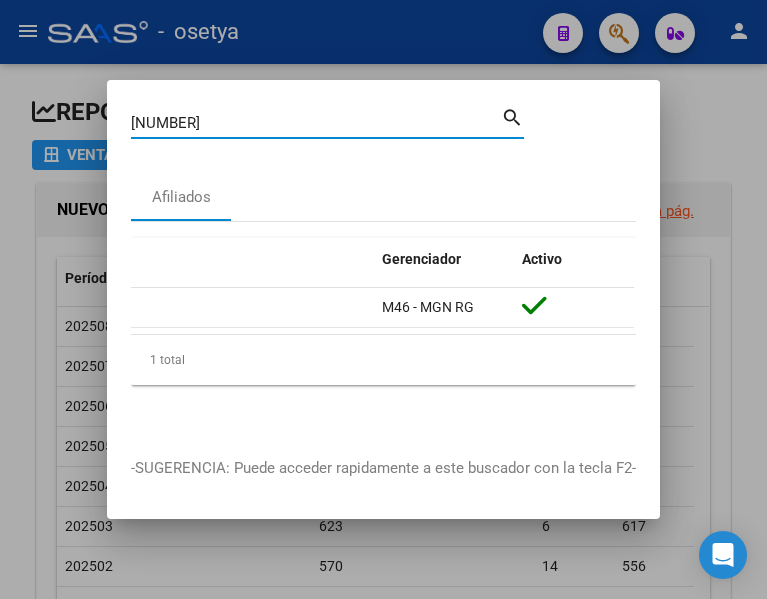 click on "[NUMBER]" at bounding box center (316, 123) 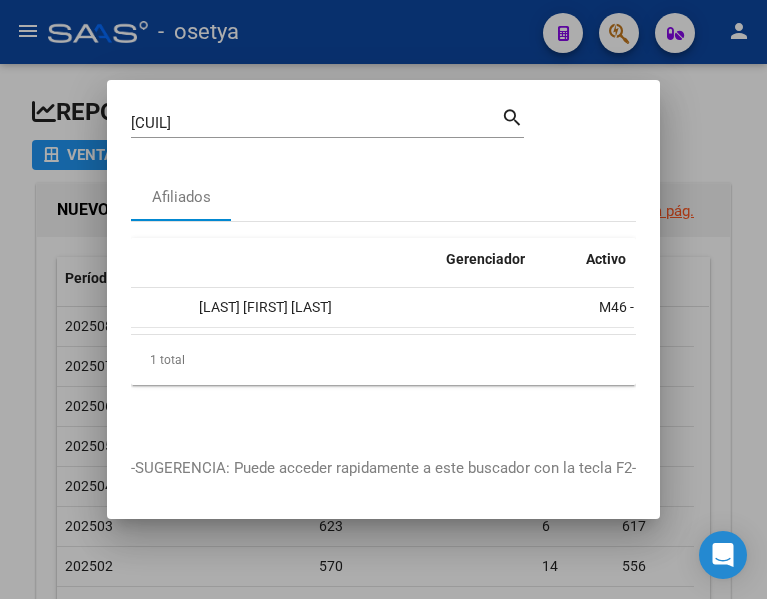 scroll, scrollTop: 0, scrollLeft: 377, axis: horizontal 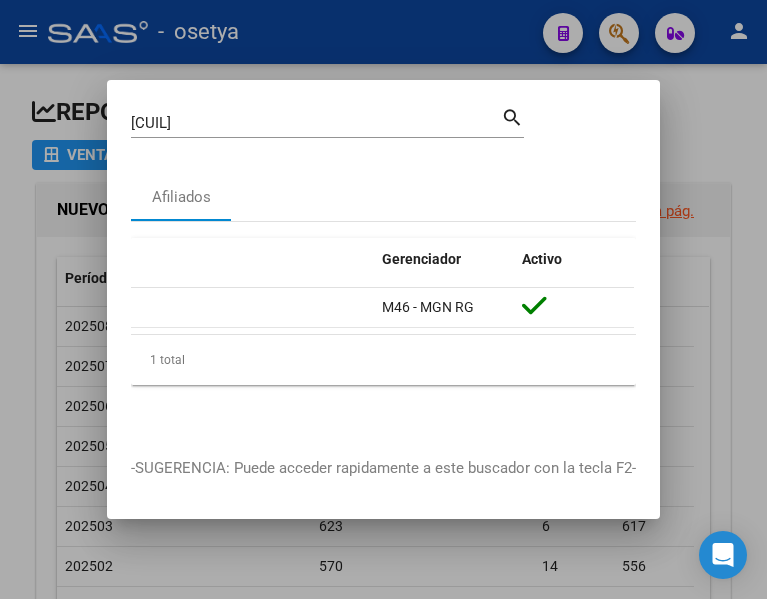 click on "[CUIL]" at bounding box center (316, 123) 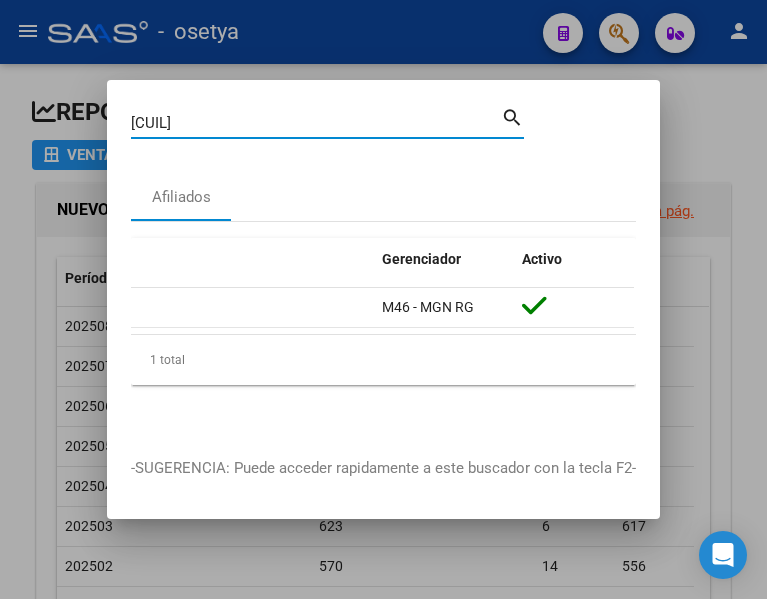 click on "[CUIL]" at bounding box center (316, 123) 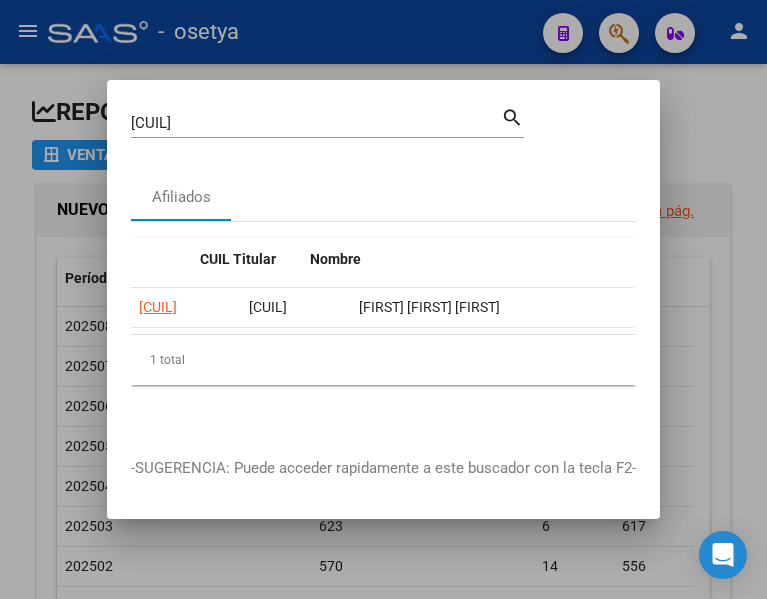 scroll, scrollTop: 0, scrollLeft: 377, axis: horizontal 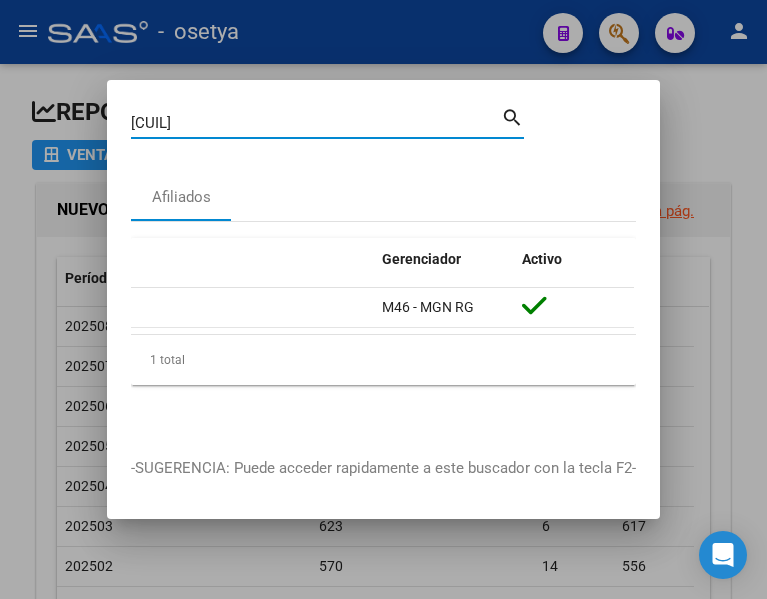 click on "[CUIL]" at bounding box center (316, 123) 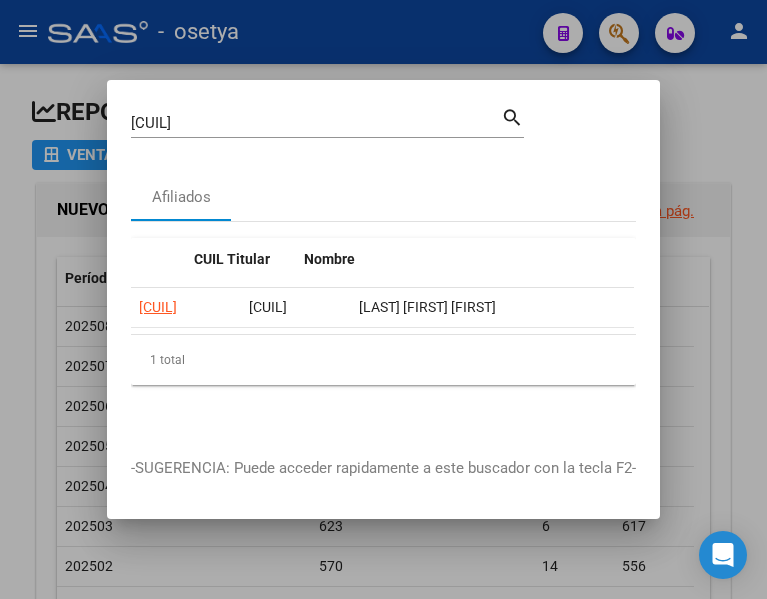 scroll, scrollTop: 0, scrollLeft: 377, axis: horizontal 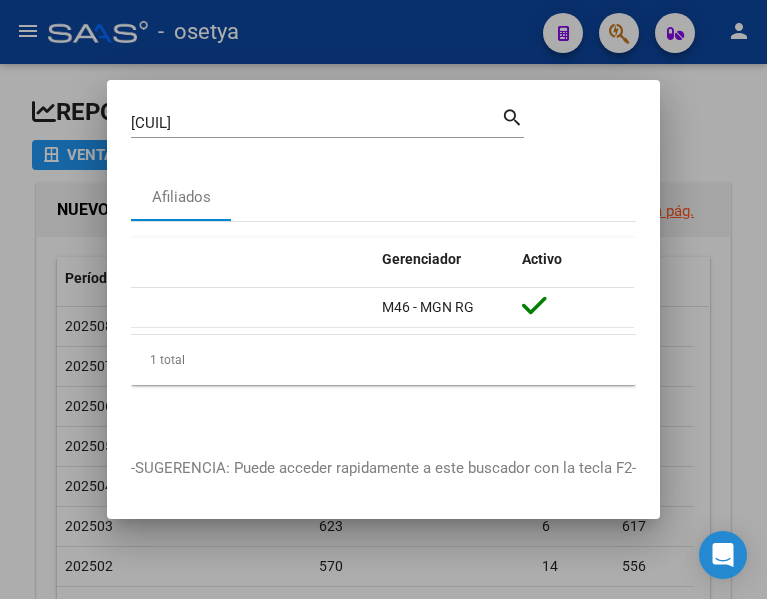 click on "[NUMBER] Buscar (apellido, dni, cuil, nro traspaso, cuit, obra social)" at bounding box center (316, 123) 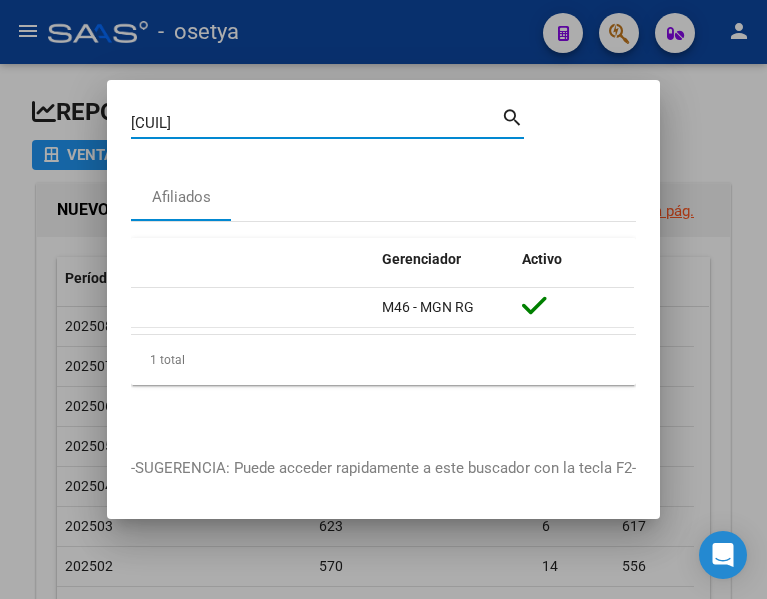 click on "[CUIL]" at bounding box center [316, 123] 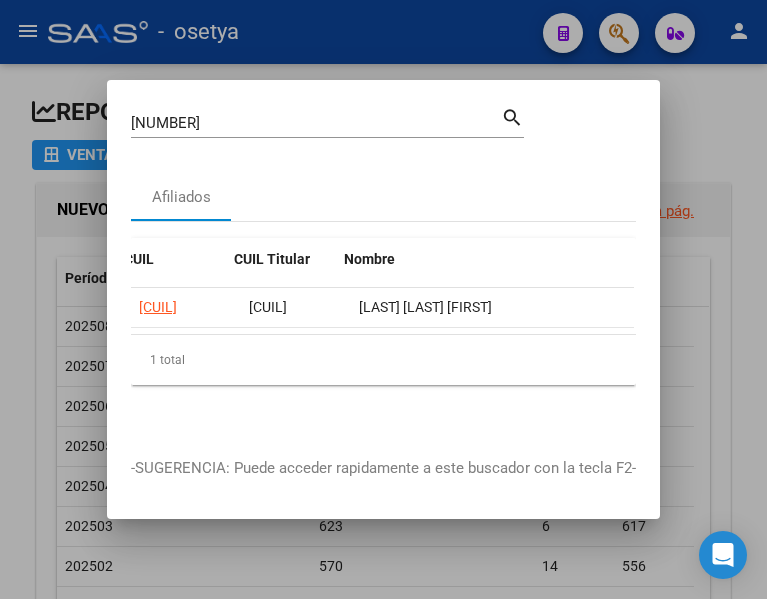 scroll, scrollTop: 0, scrollLeft: 377, axis: horizontal 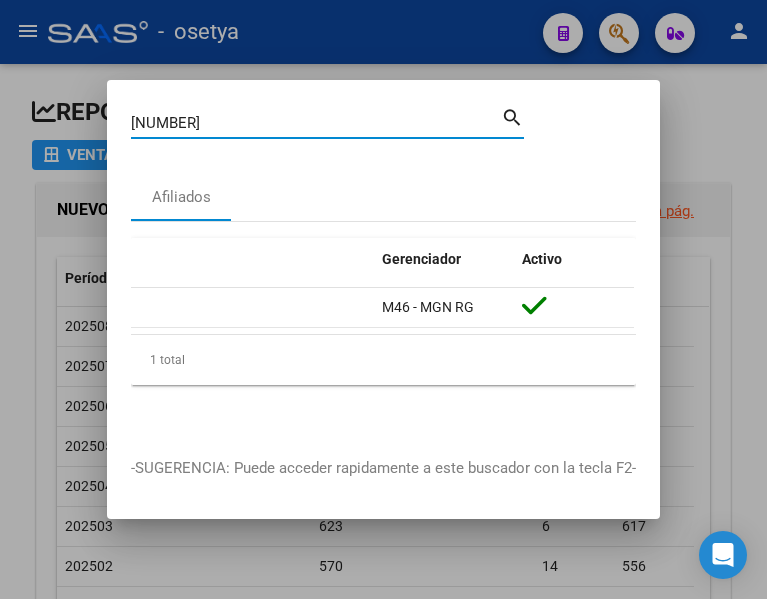 click on "[NUMBER]" at bounding box center (316, 123) 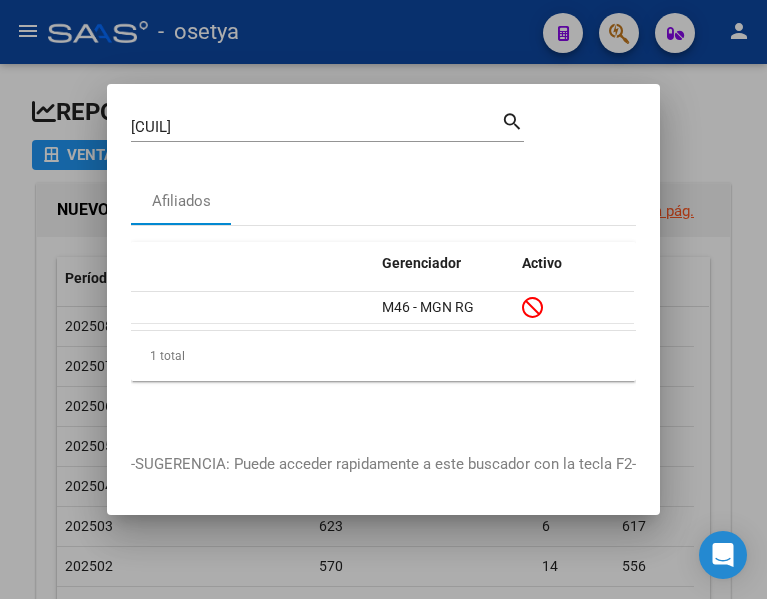 scroll, scrollTop: 0, scrollLeft: 0, axis: both 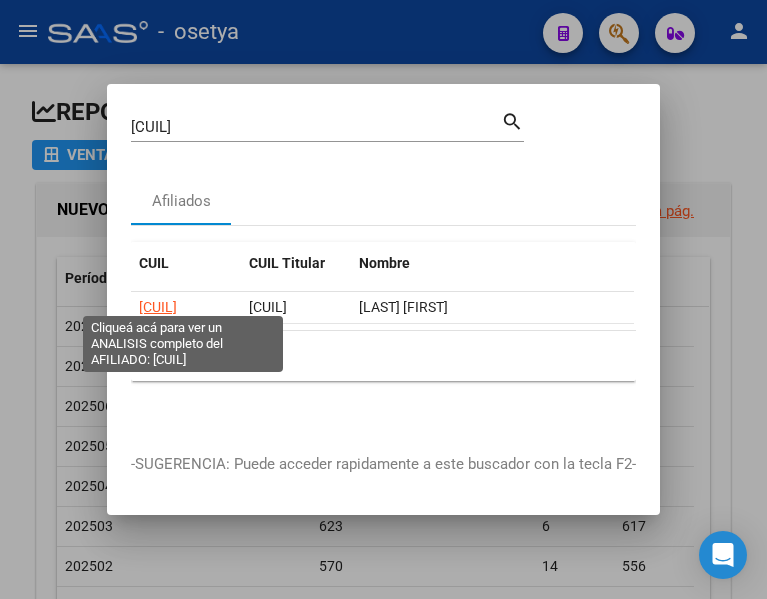 click on "[CUIL]" 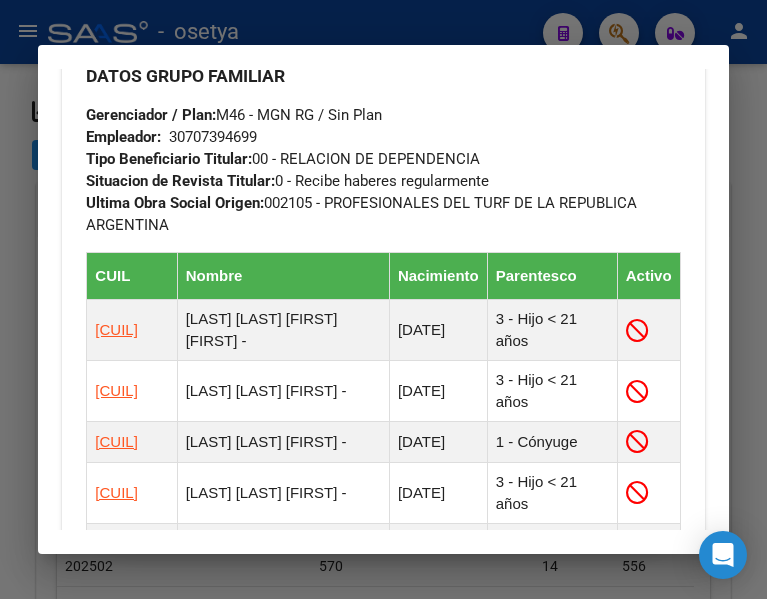 scroll, scrollTop: 900, scrollLeft: 0, axis: vertical 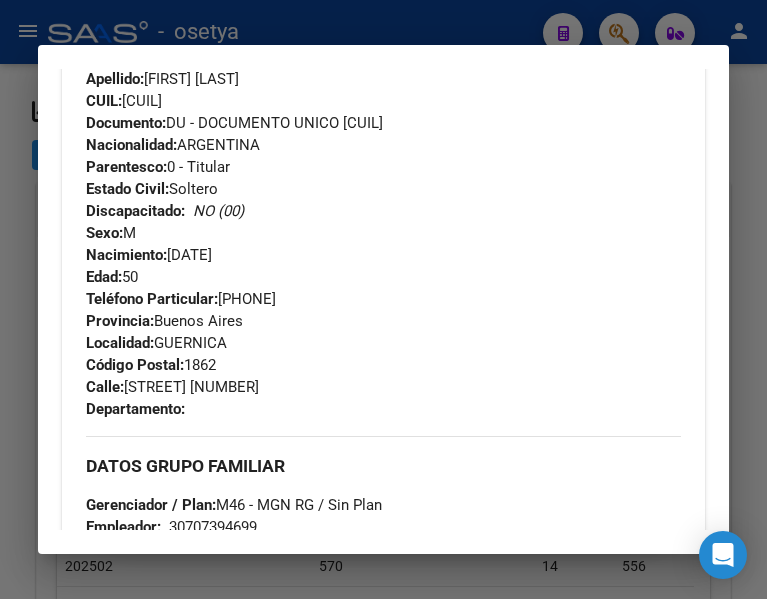 click at bounding box center [383, 299] 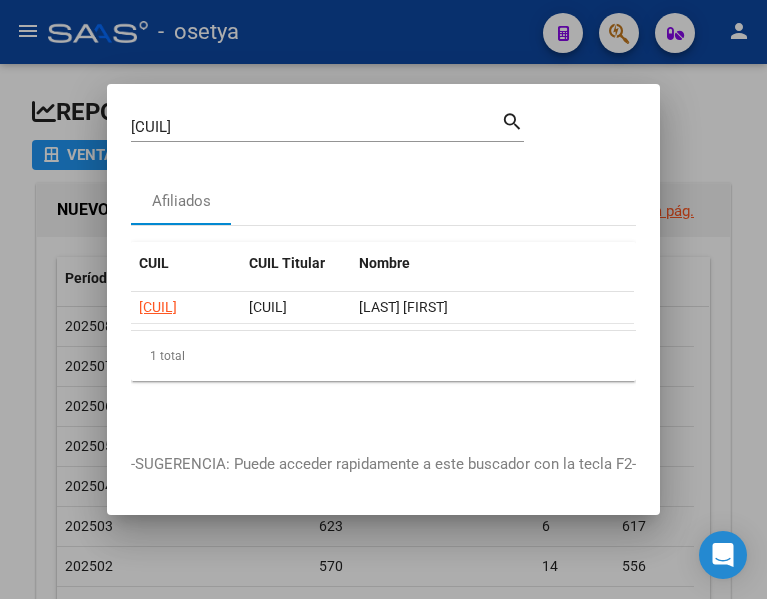 click on "[CUIL]" at bounding box center (316, 127) 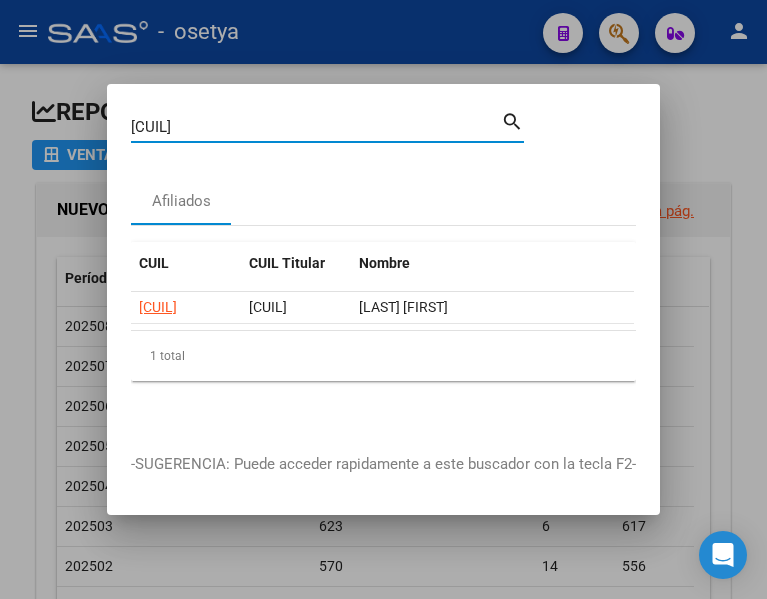 click on "[CUIL]" at bounding box center (316, 127) 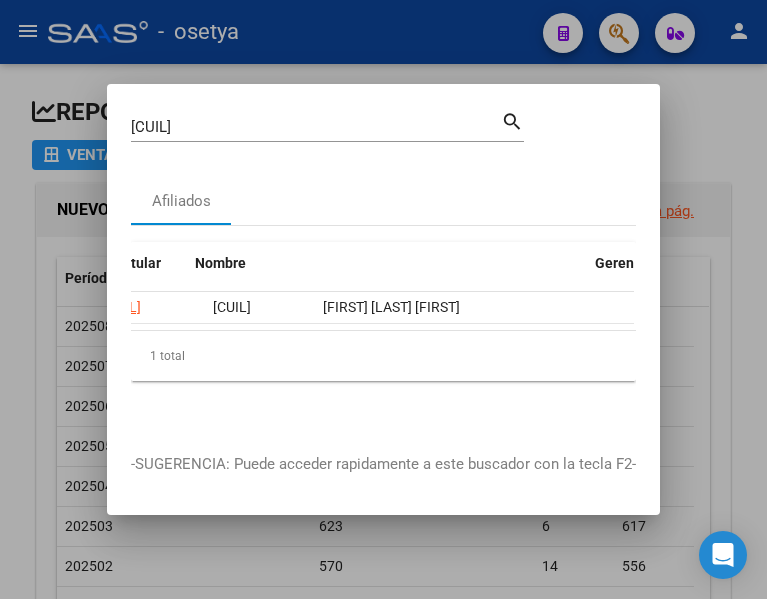 scroll, scrollTop: 0, scrollLeft: 0, axis: both 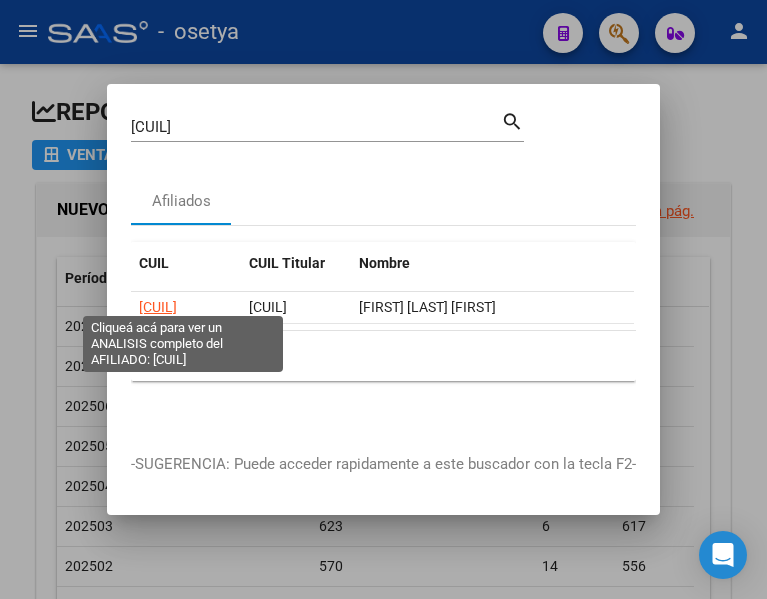 click on "[CUIL]" 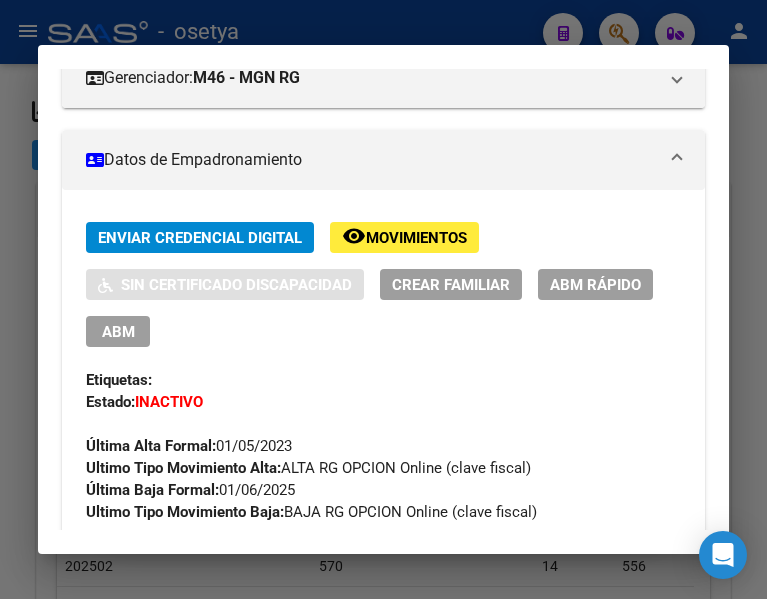 scroll, scrollTop: 500, scrollLeft: 0, axis: vertical 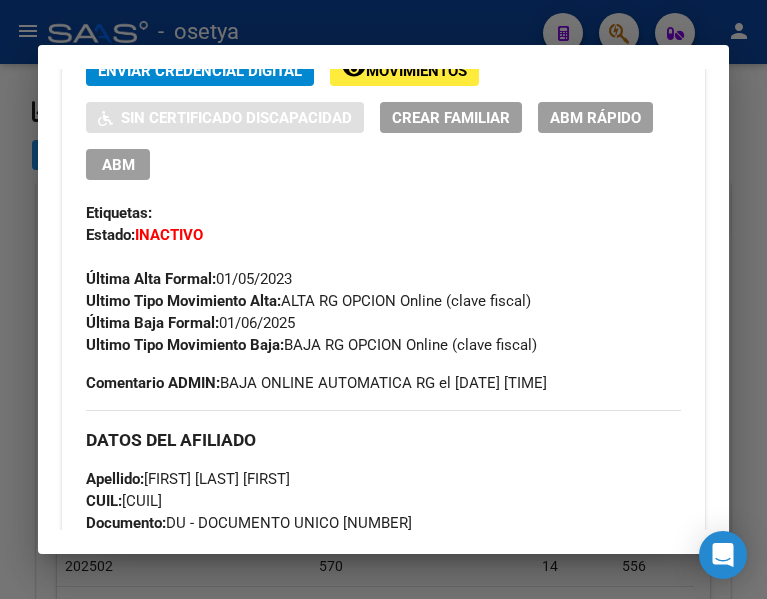 click at bounding box center (383, 299) 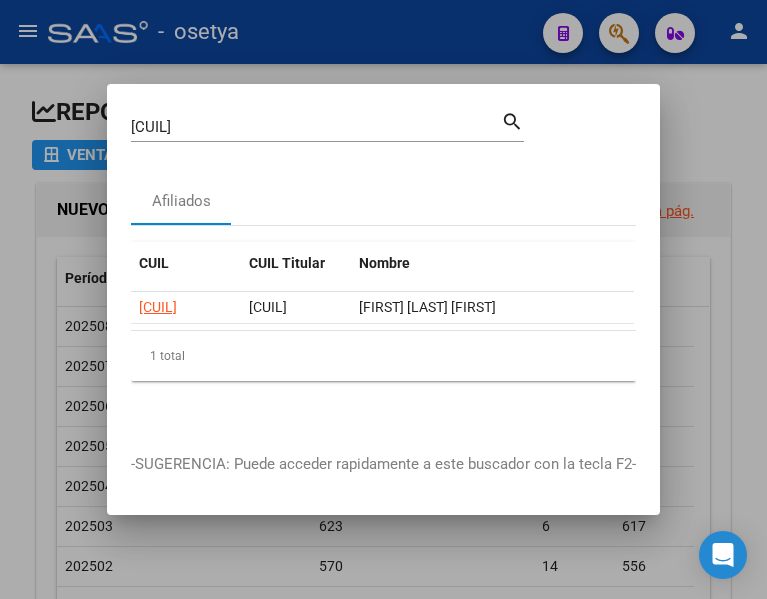 click on "[CUIL]" at bounding box center [316, 127] 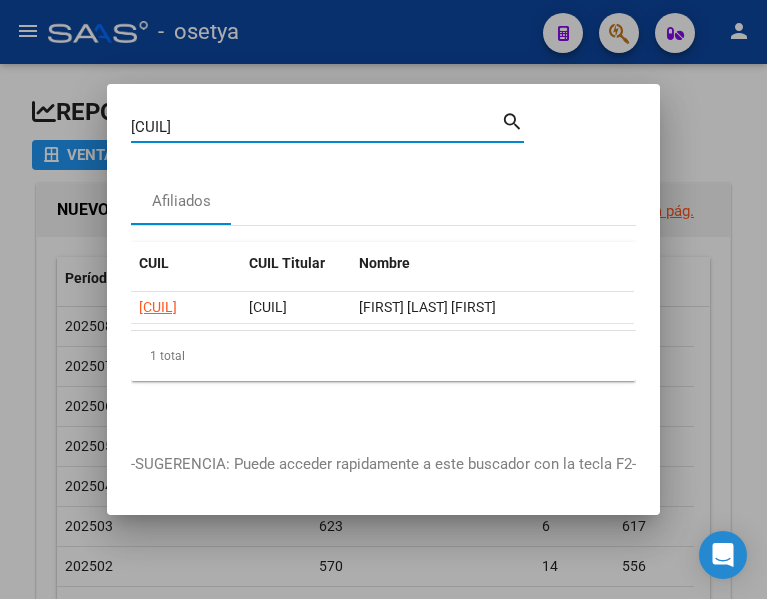 drag, startPoint x: 380, startPoint y: 125, endPoint x: 353, endPoint y: 85, distance: 48.259712 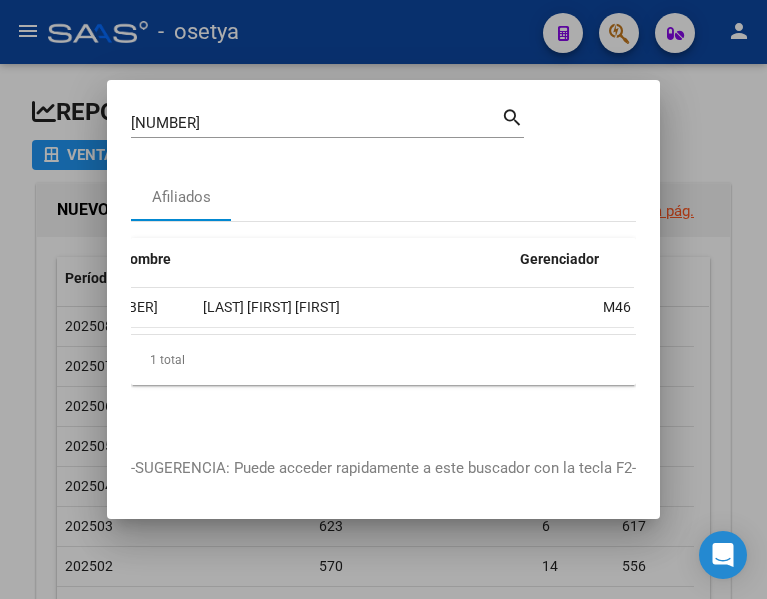 scroll, scrollTop: 0, scrollLeft: 377, axis: horizontal 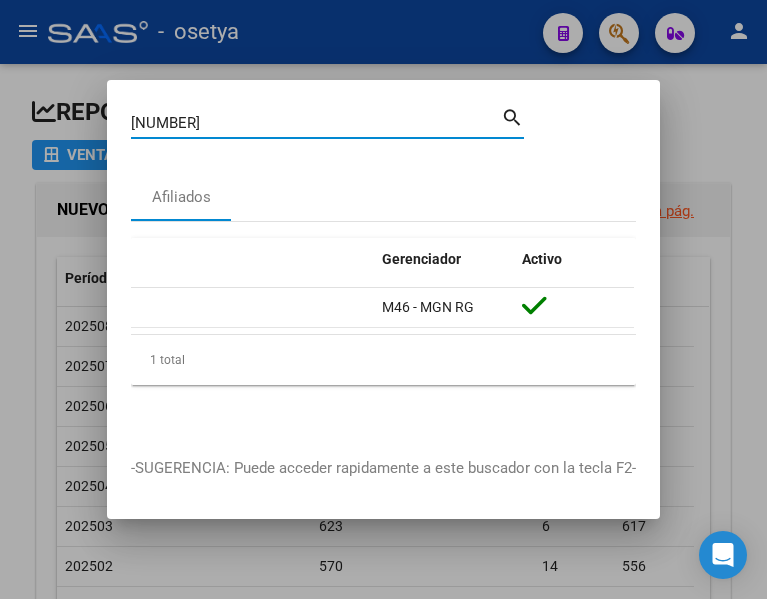 click on "[NUMBER]" at bounding box center [316, 123] 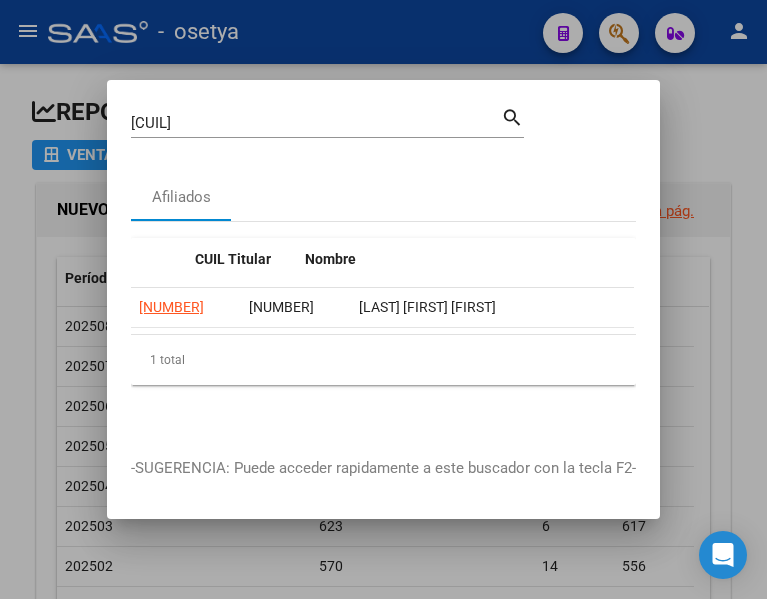 scroll, scrollTop: 0, scrollLeft: 377, axis: horizontal 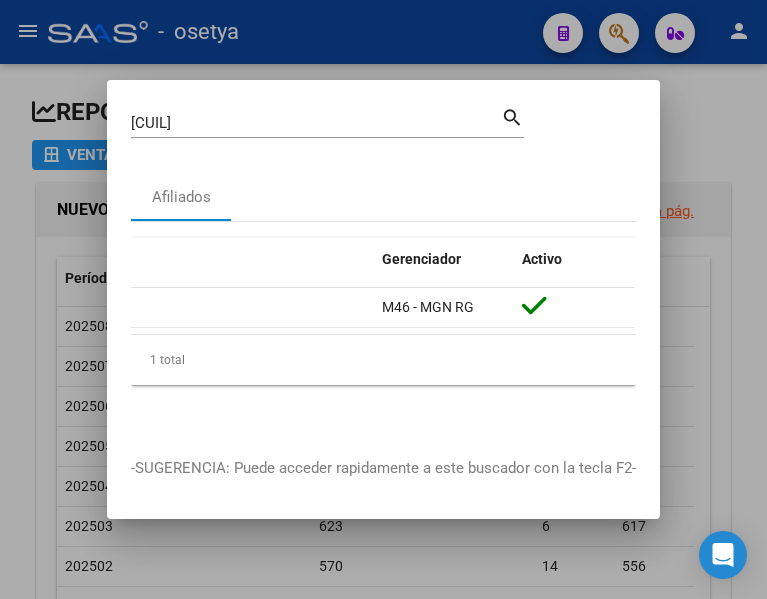 click on "[CUIL] Buscar (apellido, dni, cuil, nro traspaso, cuit, obra social)" at bounding box center (316, 123) 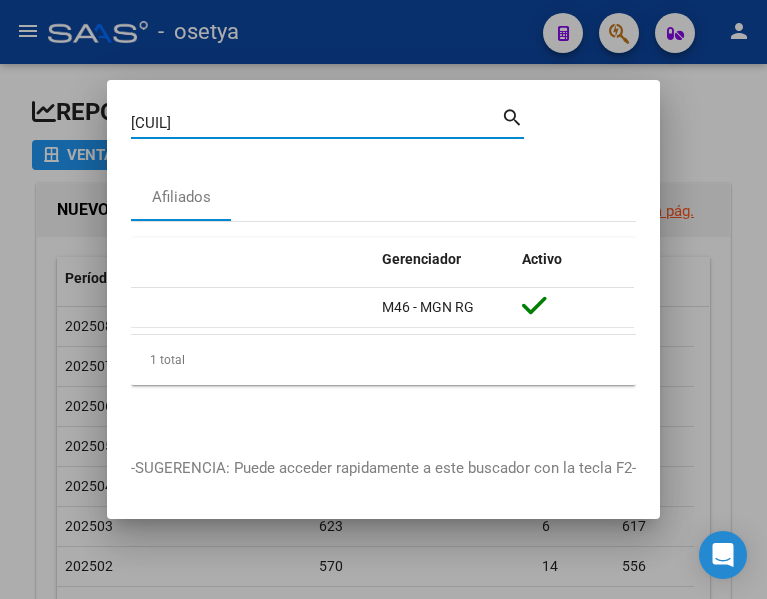 click on "[CUIL]" at bounding box center [316, 123] 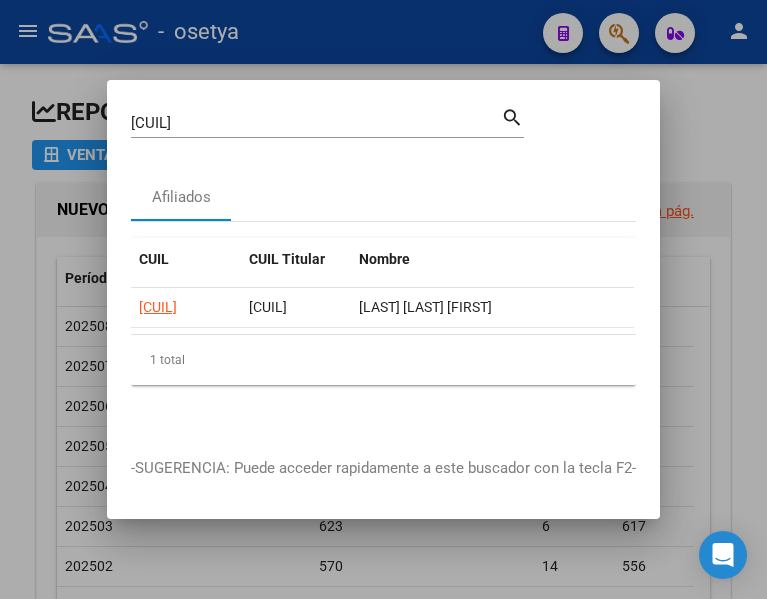 drag, startPoint x: 544, startPoint y: 348, endPoint x: 564, endPoint y: 340, distance: 21.540659 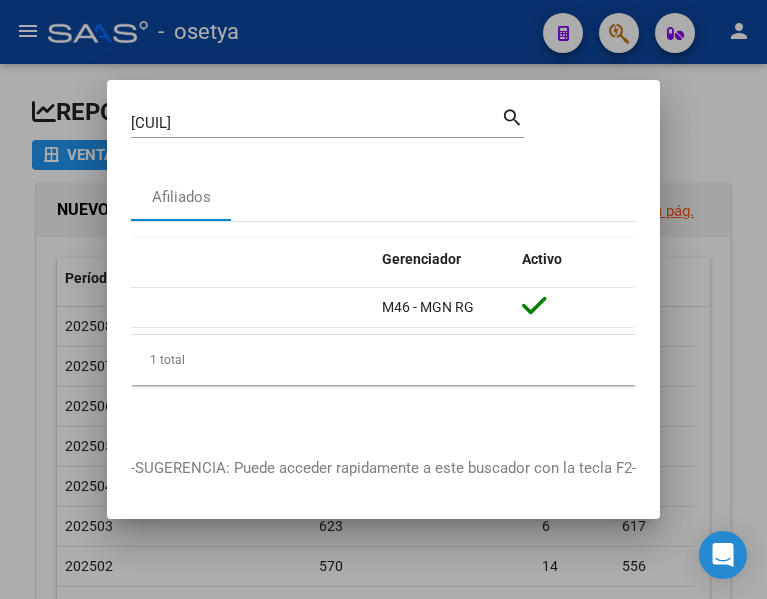 click on "[CUIL]" at bounding box center (316, 123) 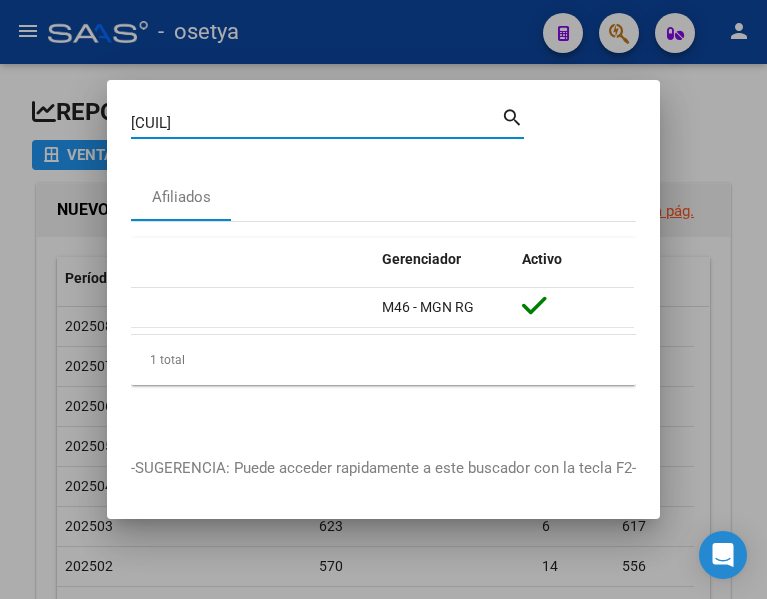 click on "[CUIL]" at bounding box center [316, 123] 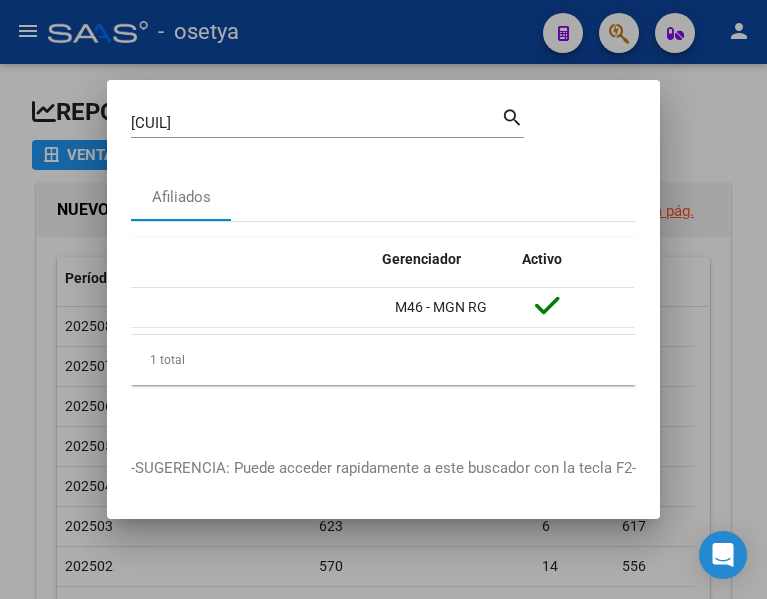 scroll, scrollTop: 0, scrollLeft: 377, axis: horizontal 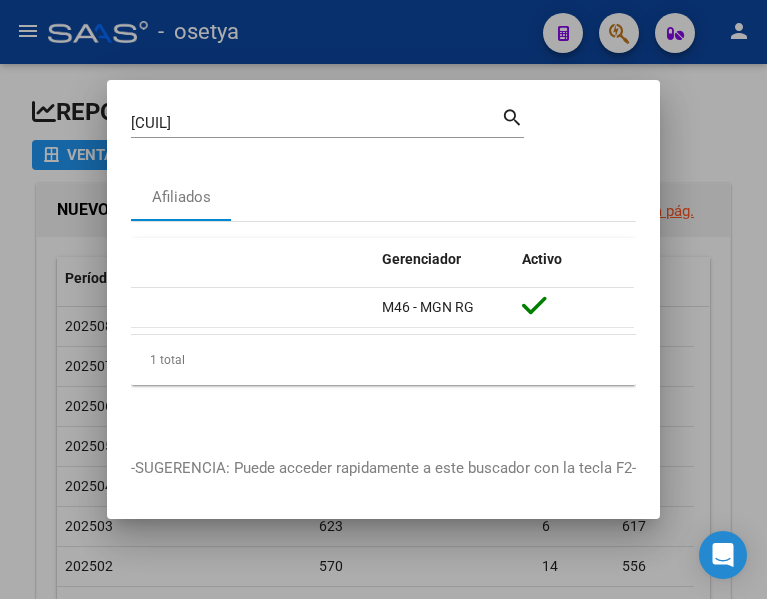 click on "[CUIL] Buscar (apellido, dni, cuil, nro traspaso, cuit, obra social)" at bounding box center (316, 123) 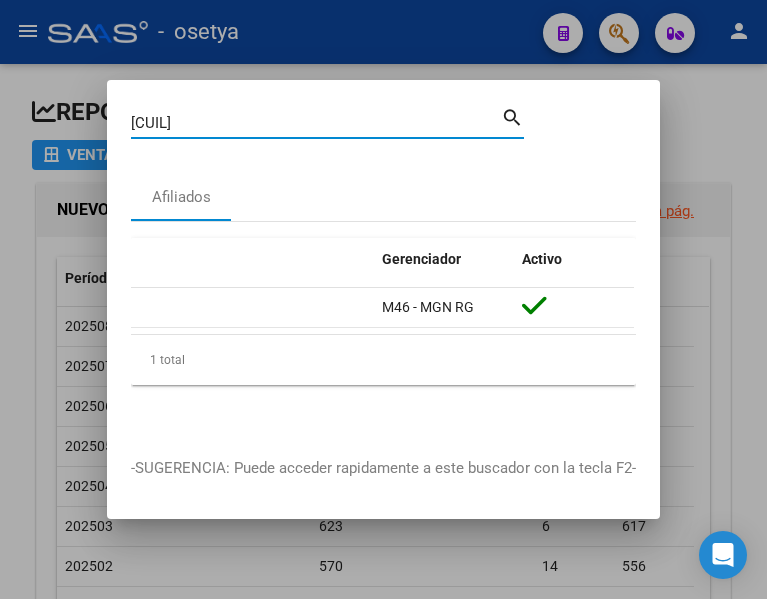 click on "[CUIL]" at bounding box center (316, 123) 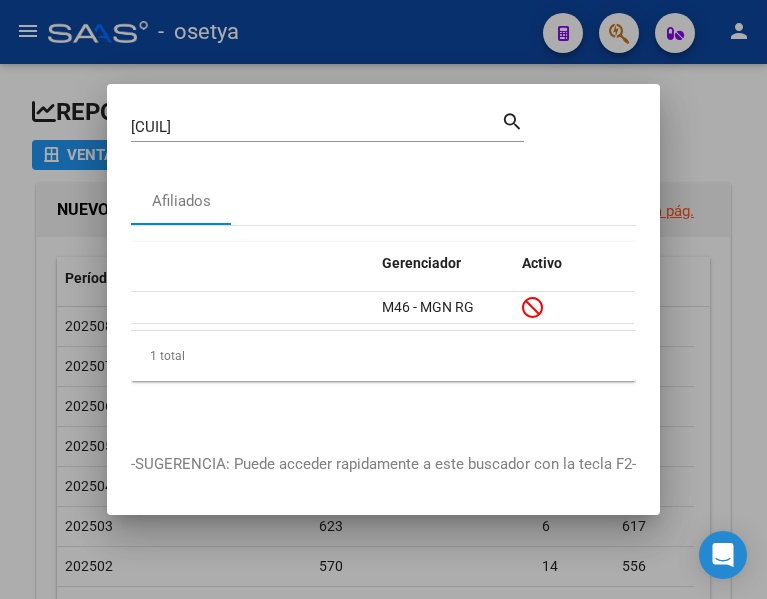 scroll, scrollTop: 0, scrollLeft: 0, axis: both 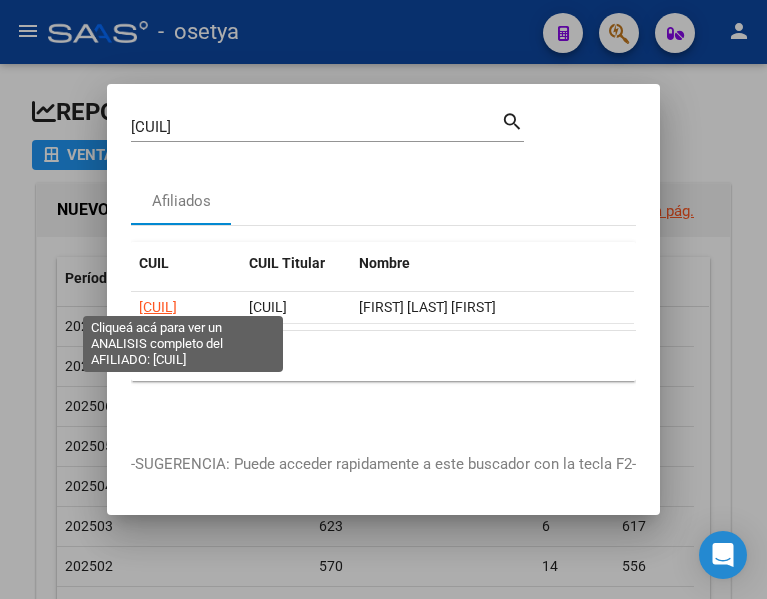 click on "[CUIL]" 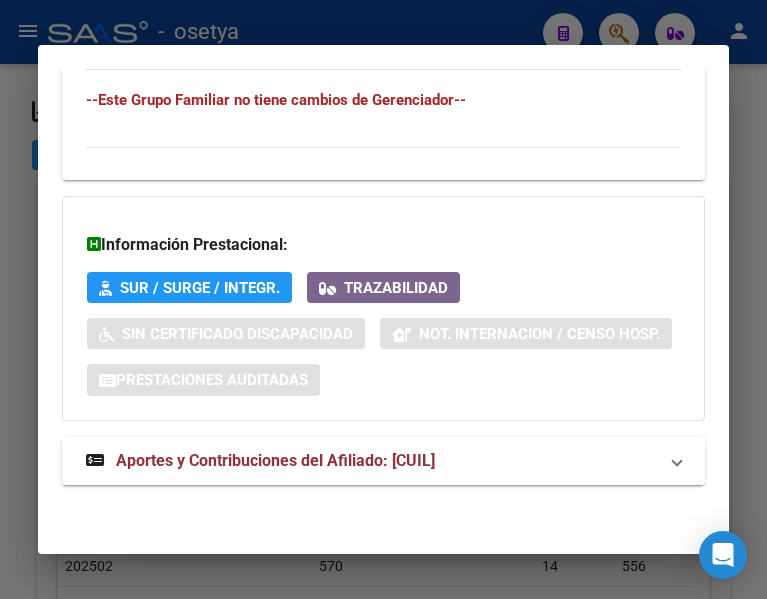 scroll, scrollTop: 1604, scrollLeft: 0, axis: vertical 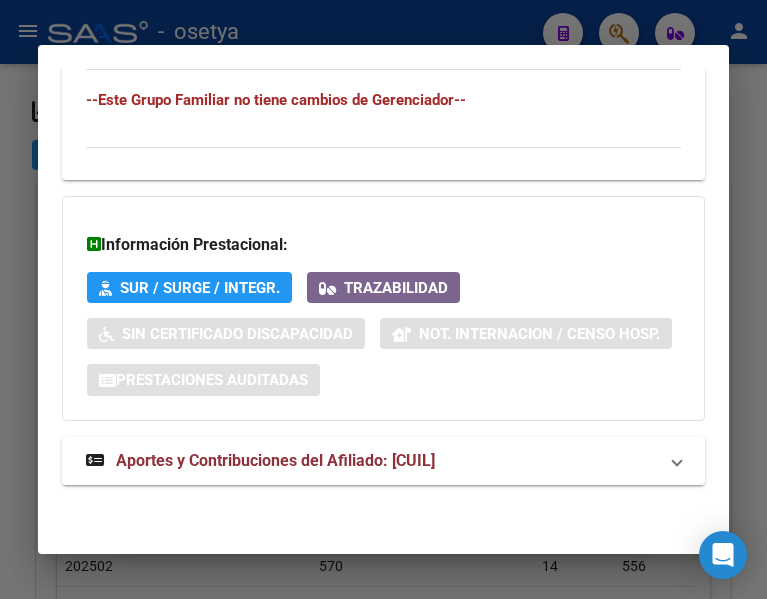 click on "Aportes y Contribuciones del Afiliado: [CUIL]" at bounding box center [260, 461] 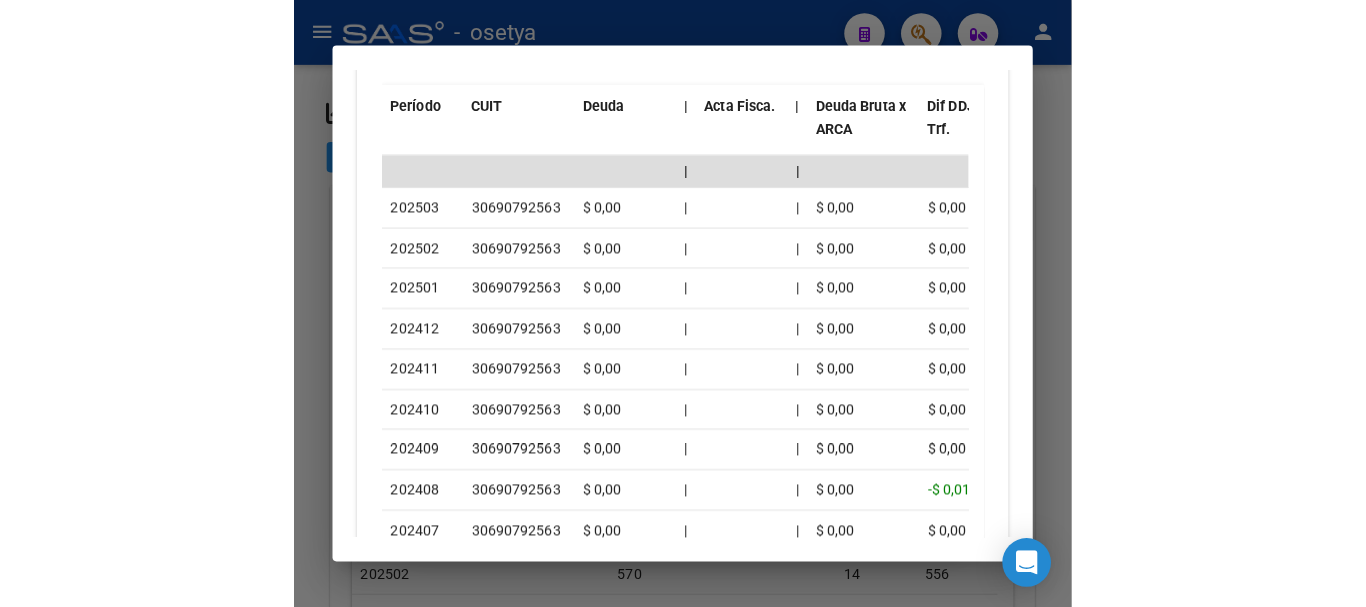 scroll, scrollTop: 2262, scrollLeft: 0, axis: vertical 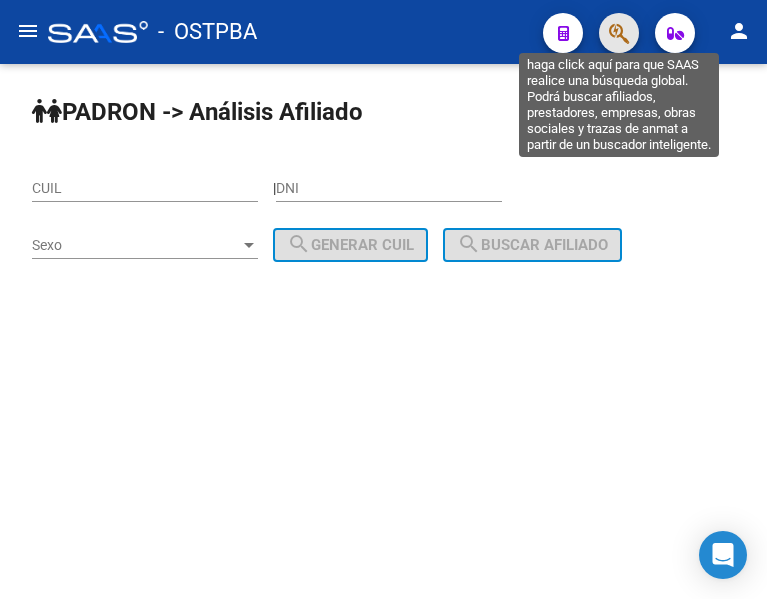 click 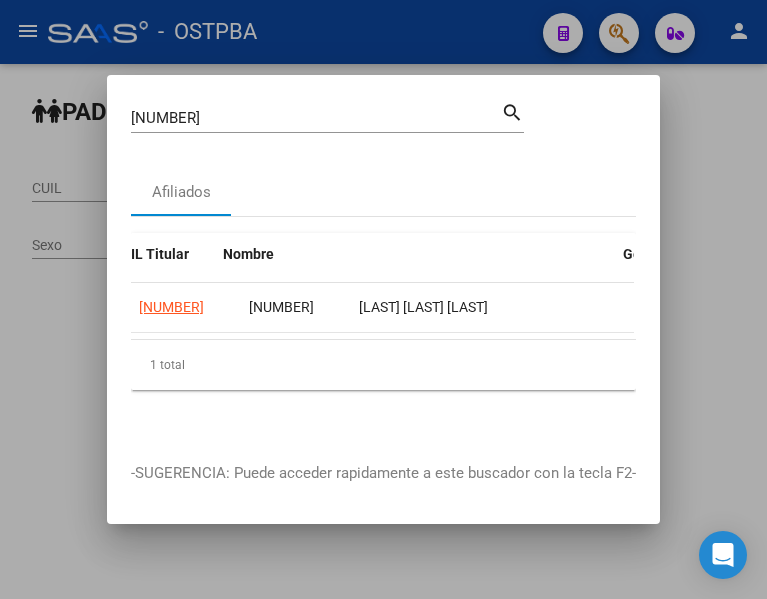 scroll, scrollTop: 0, scrollLeft: 377, axis: horizontal 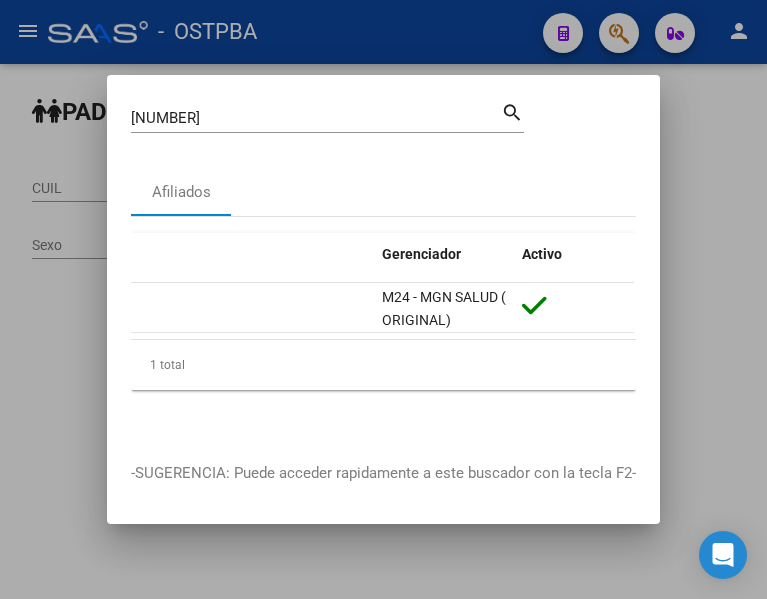 click on "[NUMBER] Buscar (apellido, dni, cuil, nro traspaso, cuit, obra social)" at bounding box center (316, 118) 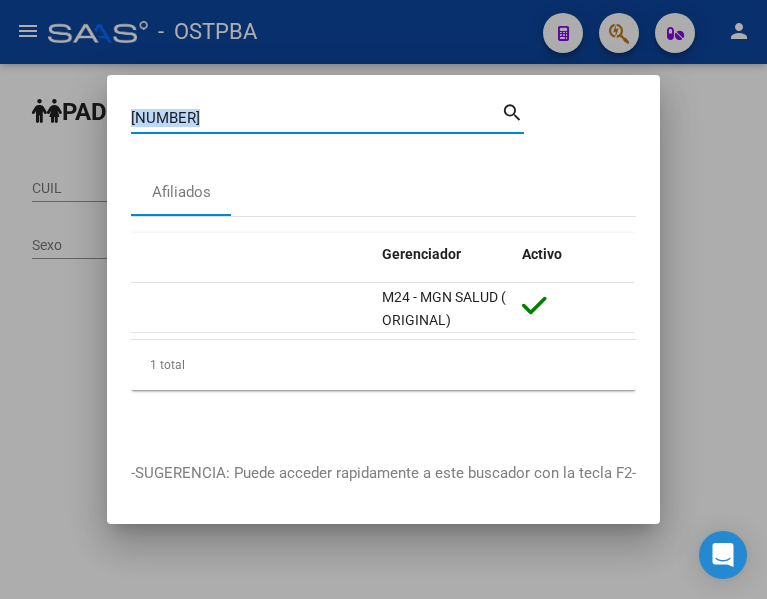 click on "[NUMBER] Buscar (apellido, dni, cuil, nro traspaso, cuit, obra social)" at bounding box center (316, 118) 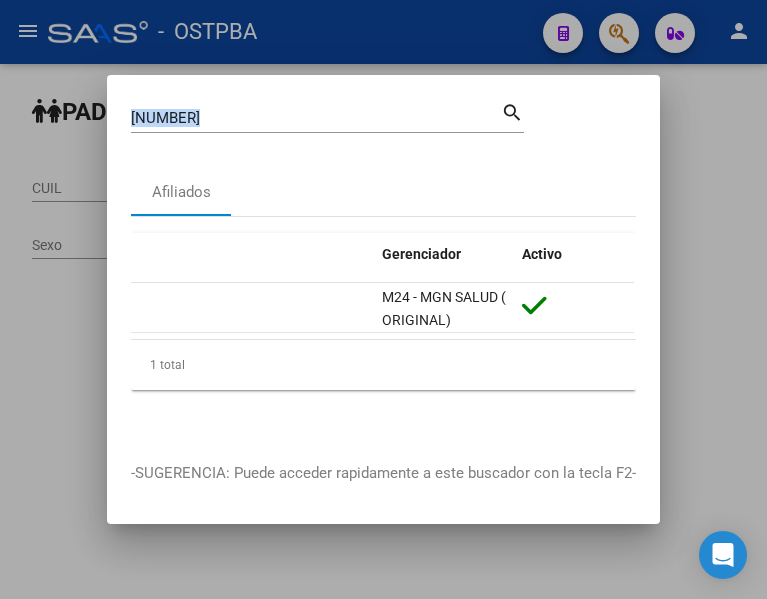 click on "92637183 Buscar (apellido, dni, cuil, nro traspaso, cuit, obra social)" at bounding box center [316, 118] 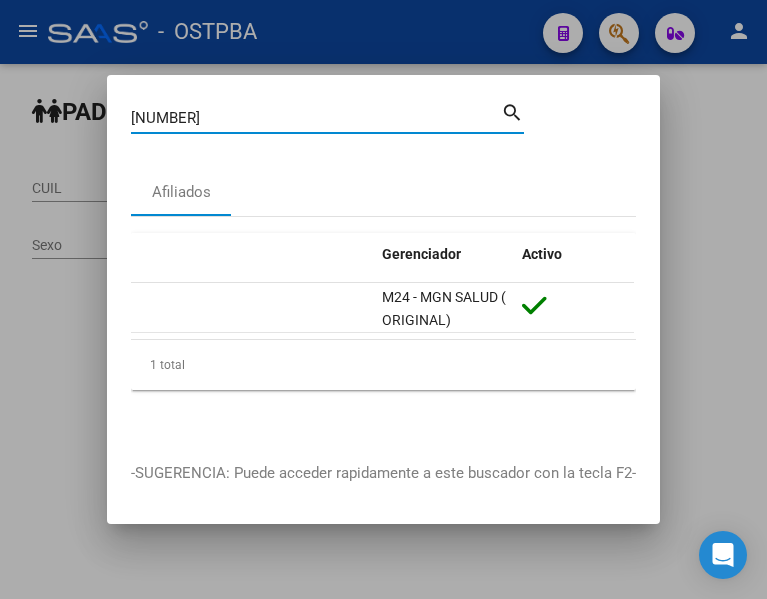 click on "92637183" at bounding box center (316, 118) 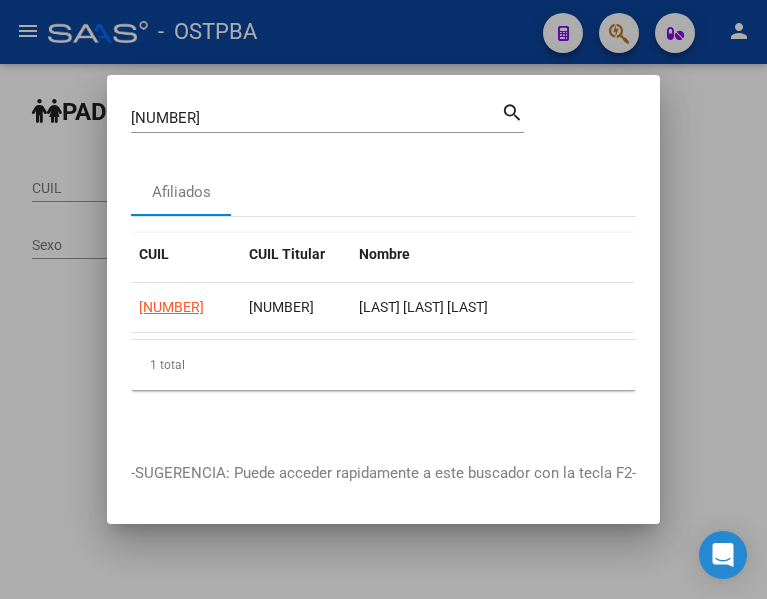 scroll, scrollTop: 0, scrollLeft: 377, axis: horizontal 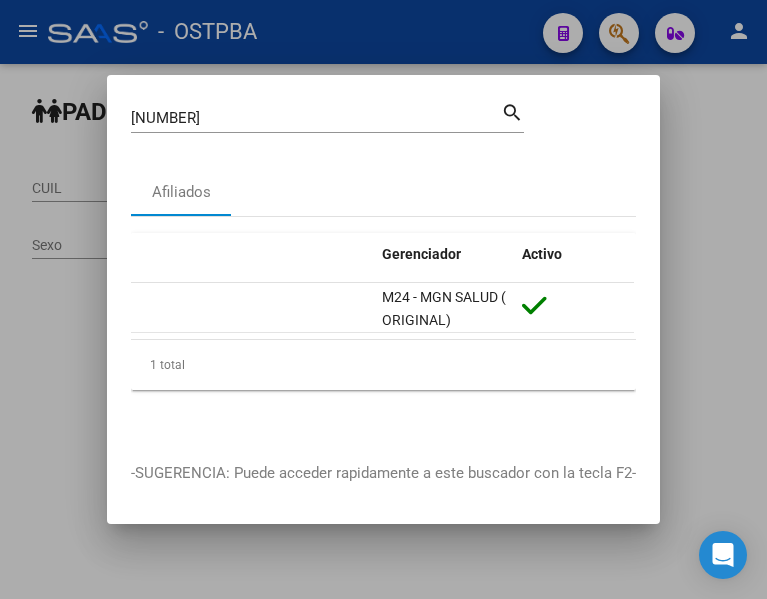 click on "94231983 Buscar (apellido, dni, cuil, nro traspaso, cuit, obra social)" at bounding box center [316, 118] 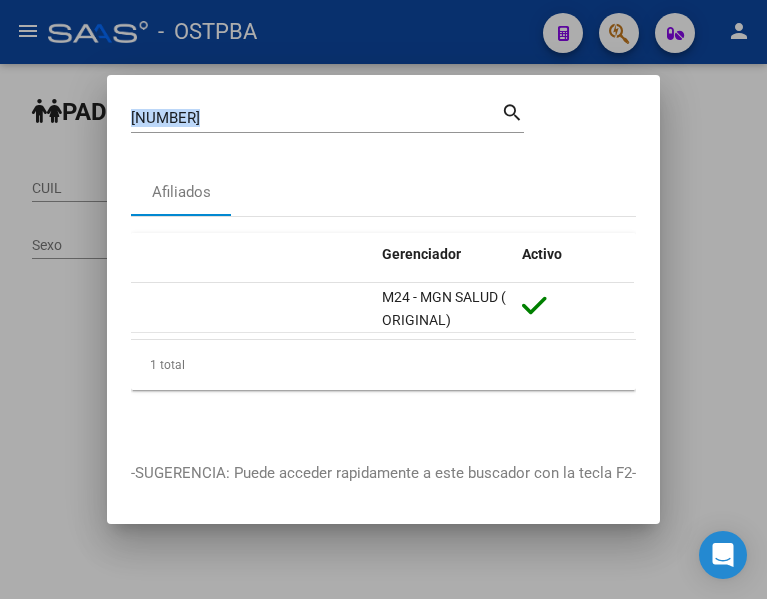 click on "94231983 Buscar (apellido, dni, cuil, nro traspaso, cuit, obra social)" at bounding box center [316, 118] 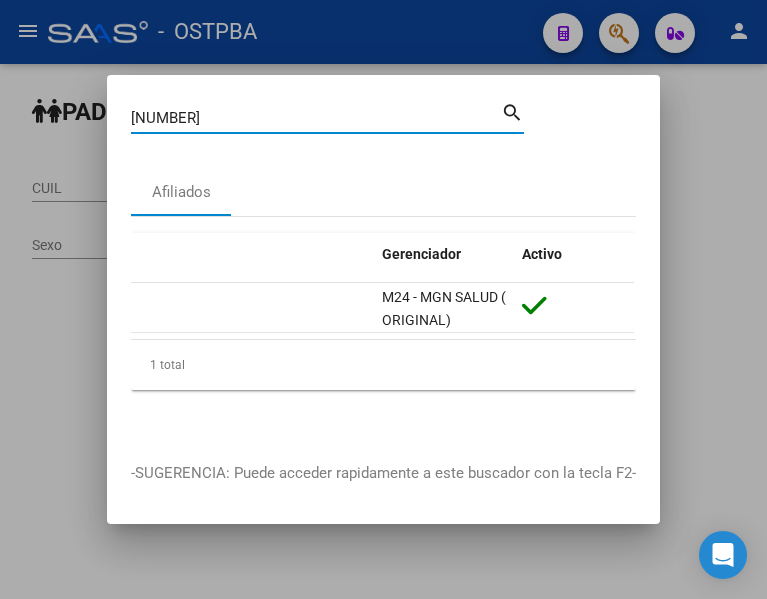 click on "94231983" at bounding box center (316, 118) 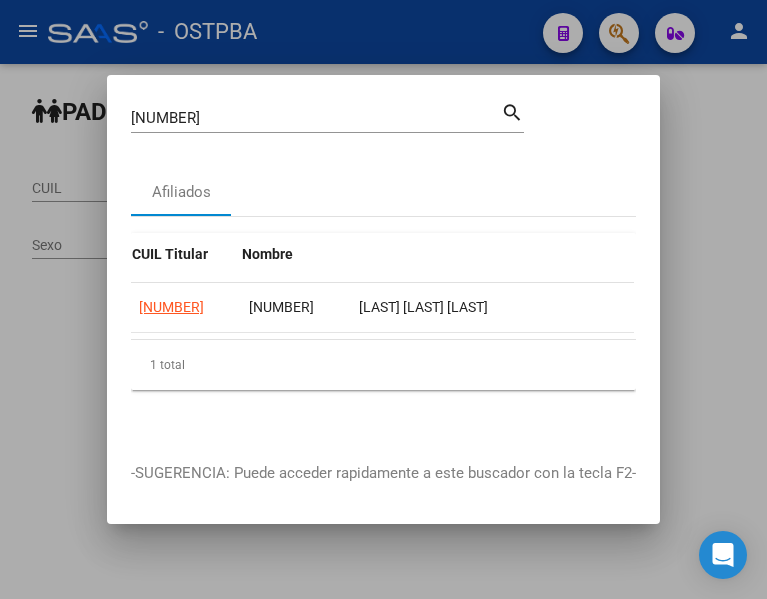scroll, scrollTop: 0, scrollLeft: 377, axis: horizontal 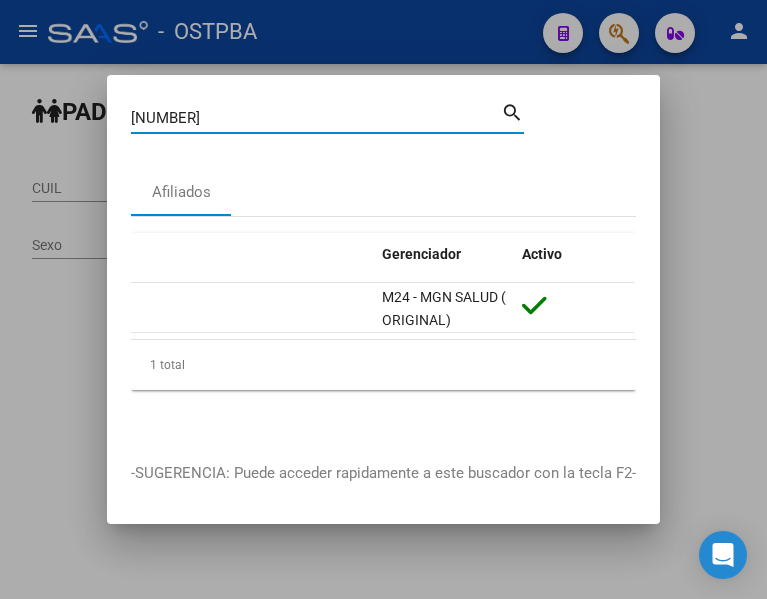 click on "19027650" at bounding box center [316, 118] 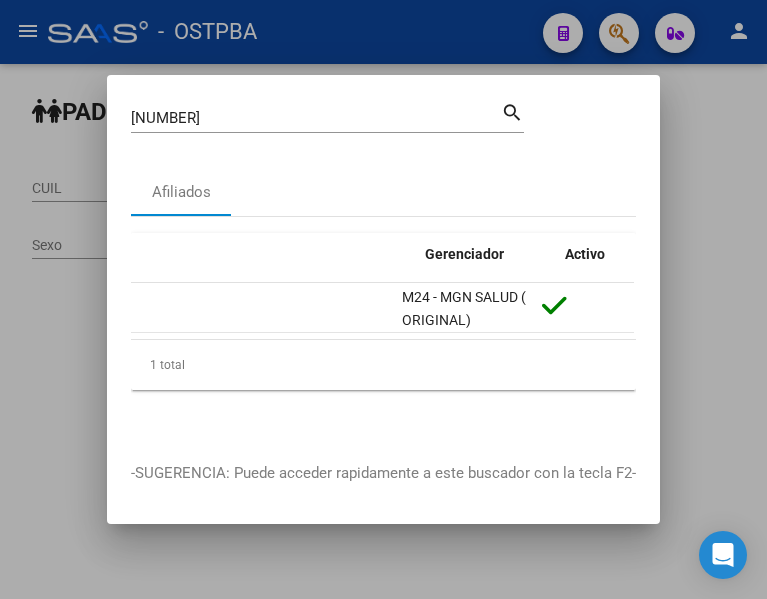 scroll, scrollTop: 0, scrollLeft: 372, axis: horizontal 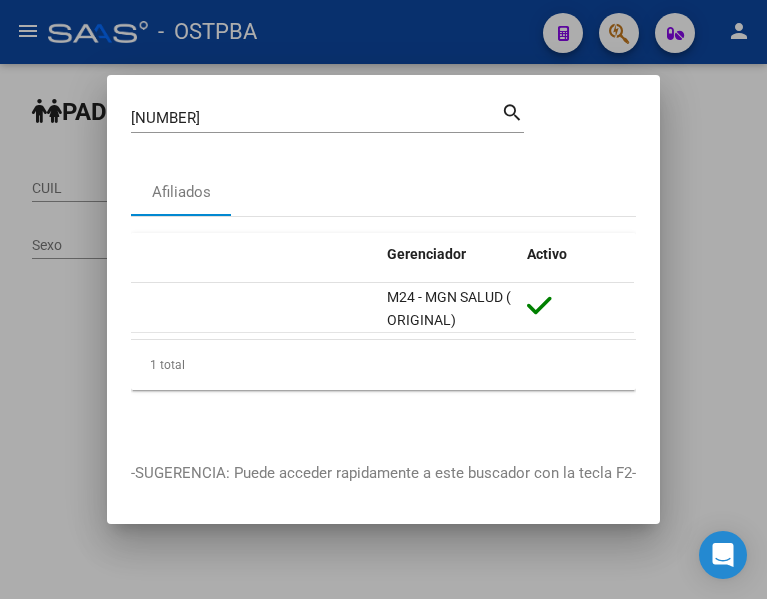 click on "35019601 Buscar (apellido, dni, cuil, nro traspaso, cuit, obra social)" at bounding box center [316, 118] 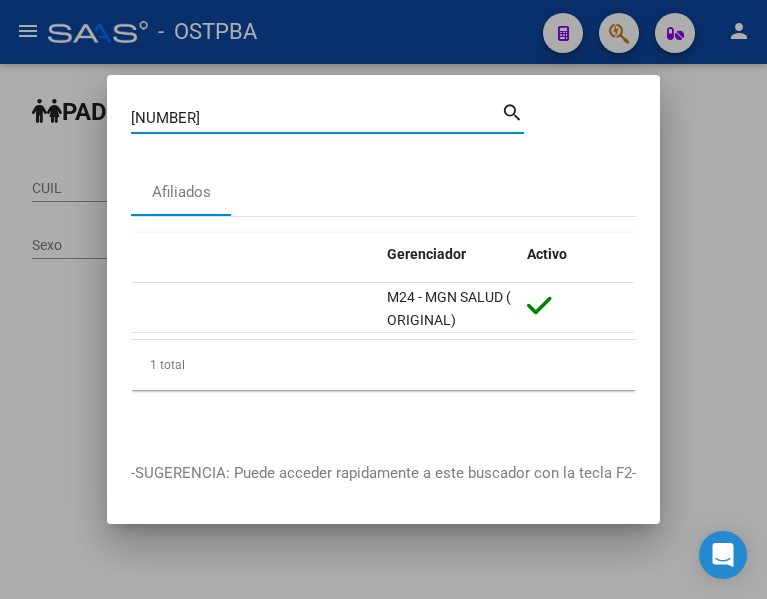 click on "35019601" at bounding box center [316, 118] 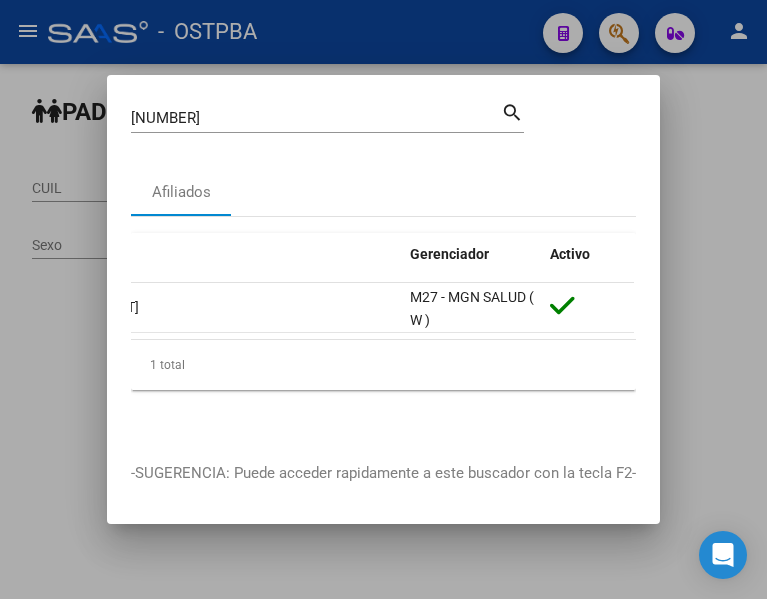 scroll, scrollTop: 0, scrollLeft: 377, axis: horizontal 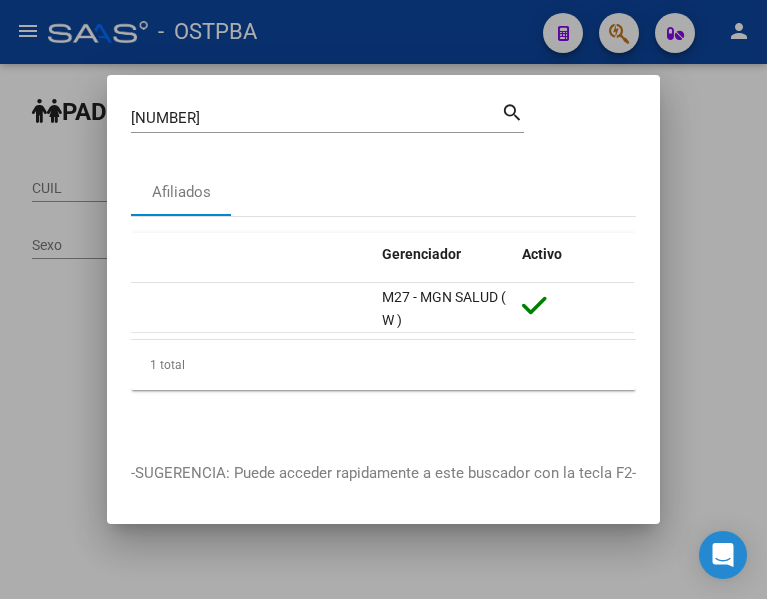 click on "17276901 Buscar (apellido, dni, cuil, nro traspaso, cuit, obra social)" at bounding box center (316, 118) 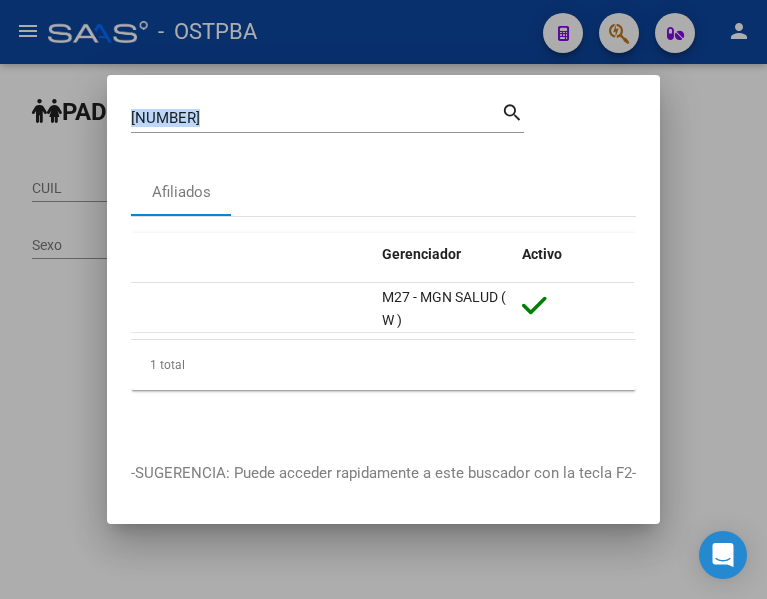 click on "17276901 Buscar (apellido, dni, cuil, nro traspaso, cuit, obra social)" at bounding box center (316, 118) 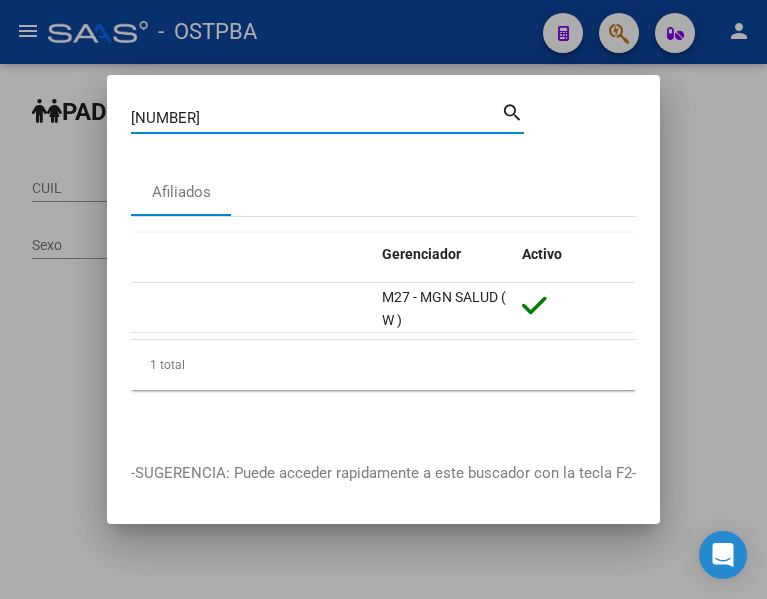 click on "17276901" at bounding box center (316, 118) 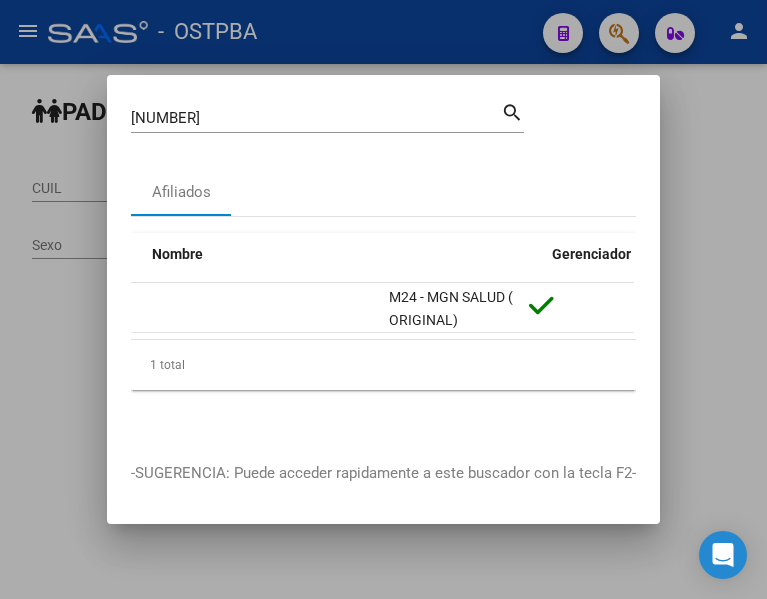 scroll, scrollTop: 0, scrollLeft: 377, axis: horizontal 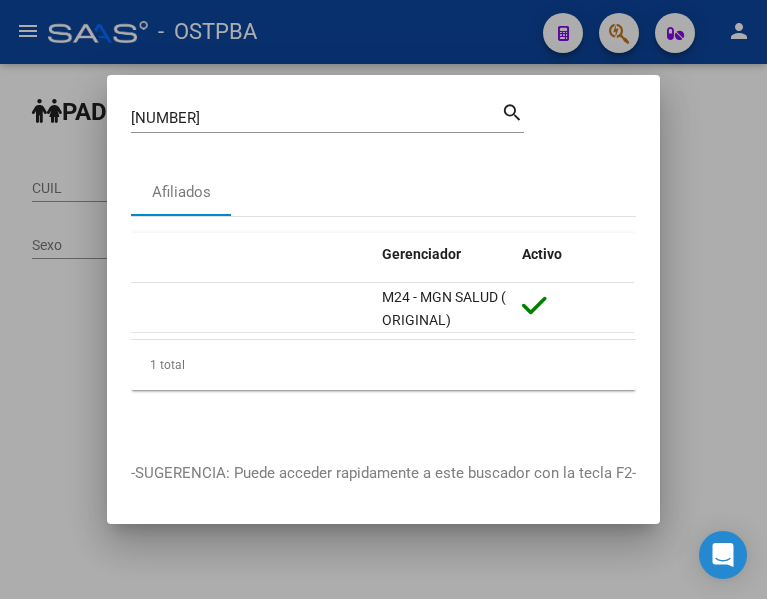 drag, startPoint x: 187, startPoint y: 125, endPoint x: 197, endPoint y: 116, distance: 13.453624 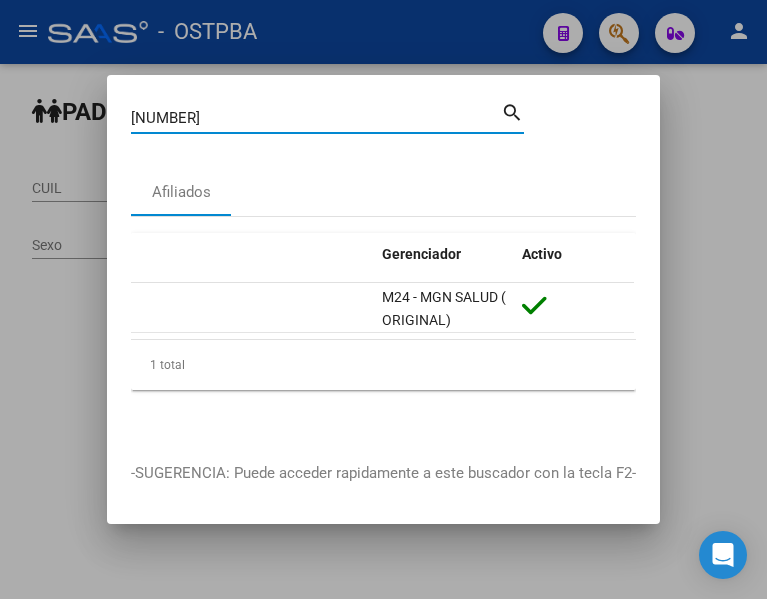 click on "24123130" at bounding box center [316, 118] 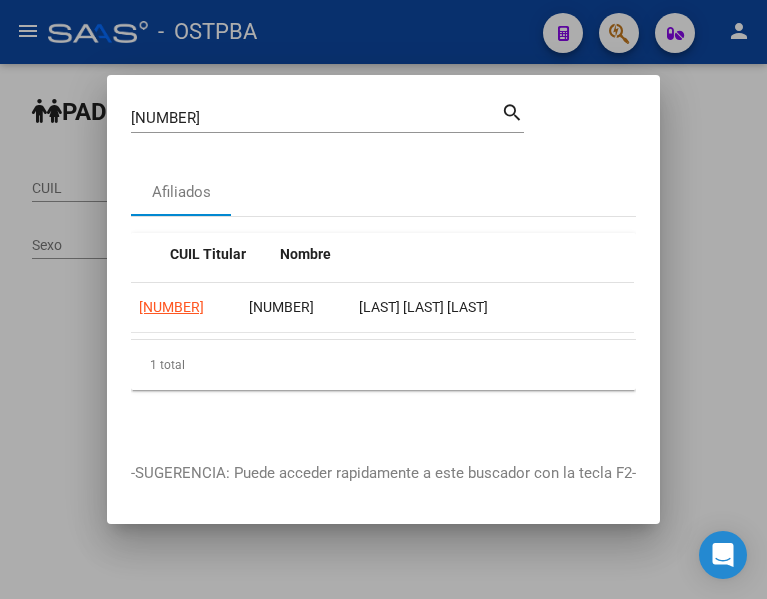 scroll, scrollTop: 0, scrollLeft: 377, axis: horizontal 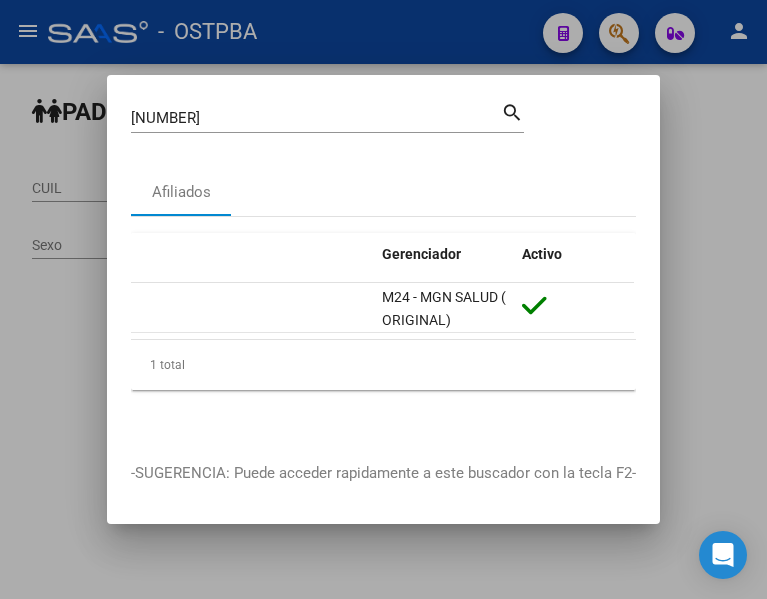 click on "45480167" at bounding box center (316, 118) 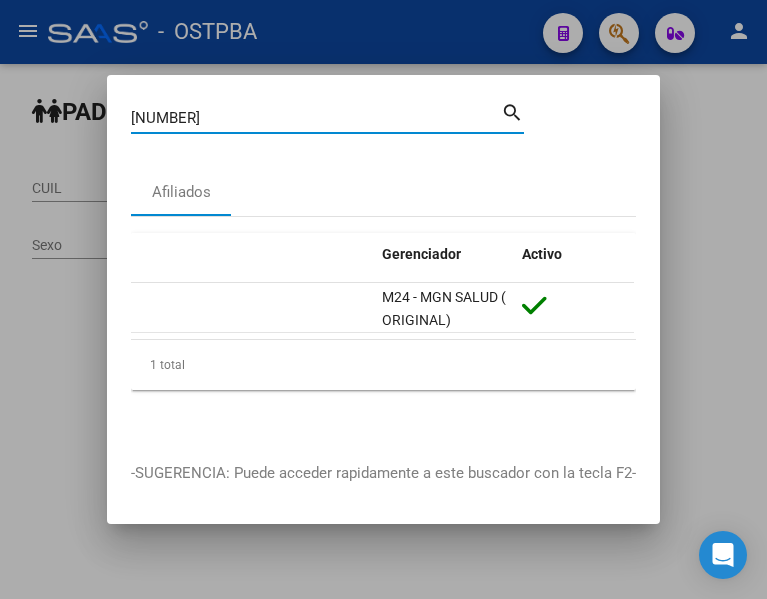 click on "45480167" at bounding box center [316, 118] 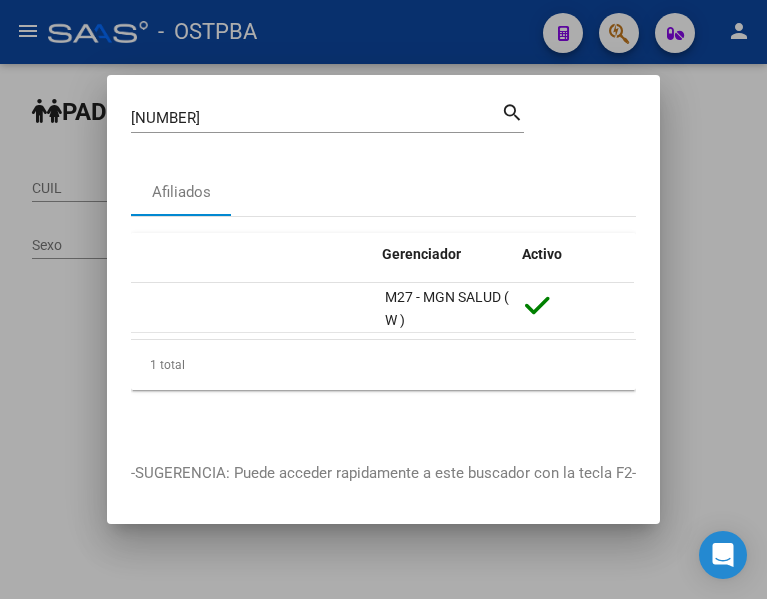 scroll, scrollTop: 0, scrollLeft: 377, axis: horizontal 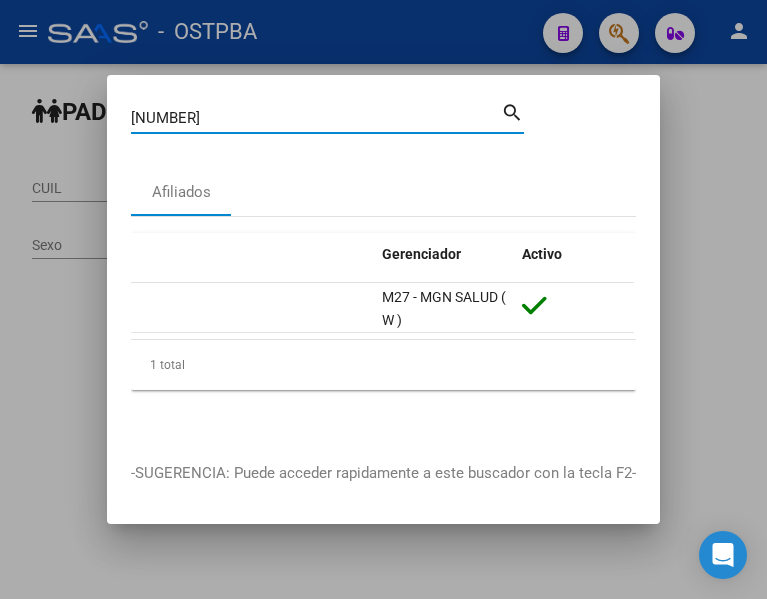 click on "42369830" at bounding box center [316, 118] 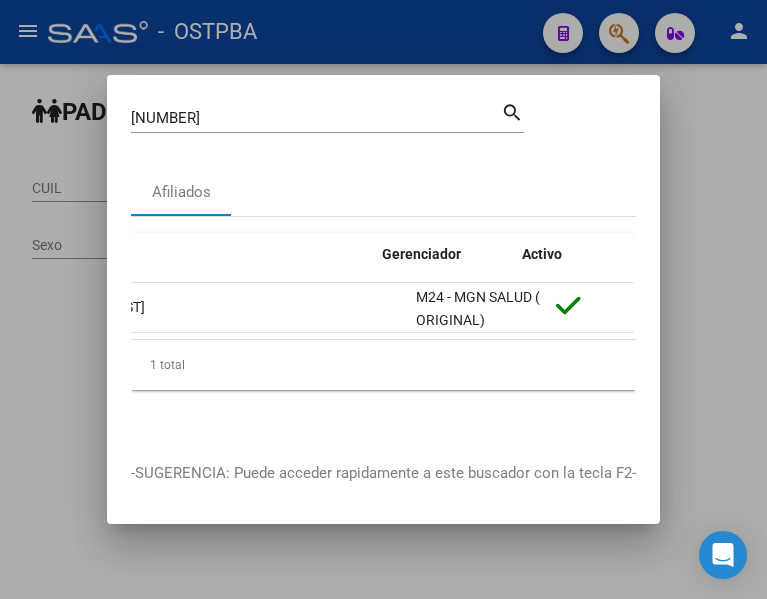 scroll, scrollTop: 0, scrollLeft: 377, axis: horizontal 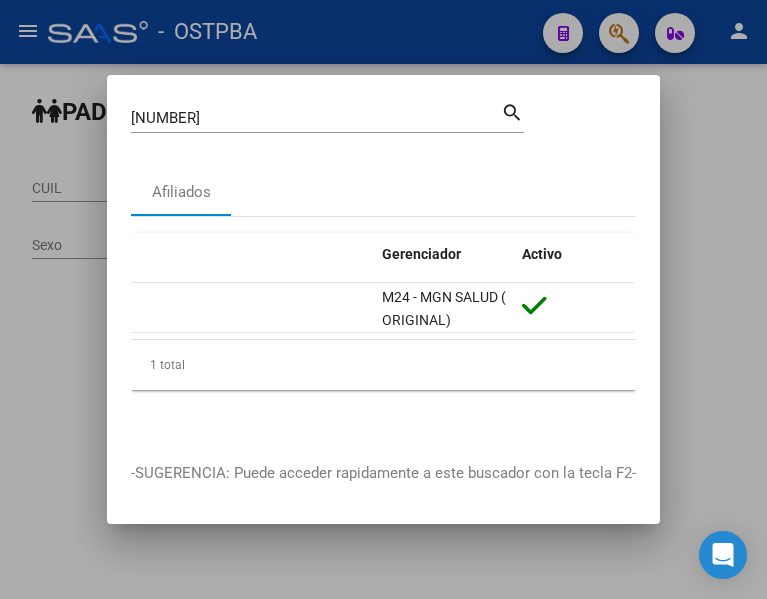 click on "23515570" at bounding box center (316, 118) 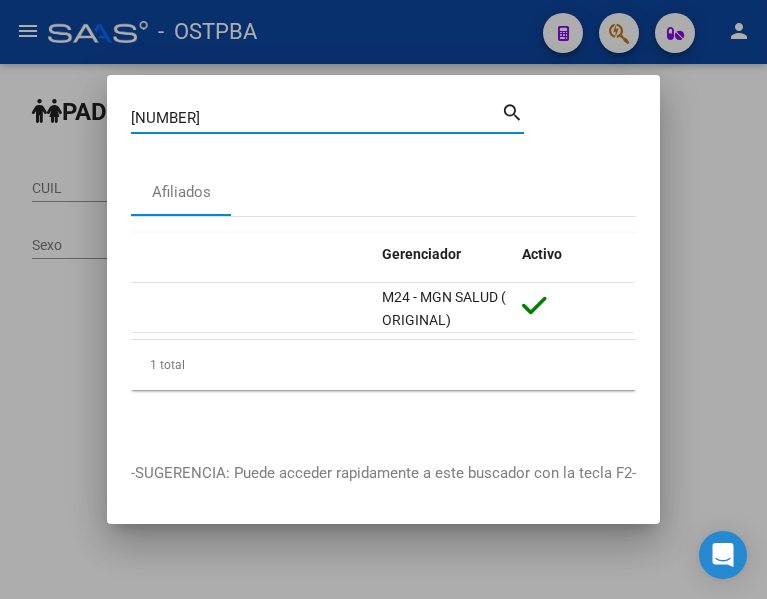click on "23515570" at bounding box center (316, 118) 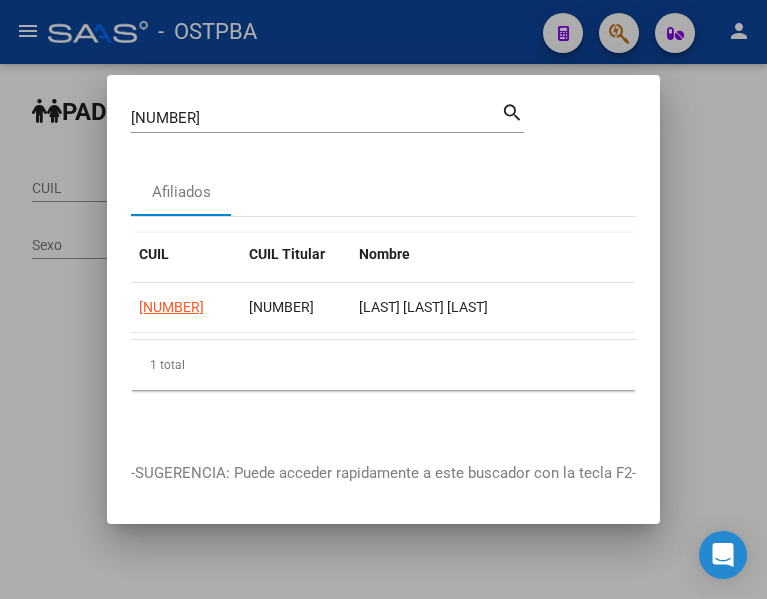 scroll, scrollTop: 0, scrollLeft: 377, axis: horizontal 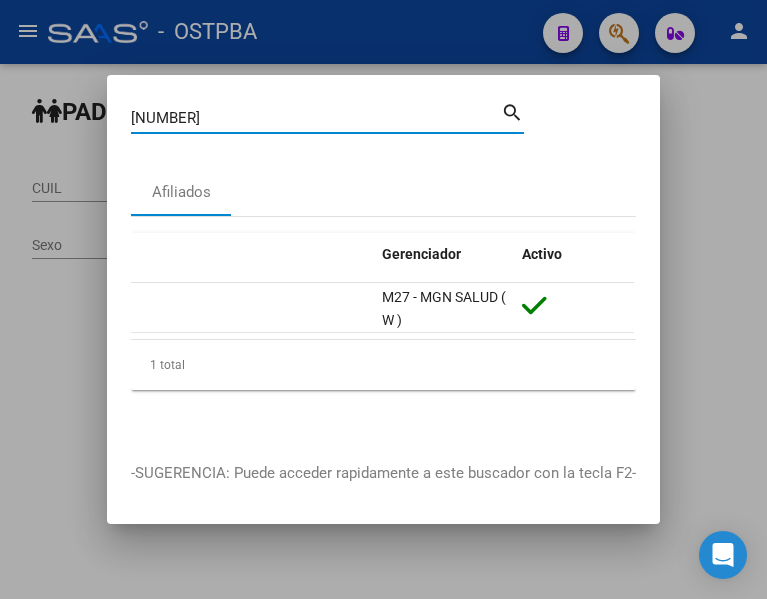 click on "17107221" at bounding box center (316, 118) 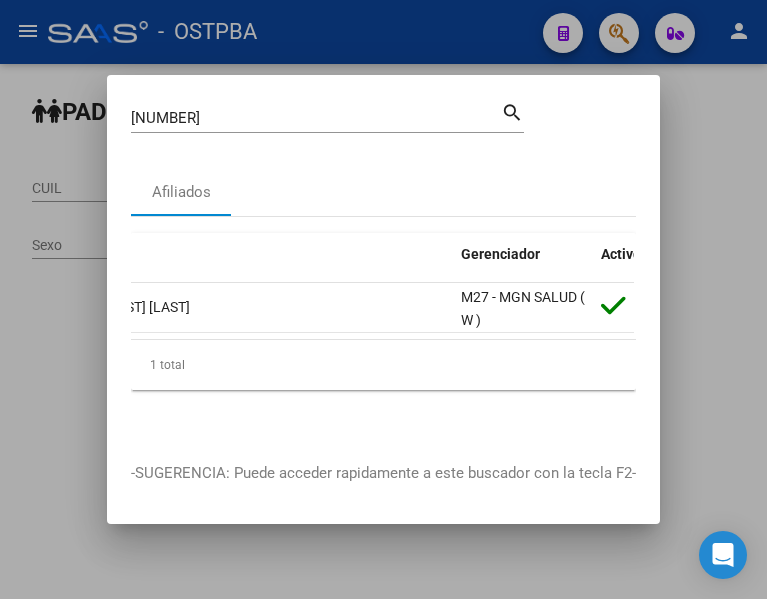 scroll, scrollTop: 0, scrollLeft: 377, axis: horizontal 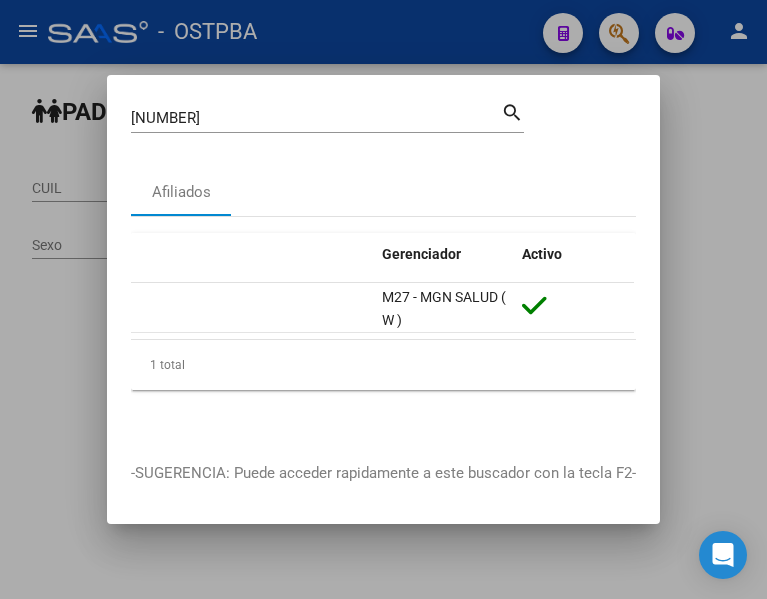 click on "93065227" at bounding box center (316, 118) 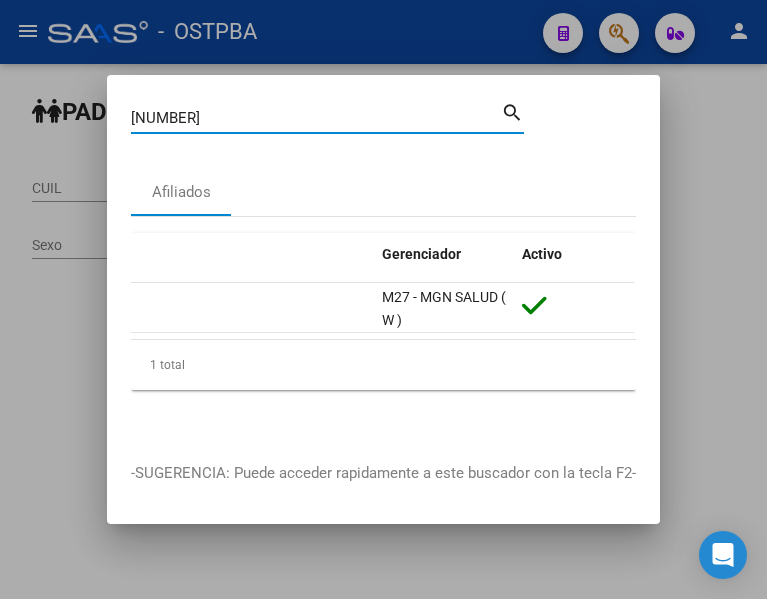 click on "93065227" at bounding box center (316, 118) 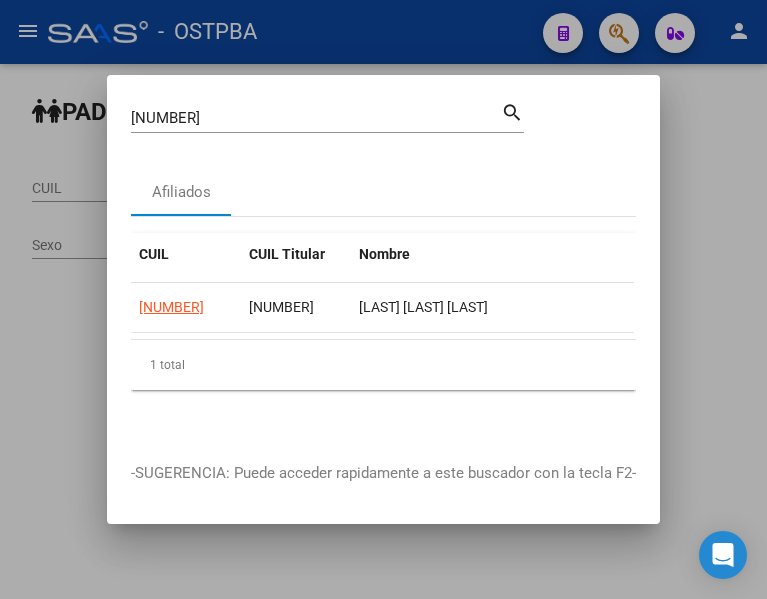 click on "1 total" 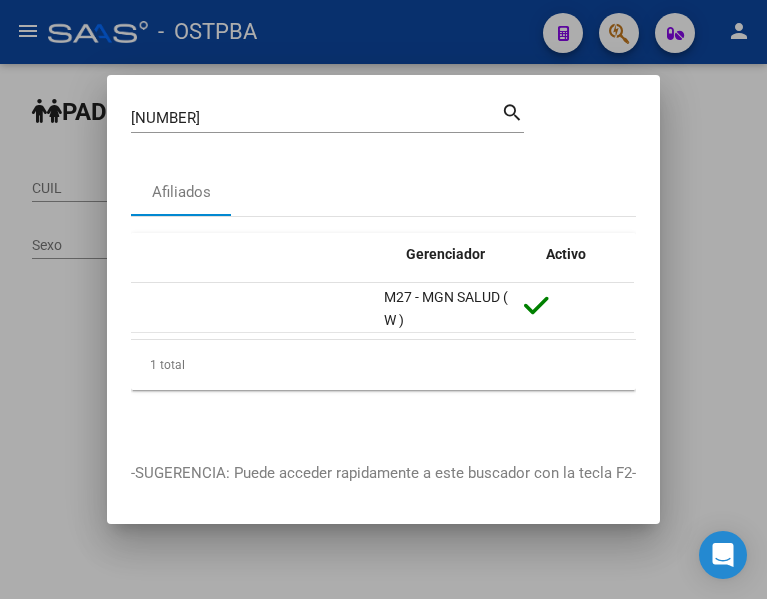 scroll, scrollTop: 0, scrollLeft: 377, axis: horizontal 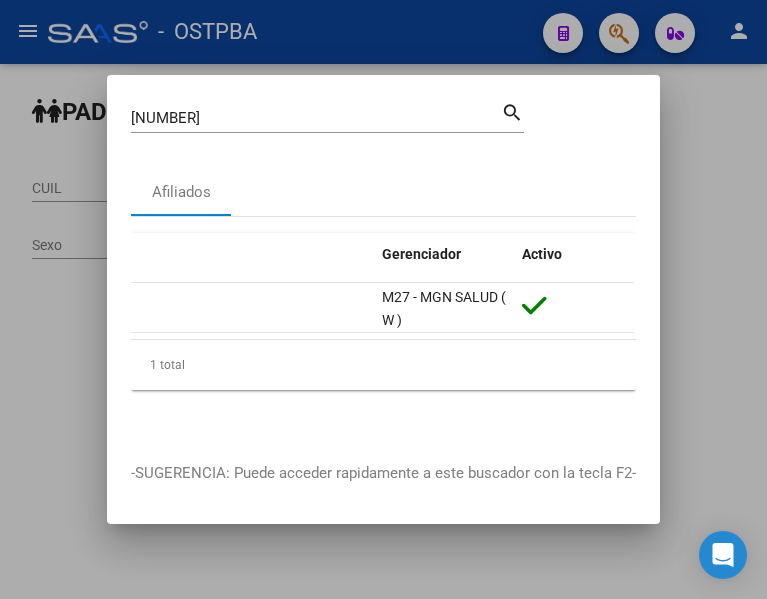 click on "37369425" at bounding box center [316, 118] 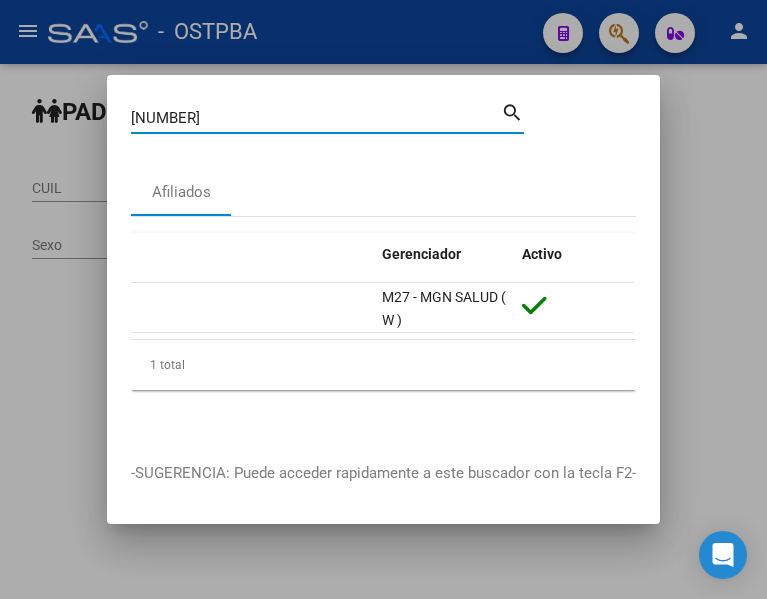 click on "37369425" at bounding box center (316, 118) 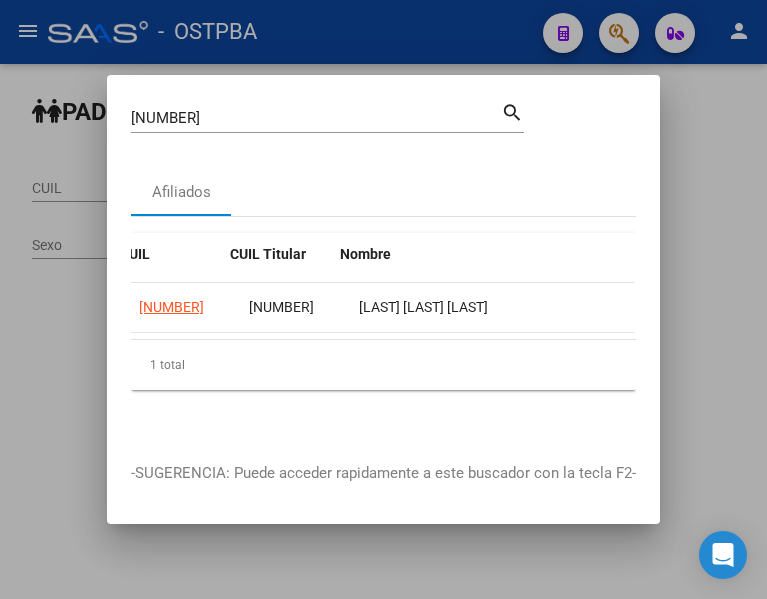 scroll, scrollTop: 0, scrollLeft: 377, axis: horizontal 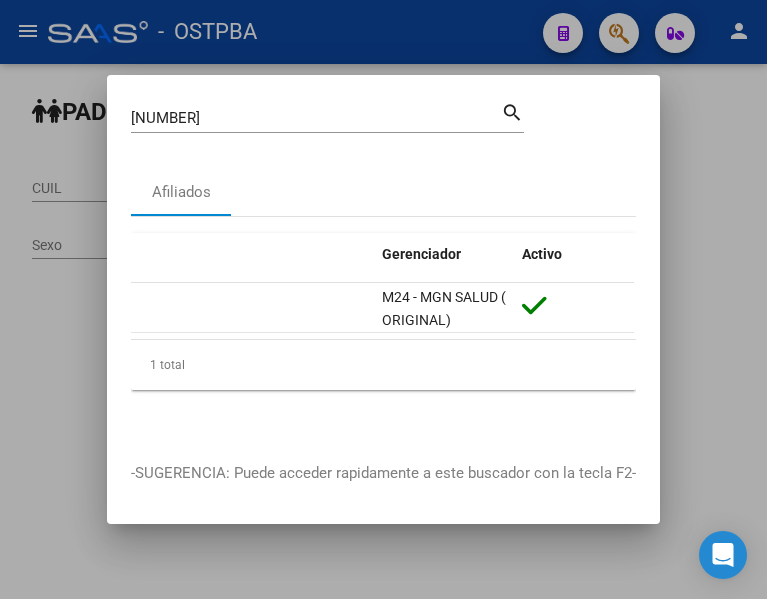 click on "31388127 Buscar (apellido, dni, cuil, nro traspaso, cuit, obra social)" at bounding box center [316, 118] 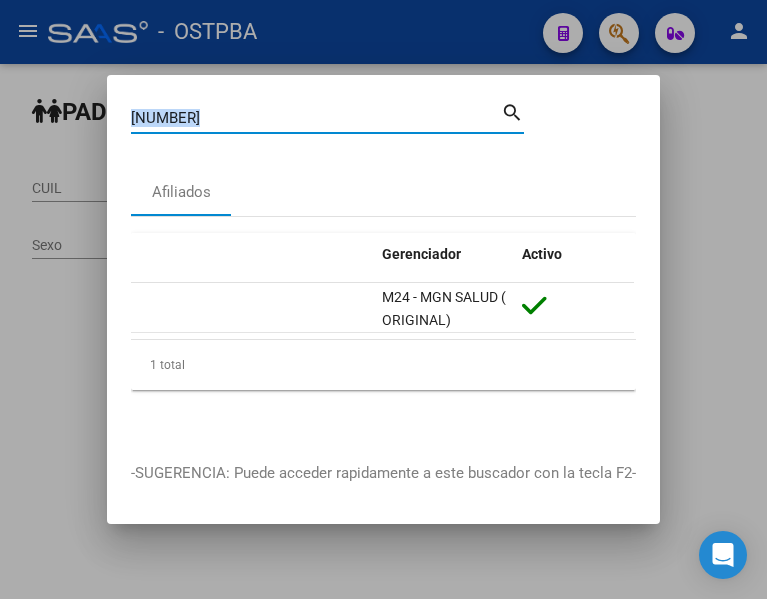 click on "31388127 Buscar (apellido, dni, cuil, nro traspaso, cuit, obra social)" at bounding box center [316, 118] 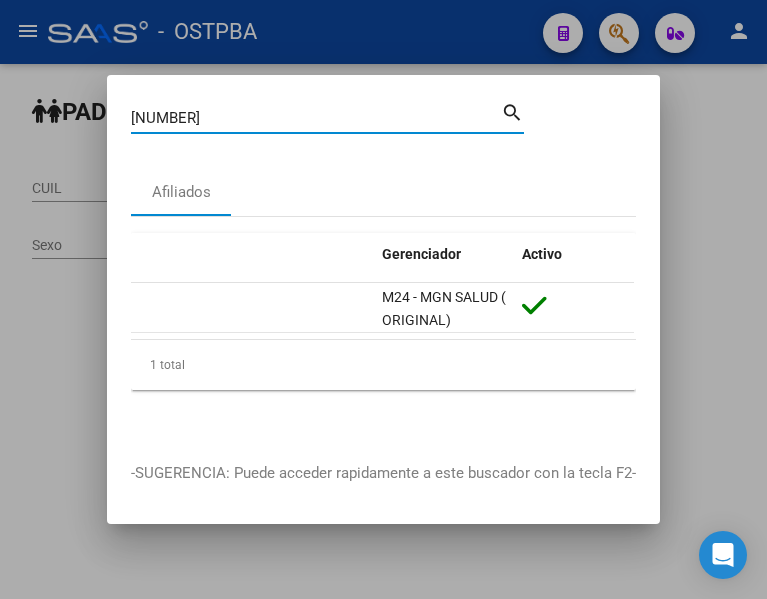 click on "31388127" at bounding box center (316, 118) 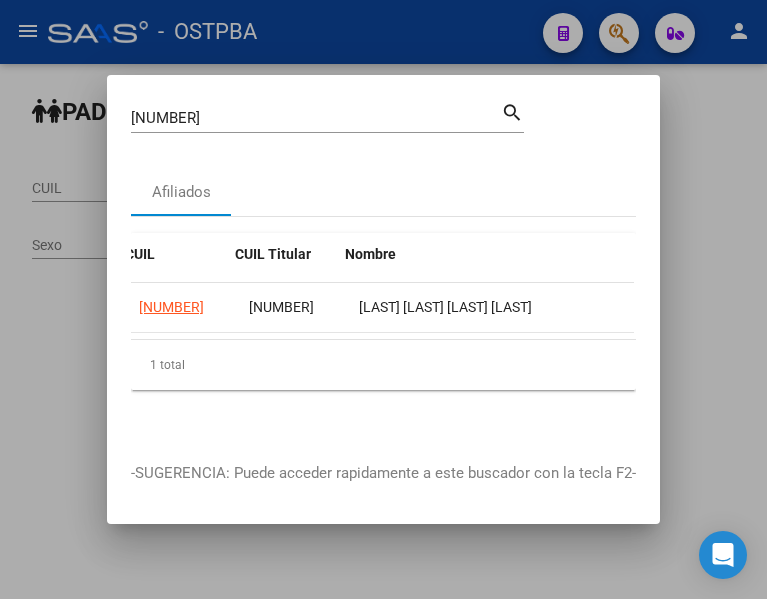 scroll, scrollTop: 0, scrollLeft: 377, axis: horizontal 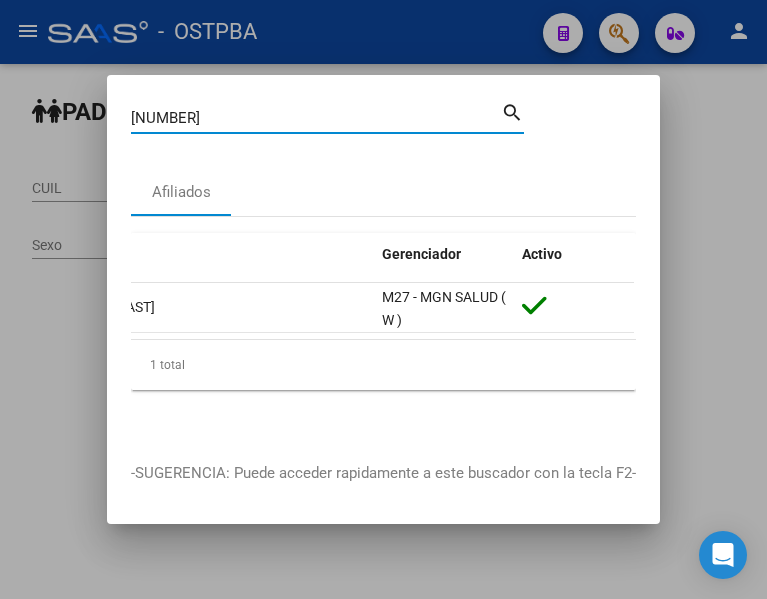 click on "28986170" at bounding box center (316, 118) 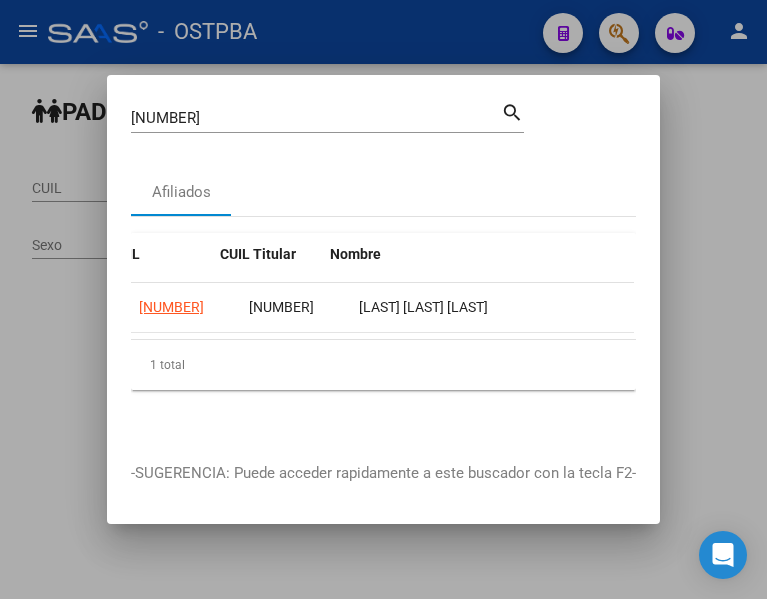 scroll, scrollTop: 0, scrollLeft: 377, axis: horizontal 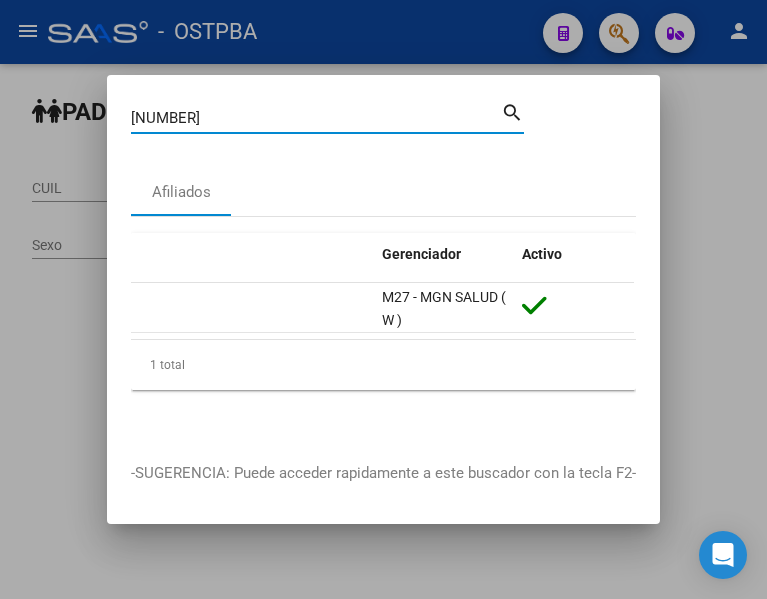 click on "25899971" at bounding box center [316, 118] 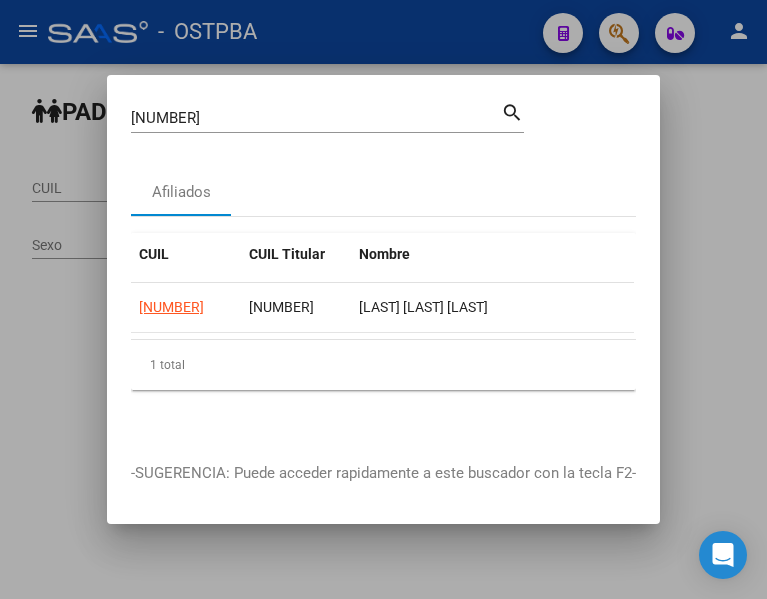 drag, startPoint x: 367, startPoint y: 330, endPoint x: 546, endPoint y: 333, distance: 179.02513 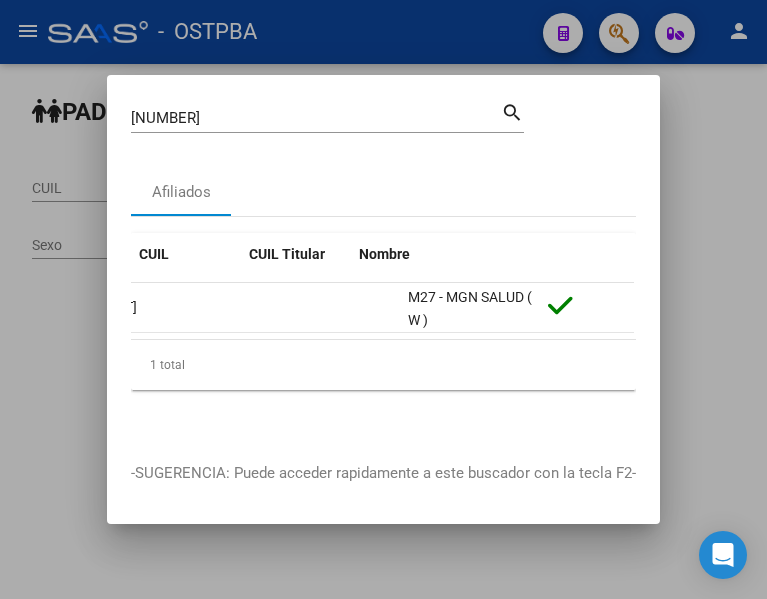 scroll, scrollTop: 0, scrollLeft: 377, axis: horizontal 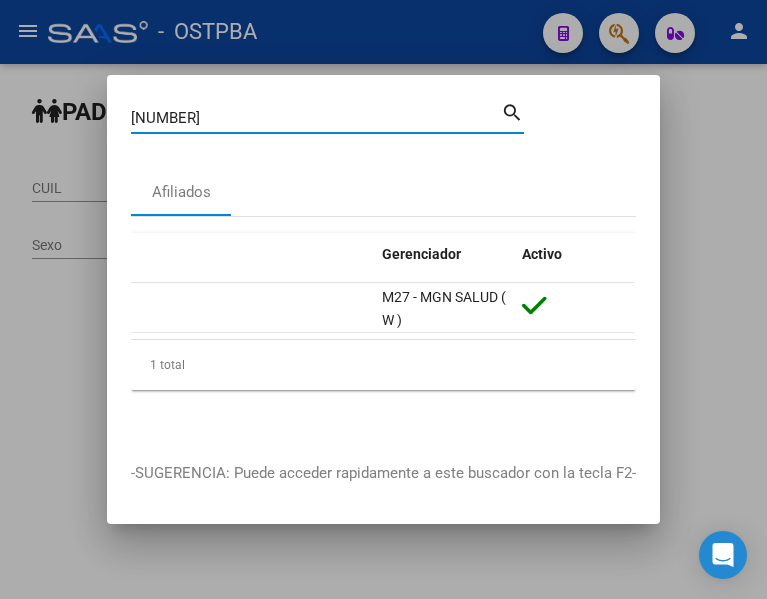 click on "30264065" at bounding box center (316, 118) 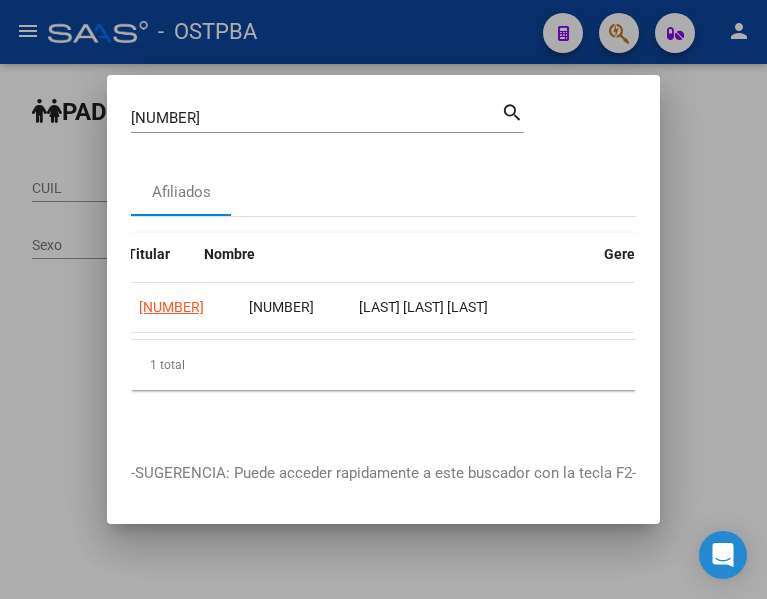 scroll, scrollTop: 0, scrollLeft: 377, axis: horizontal 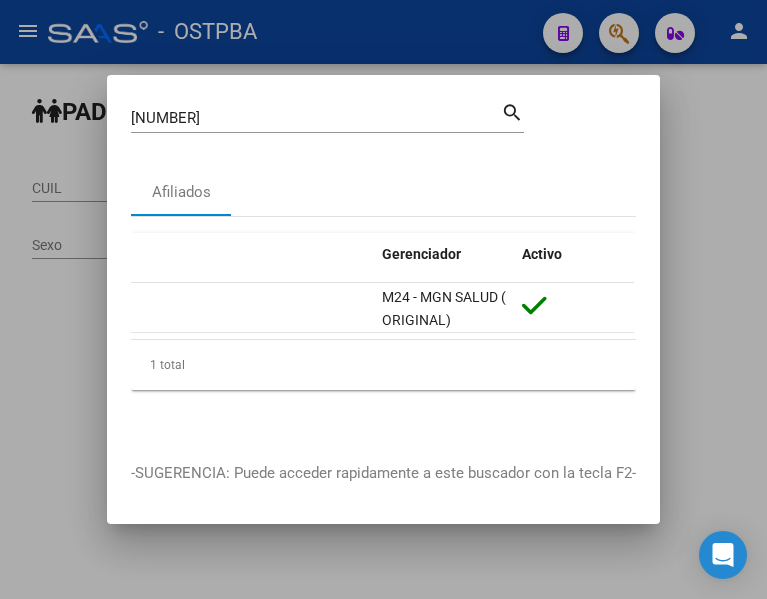 click on "42248989" at bounding box center [316, 118] 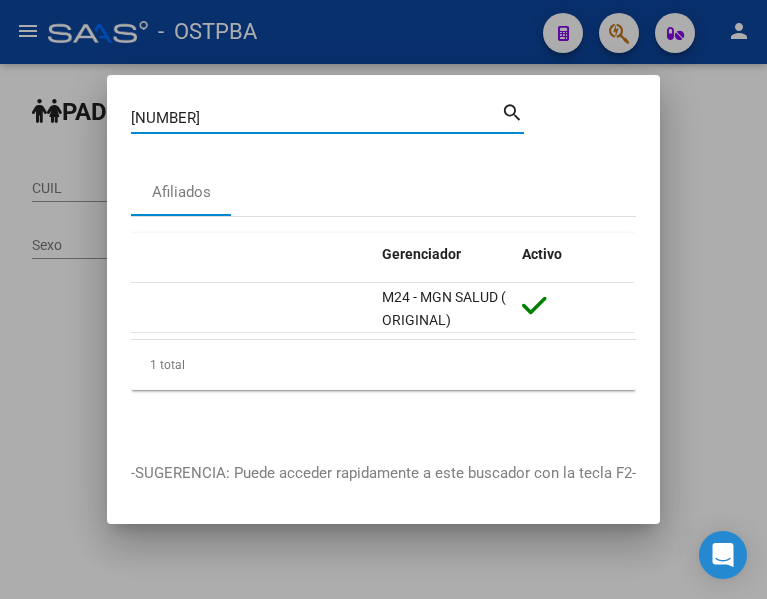 click on "42248989" at bounding box center (316, 118) 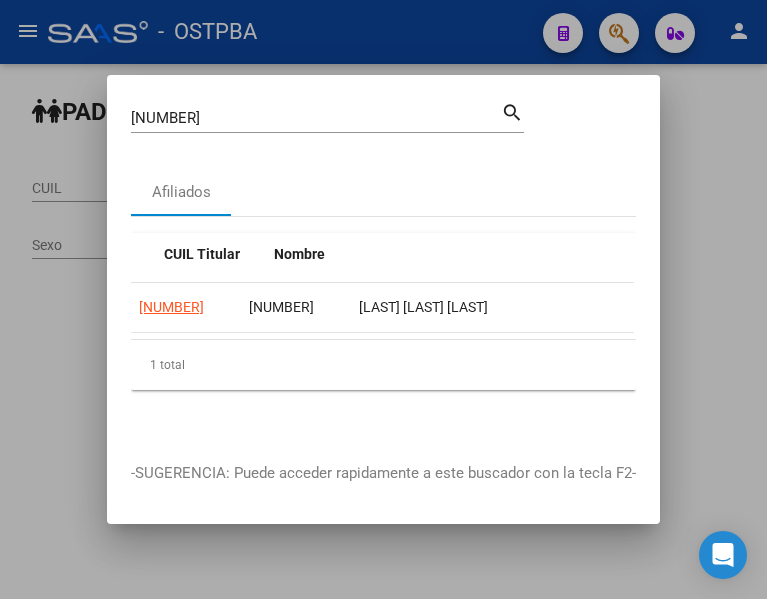 scroll, scrollTop: 0, scrollLeft: 377, axis: horizontal 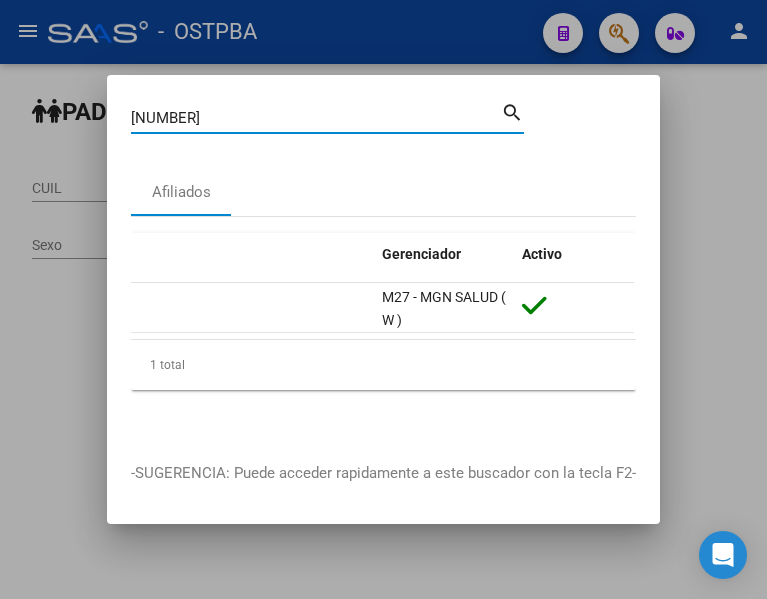 click on "17301877" at bounding box center [316, 118] 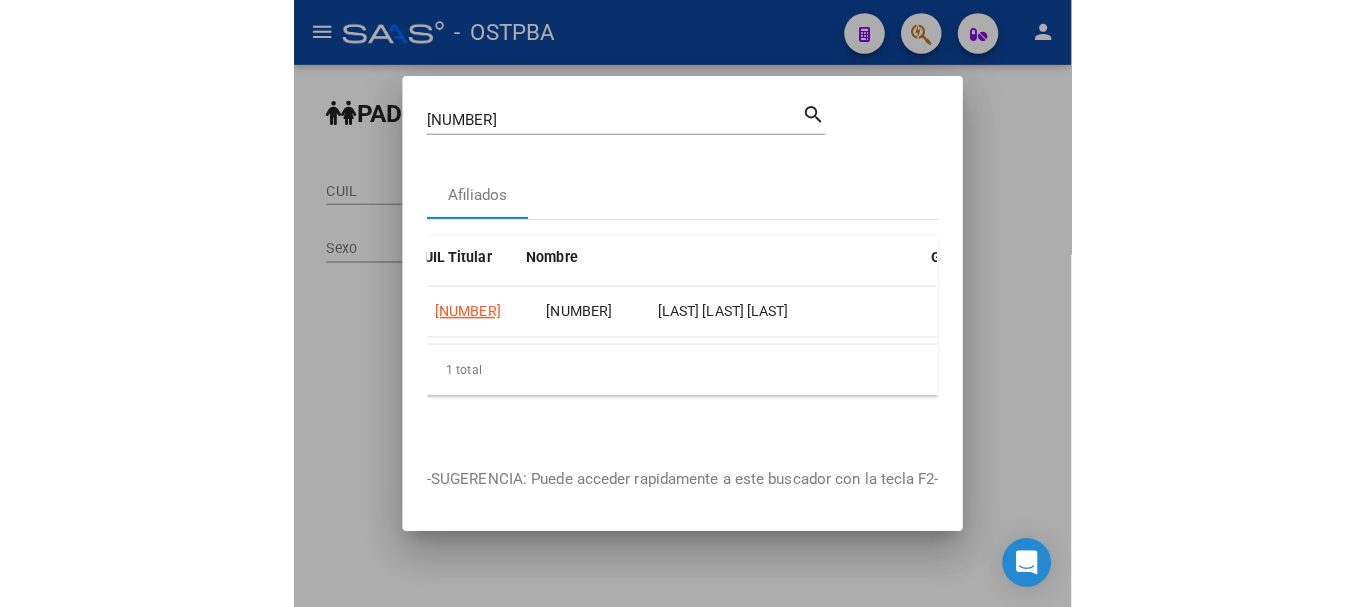 scroll, scrollTop: 0, scrollLeft: 377, axis: horizontal 